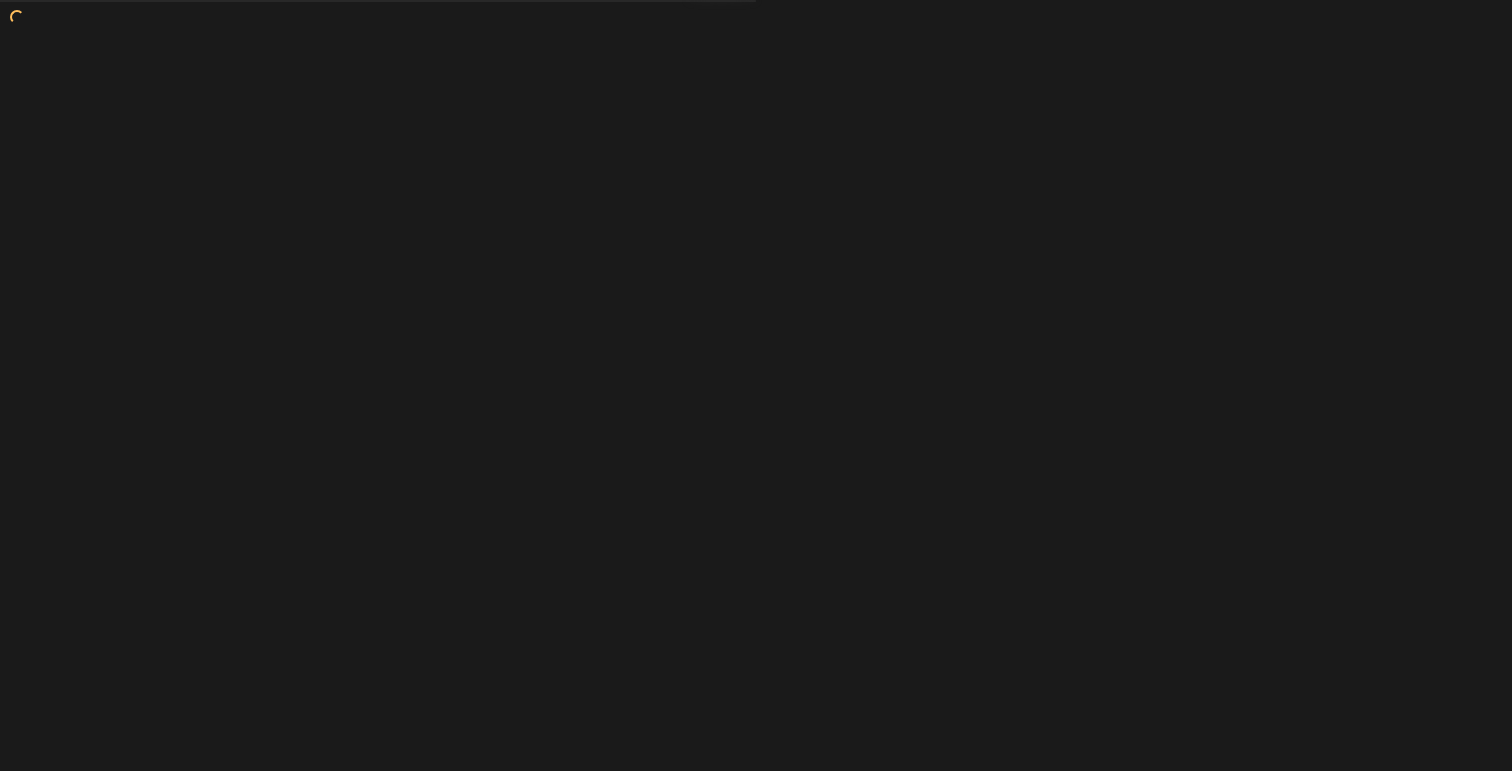 scroll, scrollTop: 0, scrollLeft: 0, axis: both 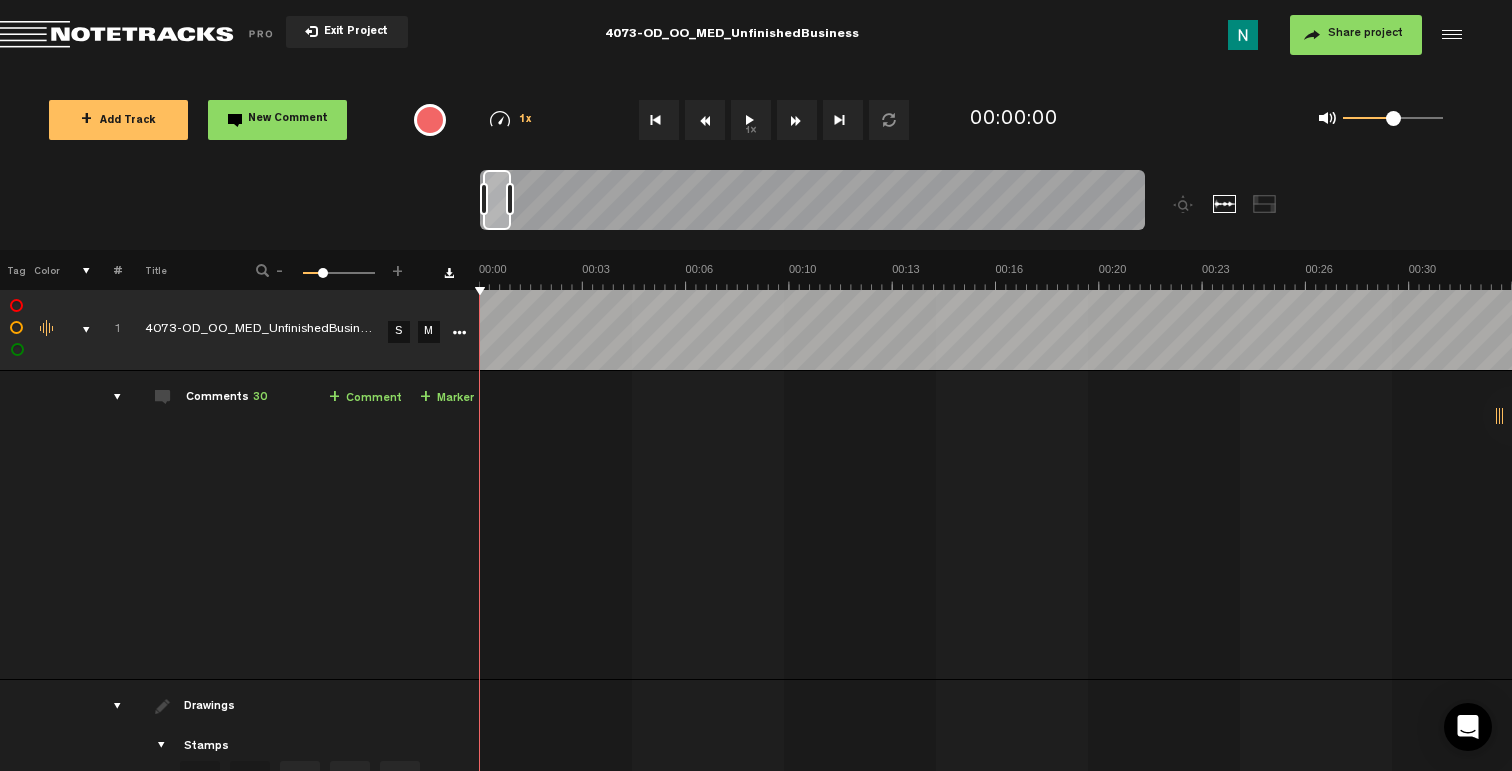 drag, startPoint x: 521, startPoint y: 204, endPoint x: 509, endPoint y: 205, distance: 12.0415945 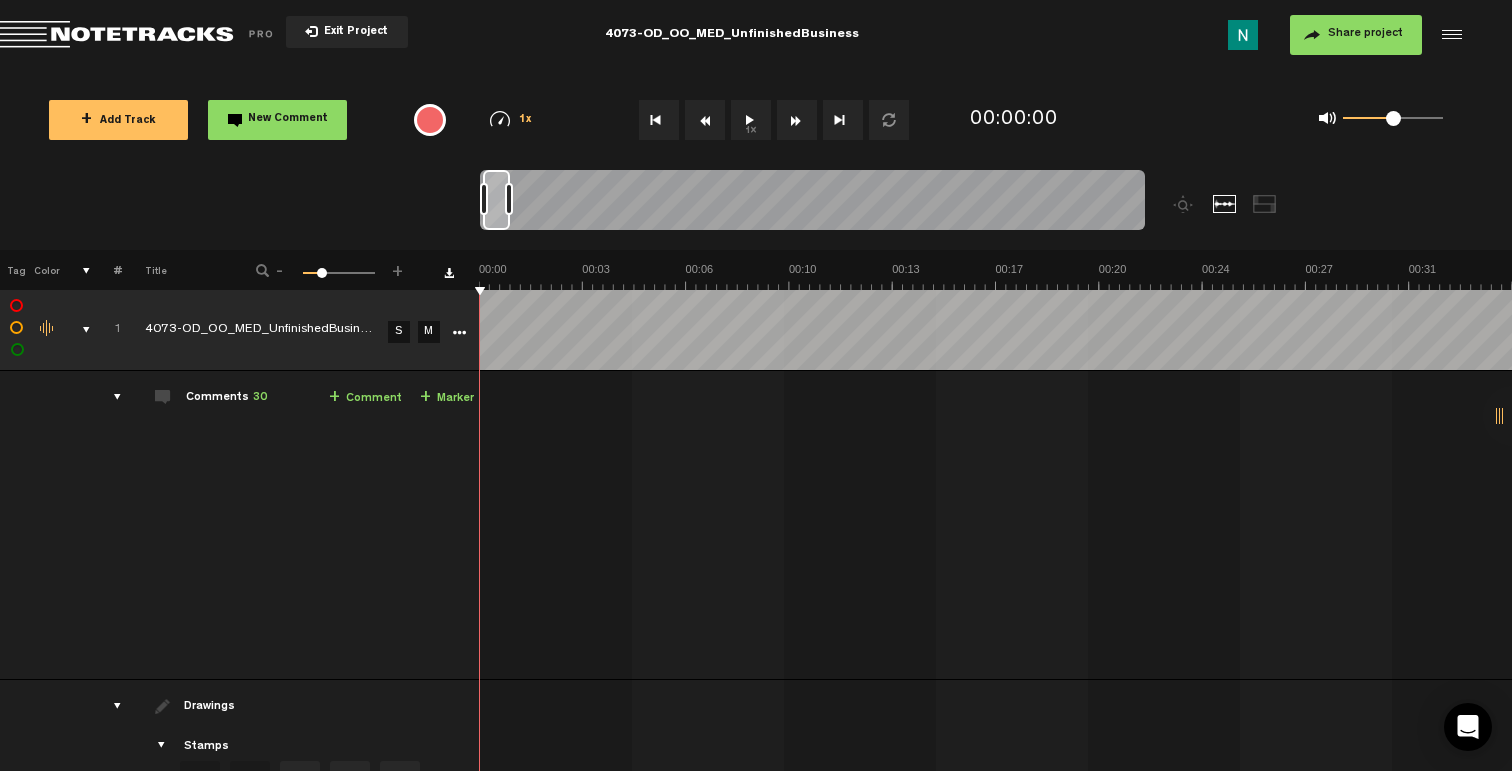 scroll, scrollTop: 0, scrollLeft: 373, axis: horizontal 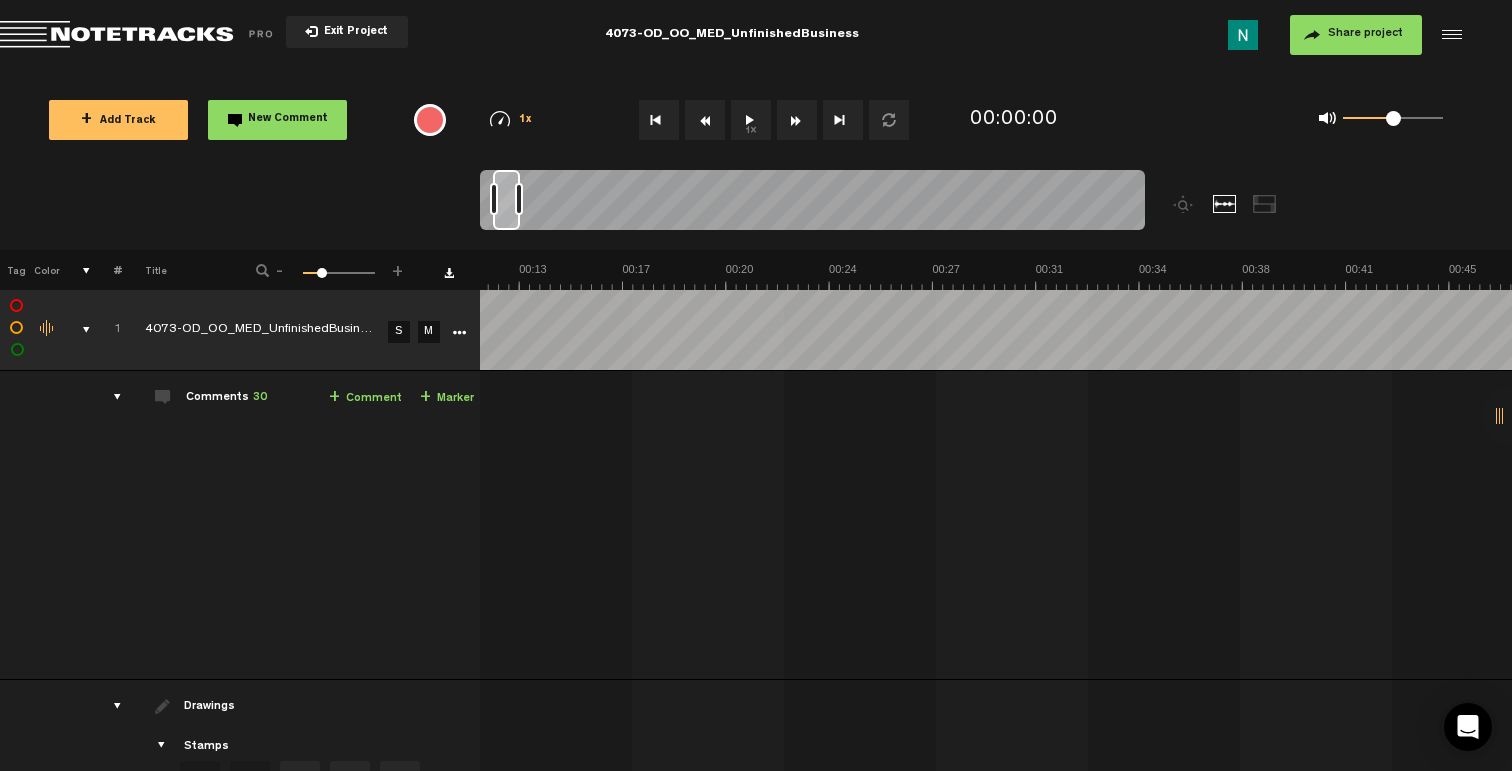 click at bounding box center (506, 200) 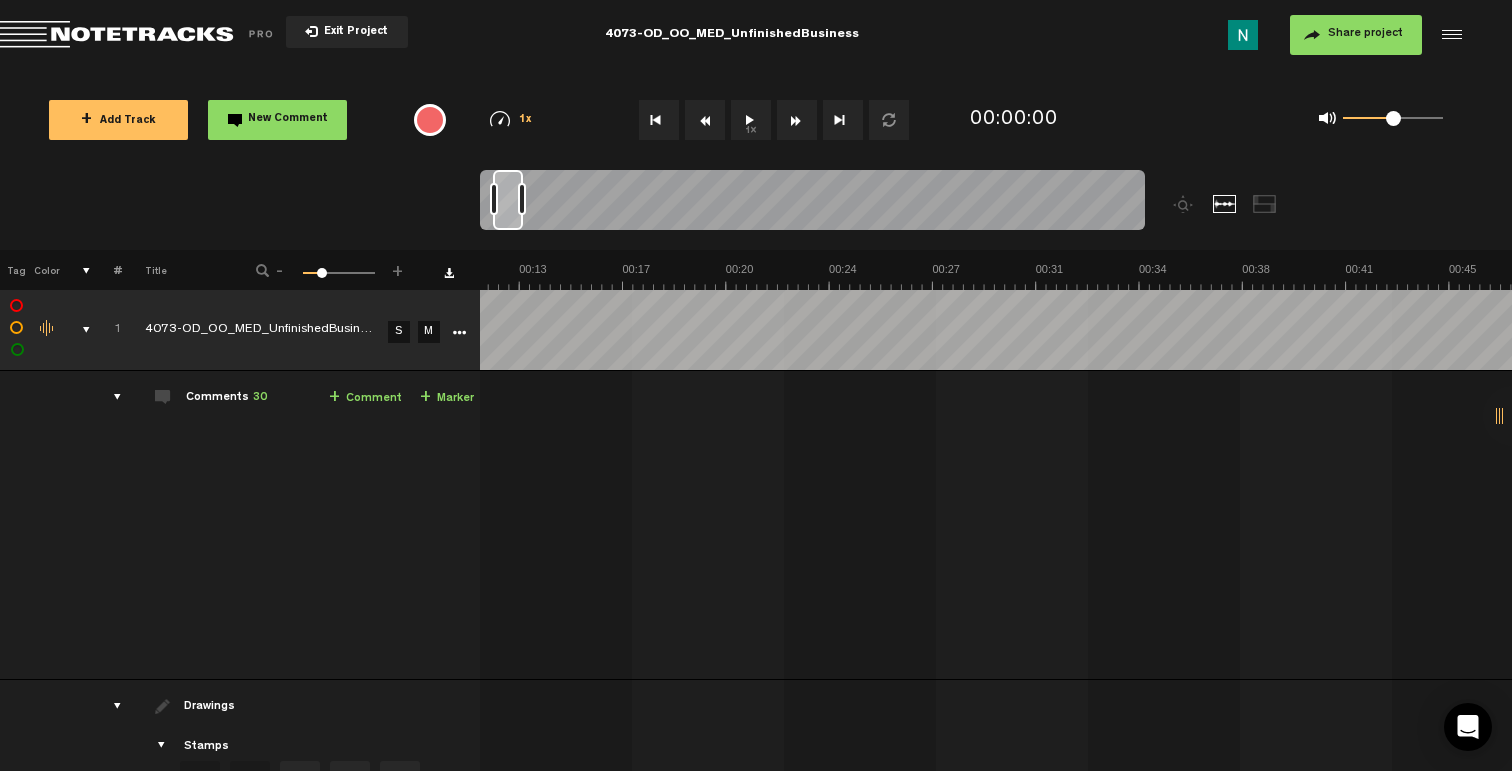 click at bounding box center [522, 199] 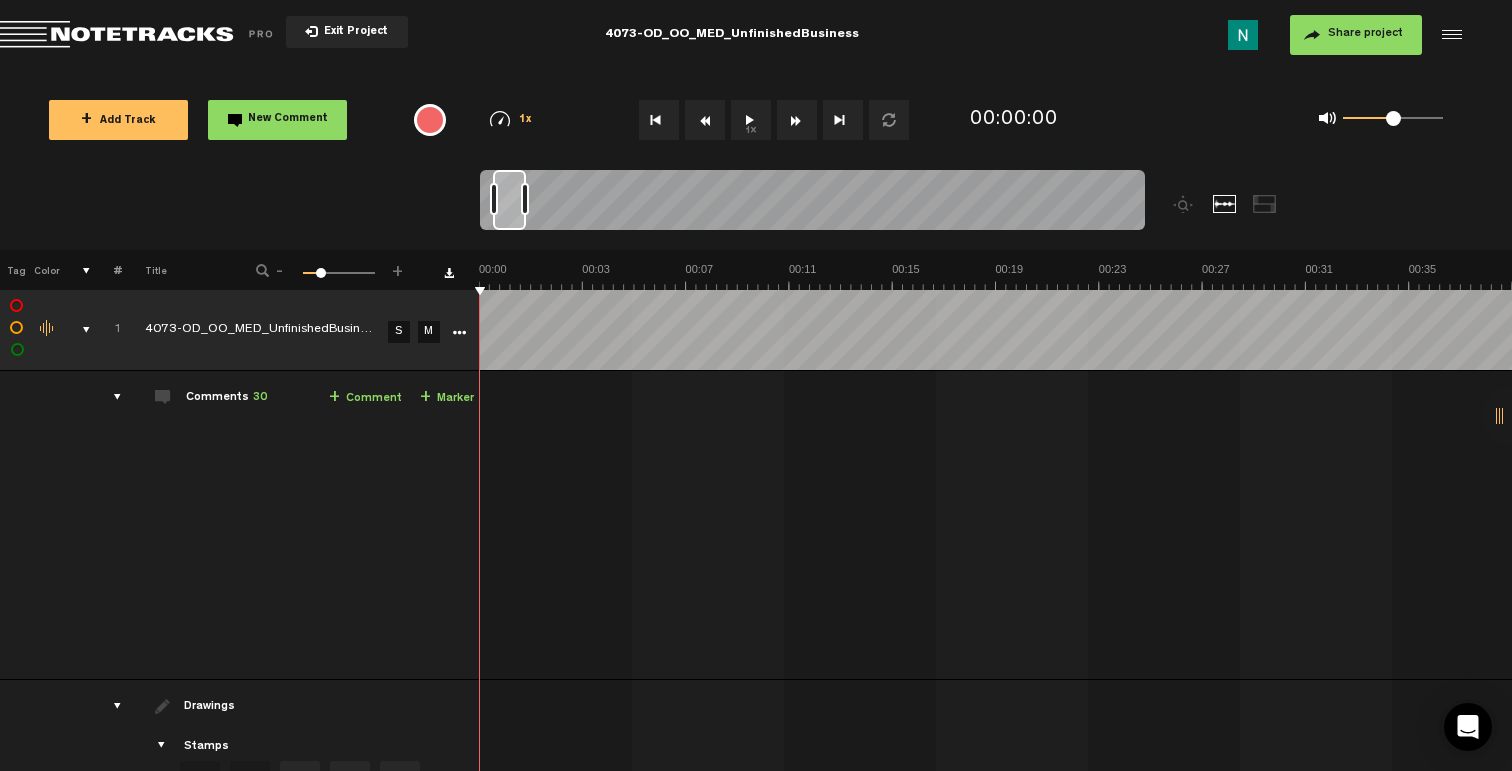 scroll, scrollTop: 0, scrollLeft: 0, axis: both 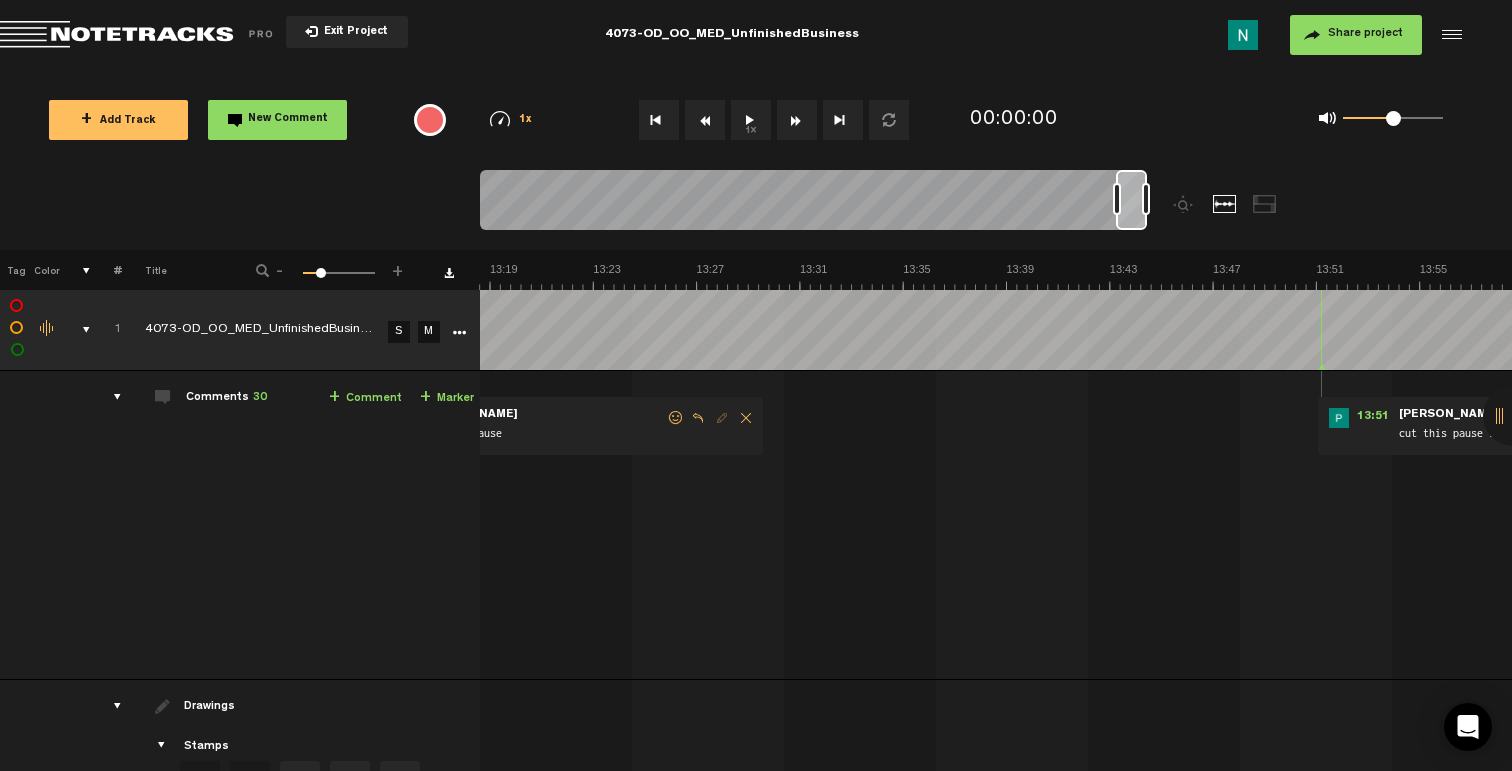 drag, startPoint x: 512, startPoint y: 219, endPoint x: 1156, endPoint y: 215, distance: 644.01245 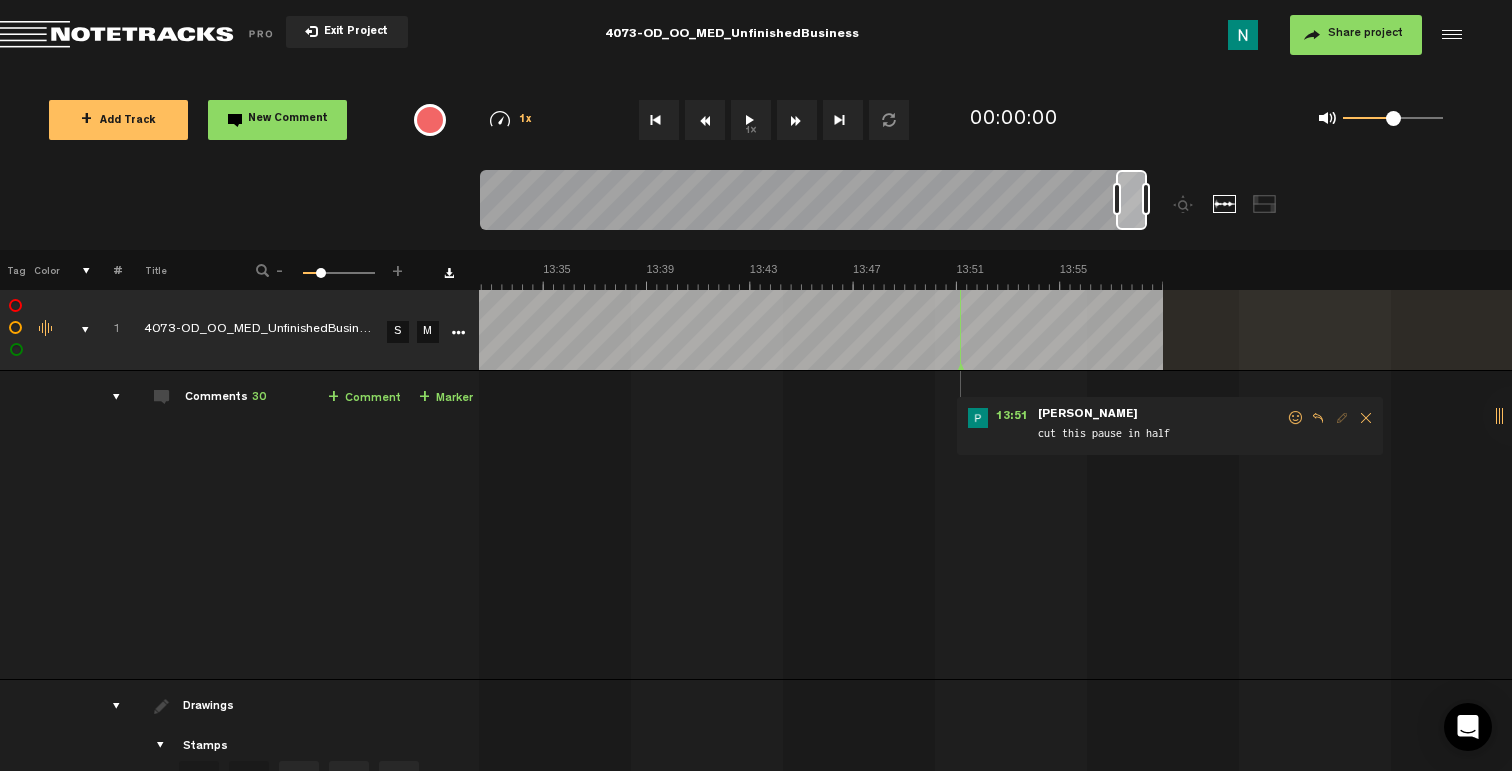 scroll, scrollTop: 0, scrollLeft: 21129, axis: horizontal 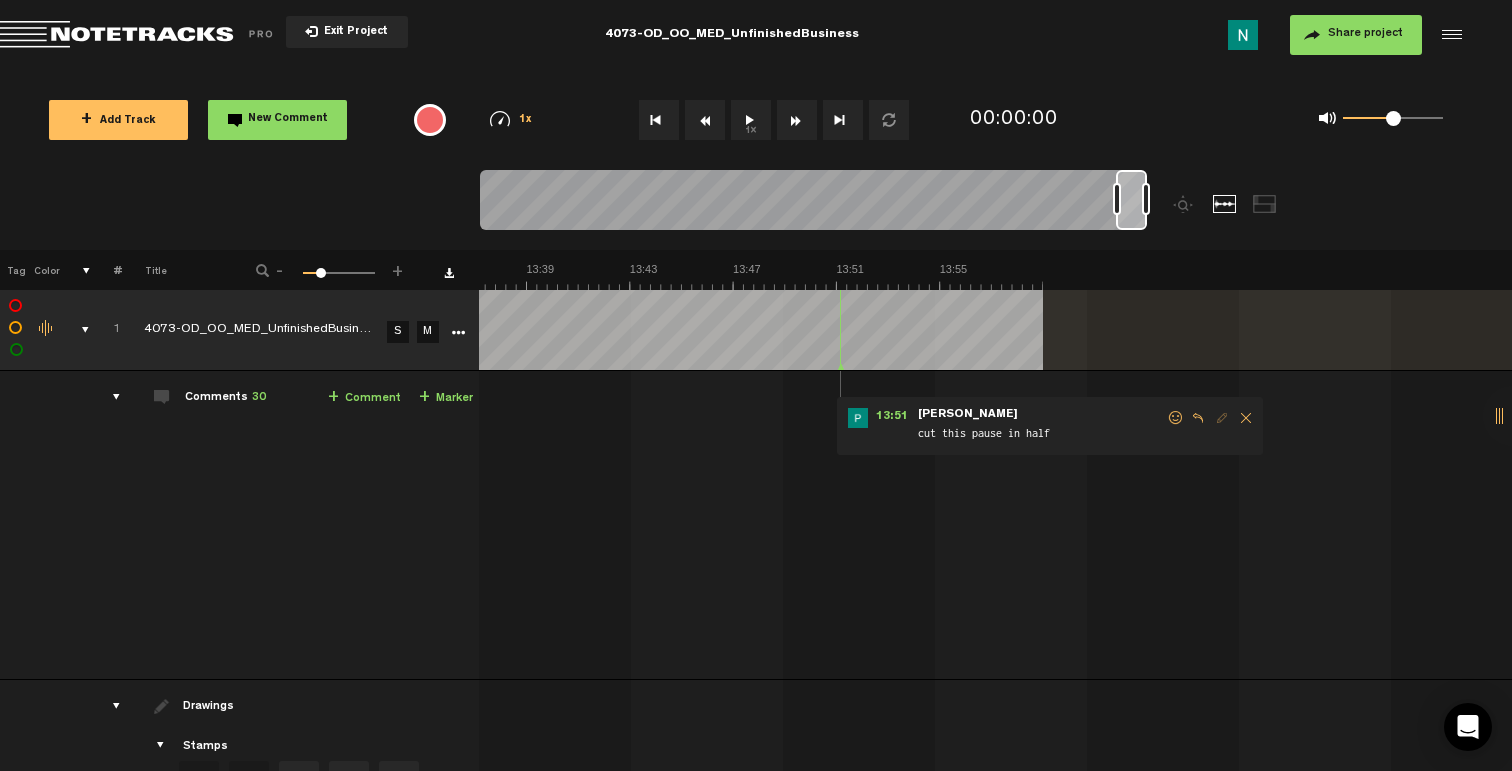 drag, startPoint x: 1156, startPoint y: 419, endPoint x: 1111, endPoint y: 444, distance: 51.47815 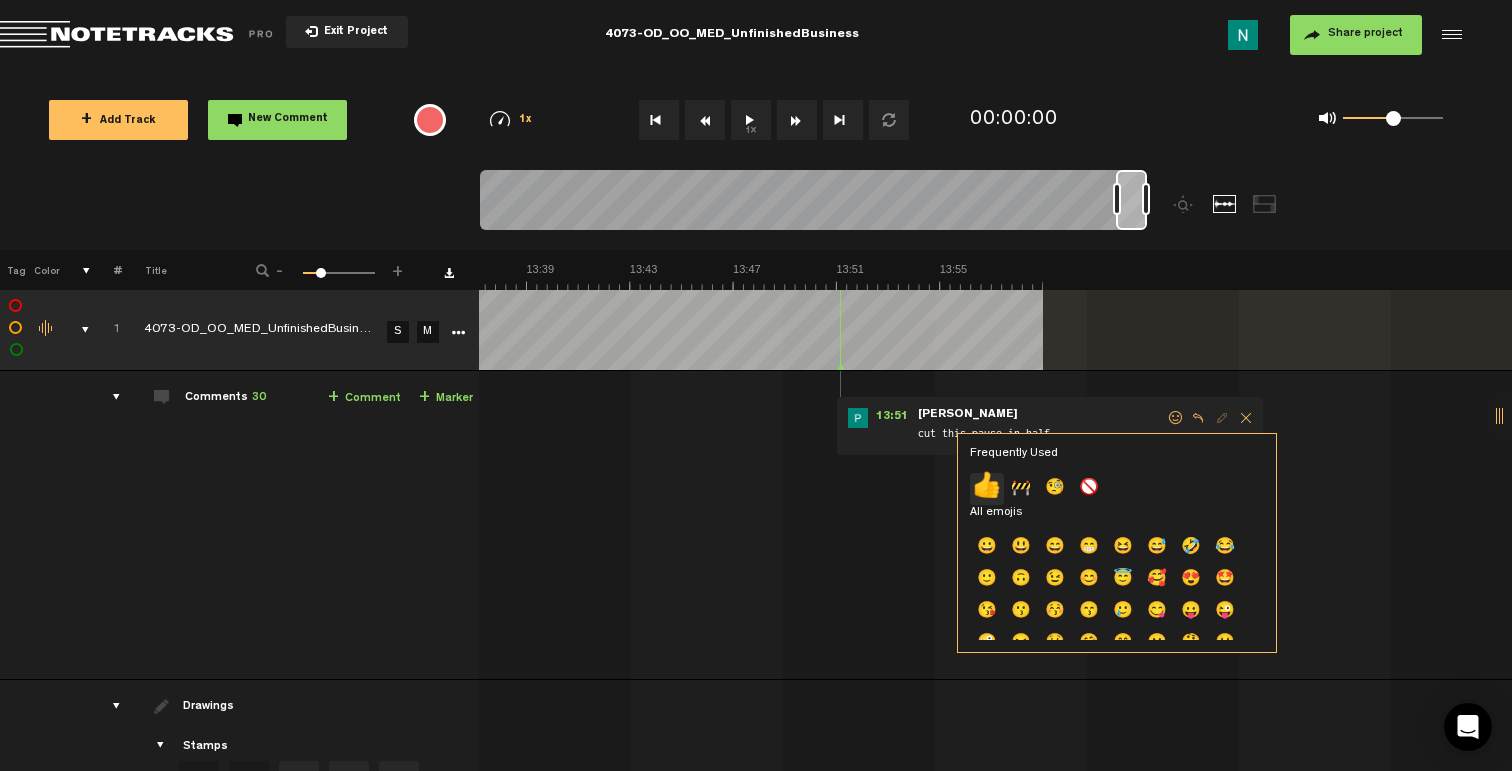 click on "👍" 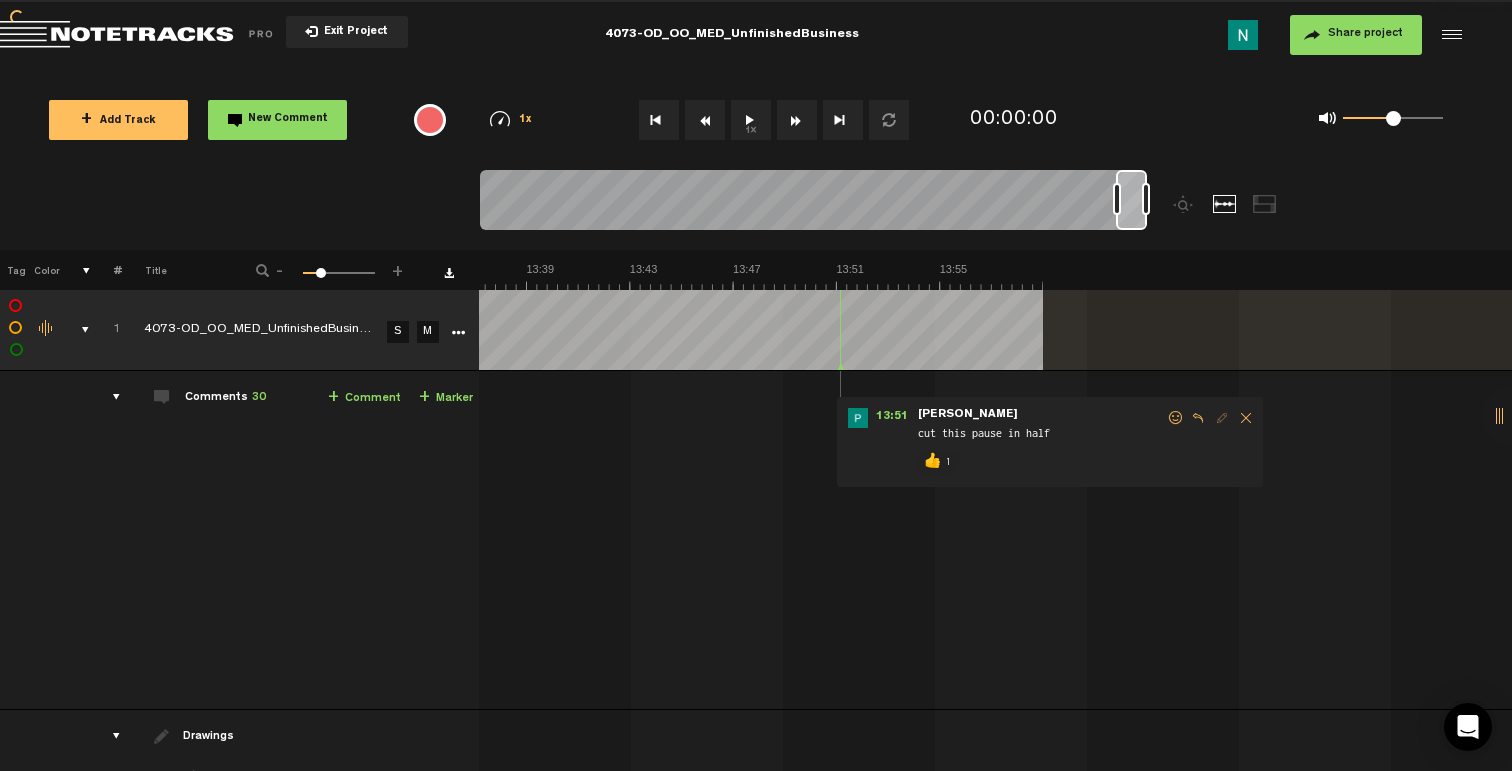 scroll, scrollTop: 0, scrollLeft: 0, axis: both 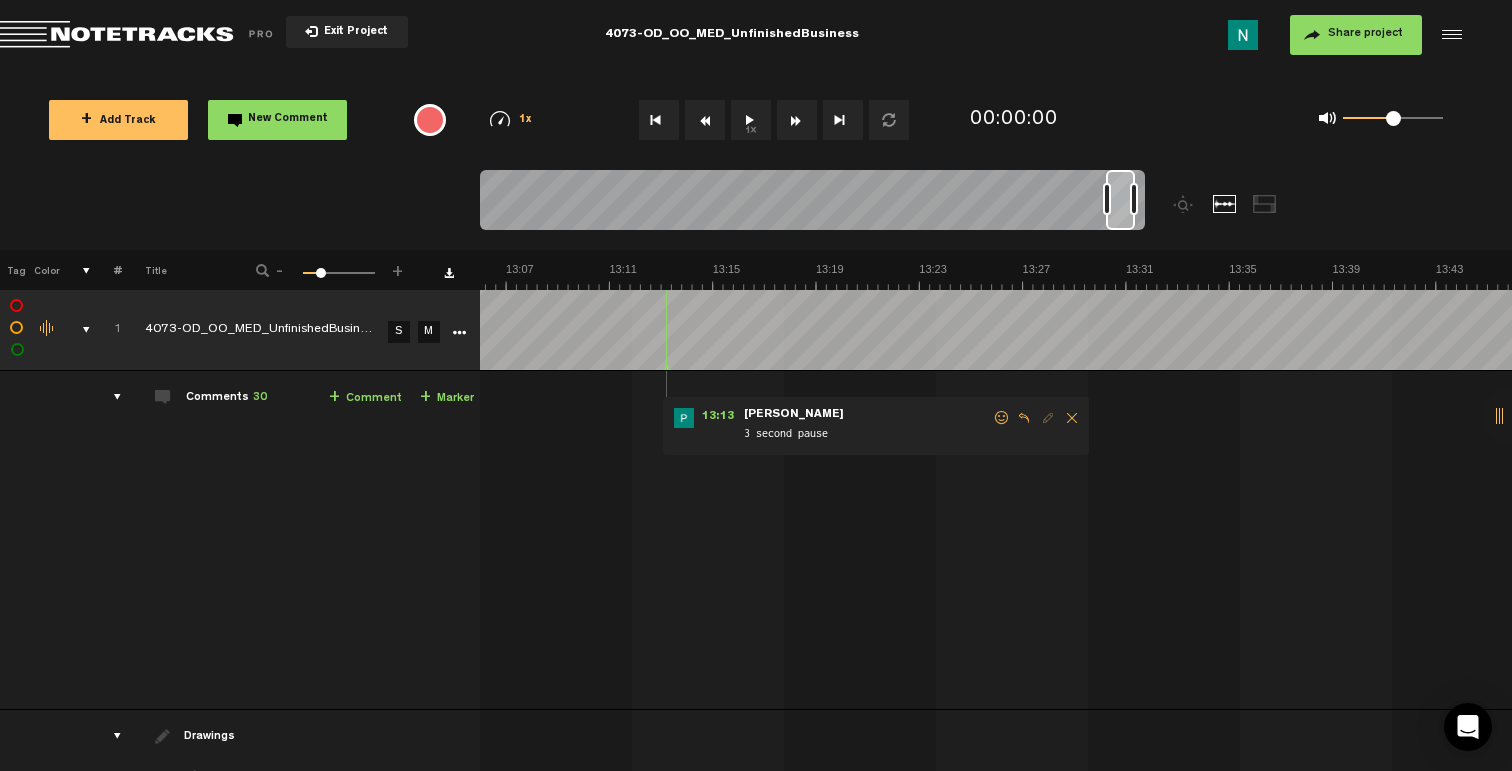 drag, startPoint x: 1122, startPoint y: 221, endPoint x: 1112, endPoint y: 222, distance: 10.049875 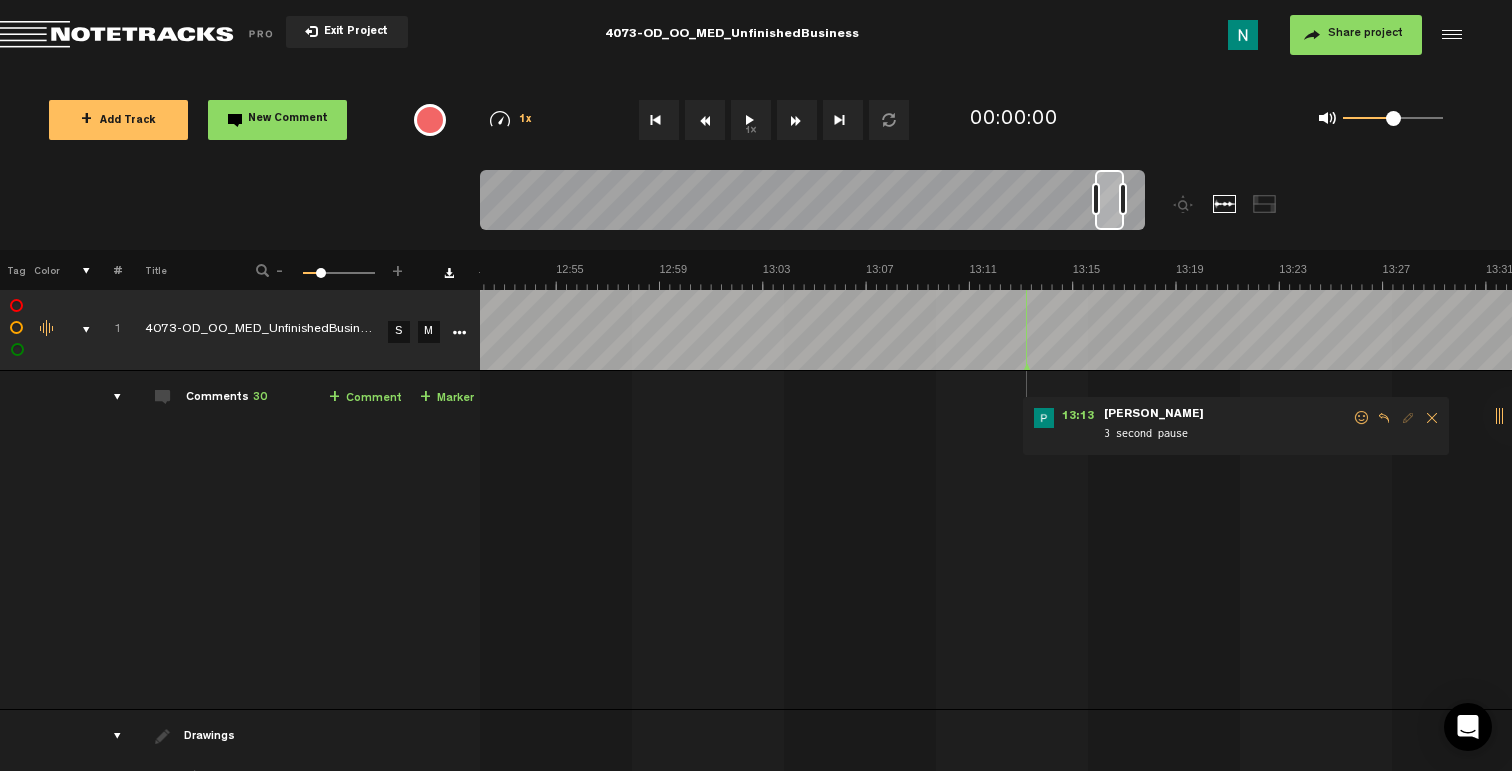 scroll, scrollTop: 0, scrollLeft: 19963, axis: horizontal 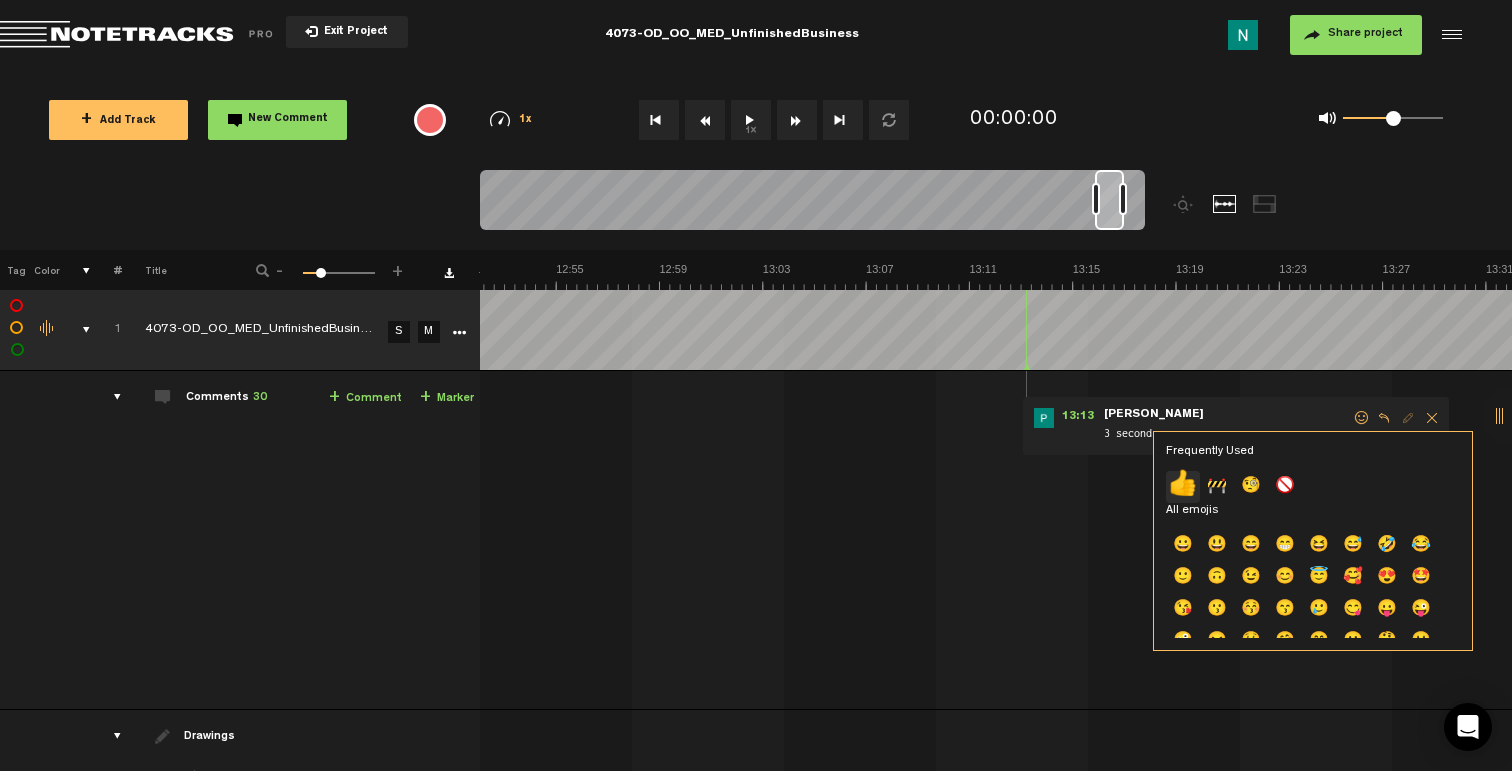 click on "👍" 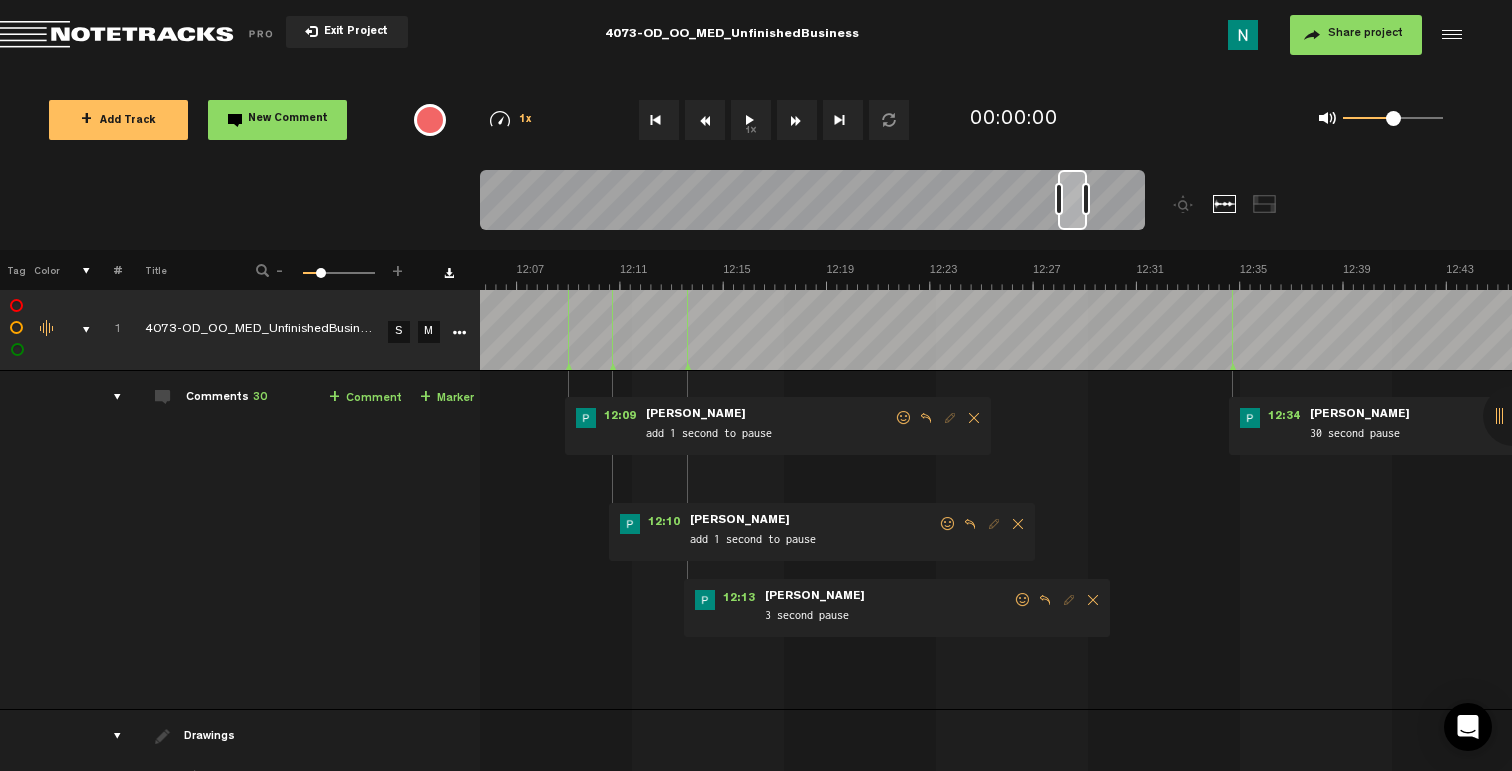 scroll, scrollTop: 0, scrollLeft: 18643, axis: horizontal 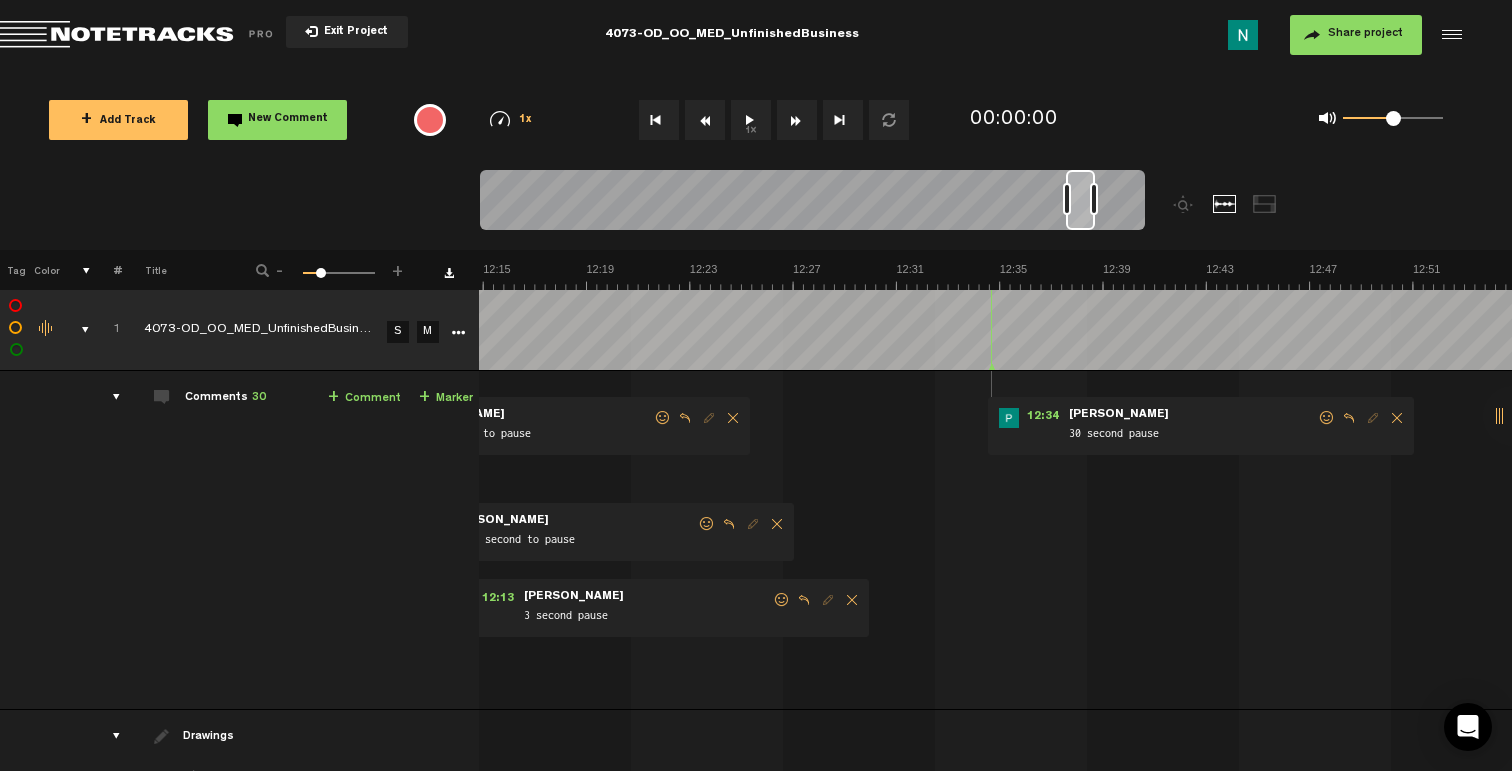 drag, startPoint x: 1307, startPoint y: 419, endPoint x: 1295, endPoint y: 423, distance: 12.649111 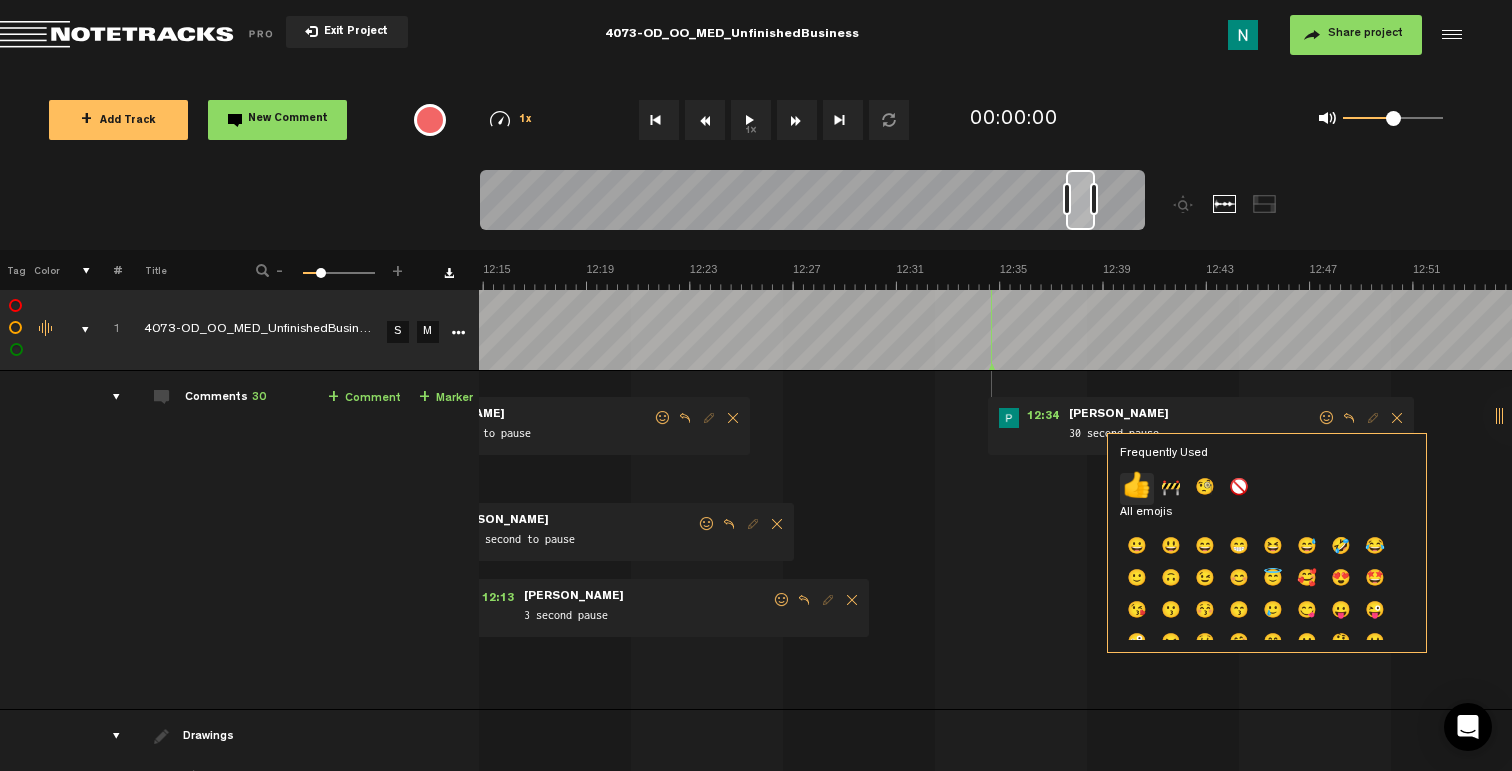 click on "👍" 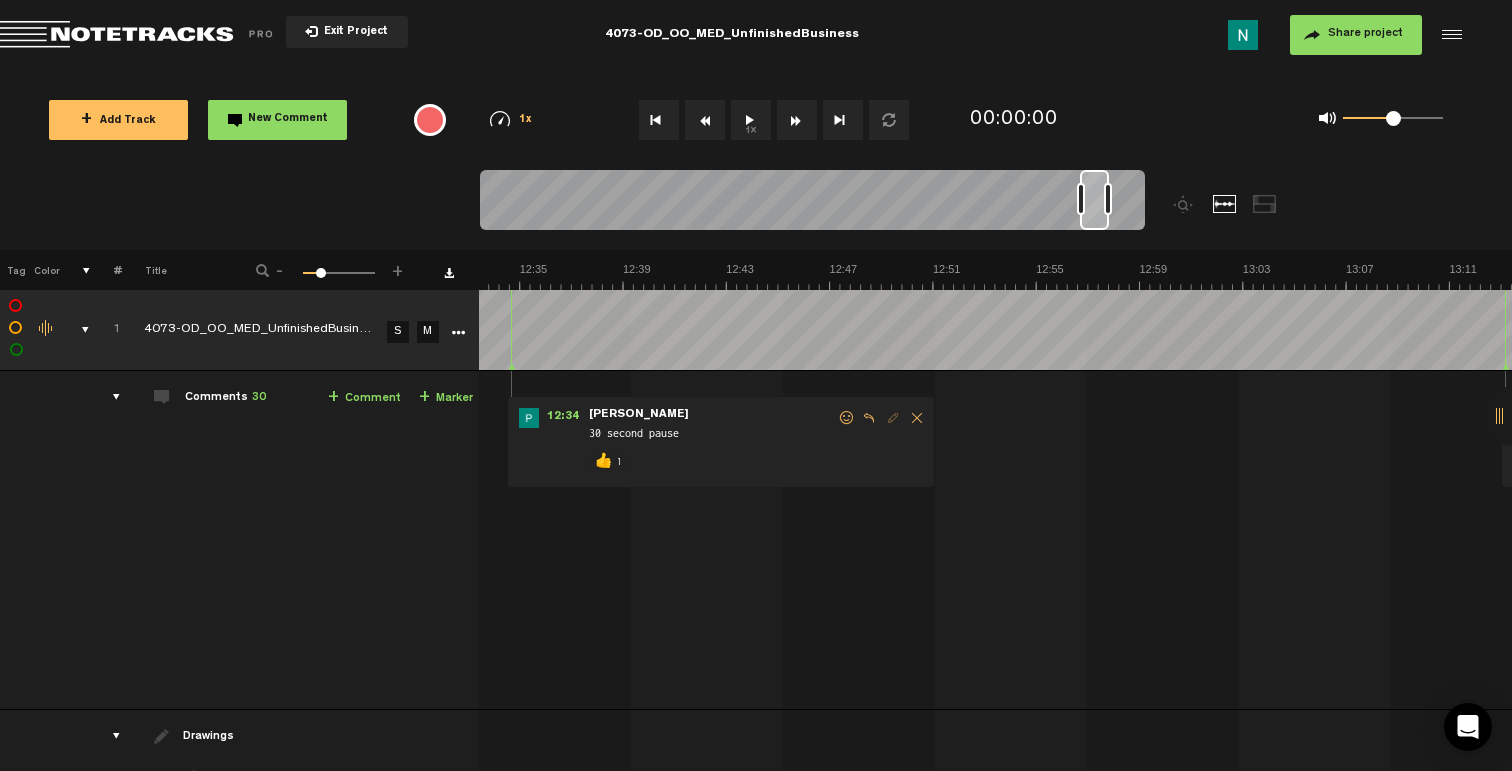 scroll, scrollTop: 0, scrollLeft: 19123, axis: horizontal 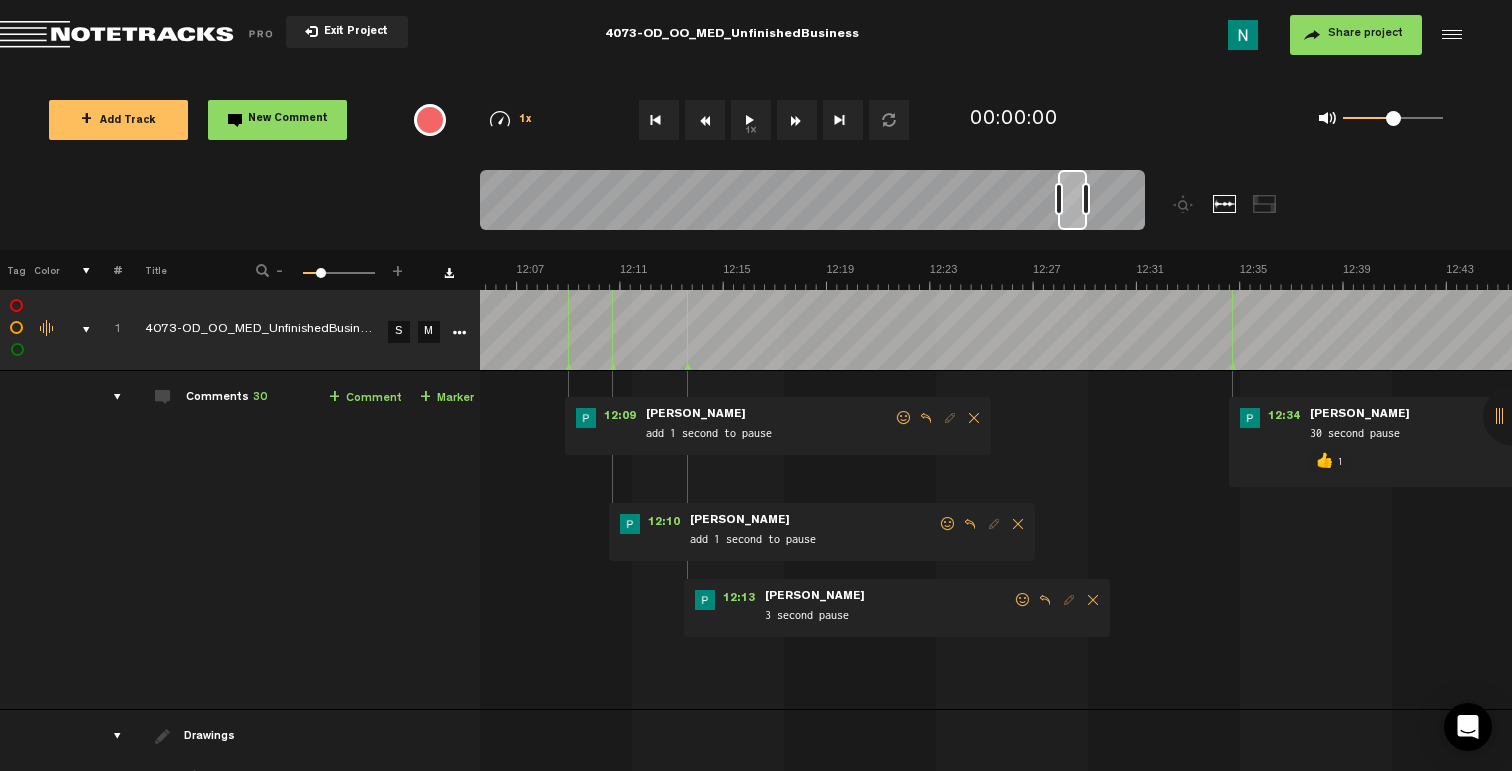 click at bounding box center [1023, 600] 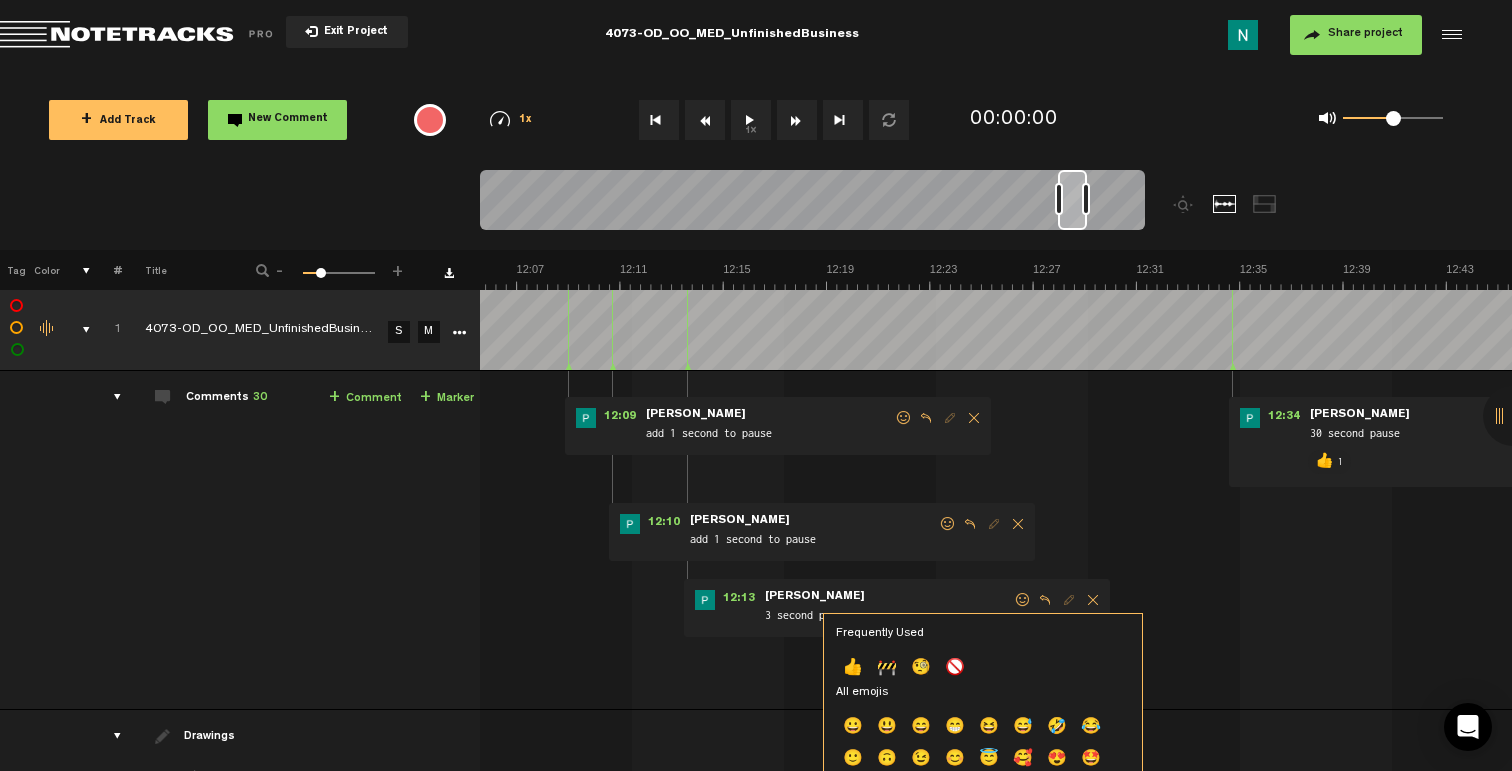 click on "👍" 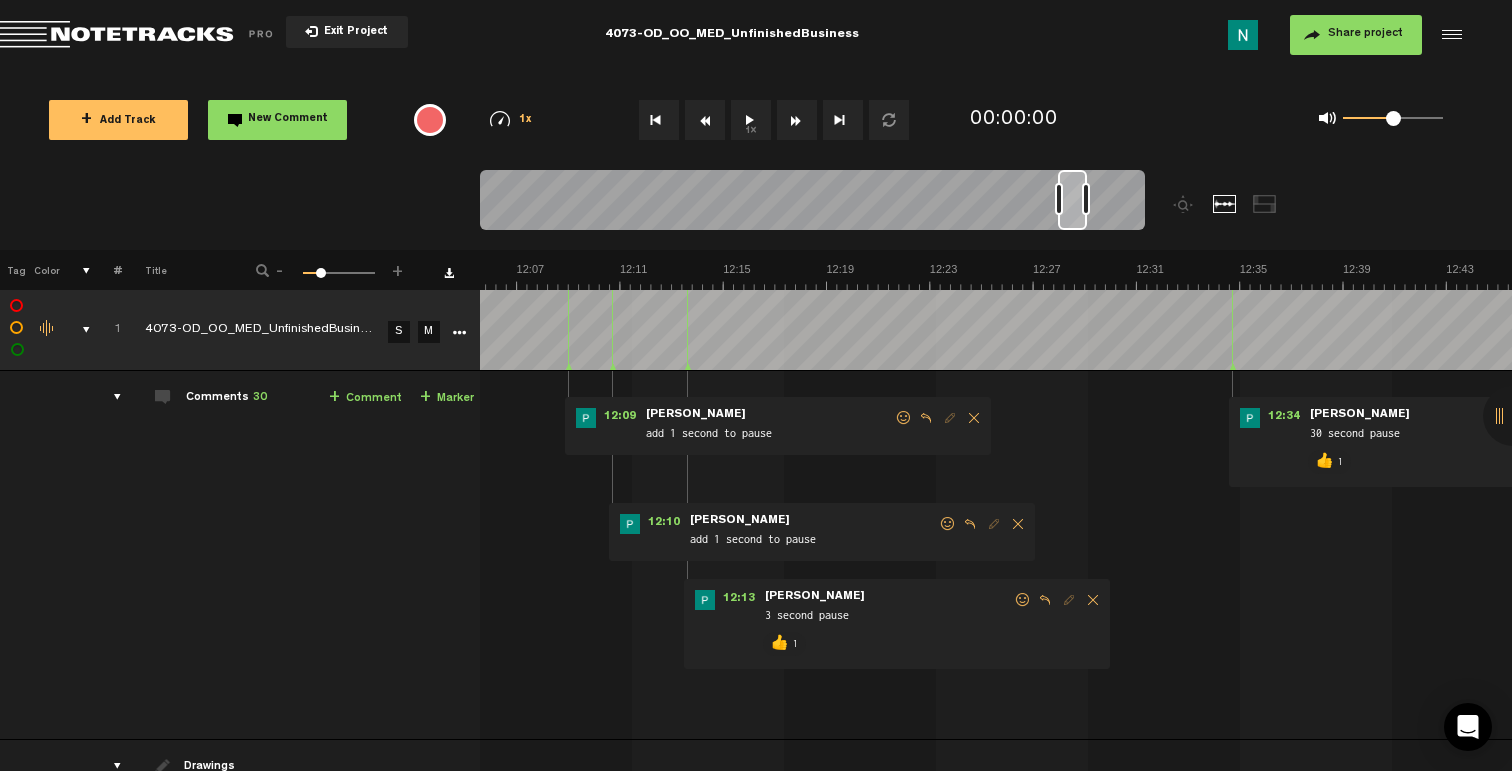 click at bounding box center [948, 524] 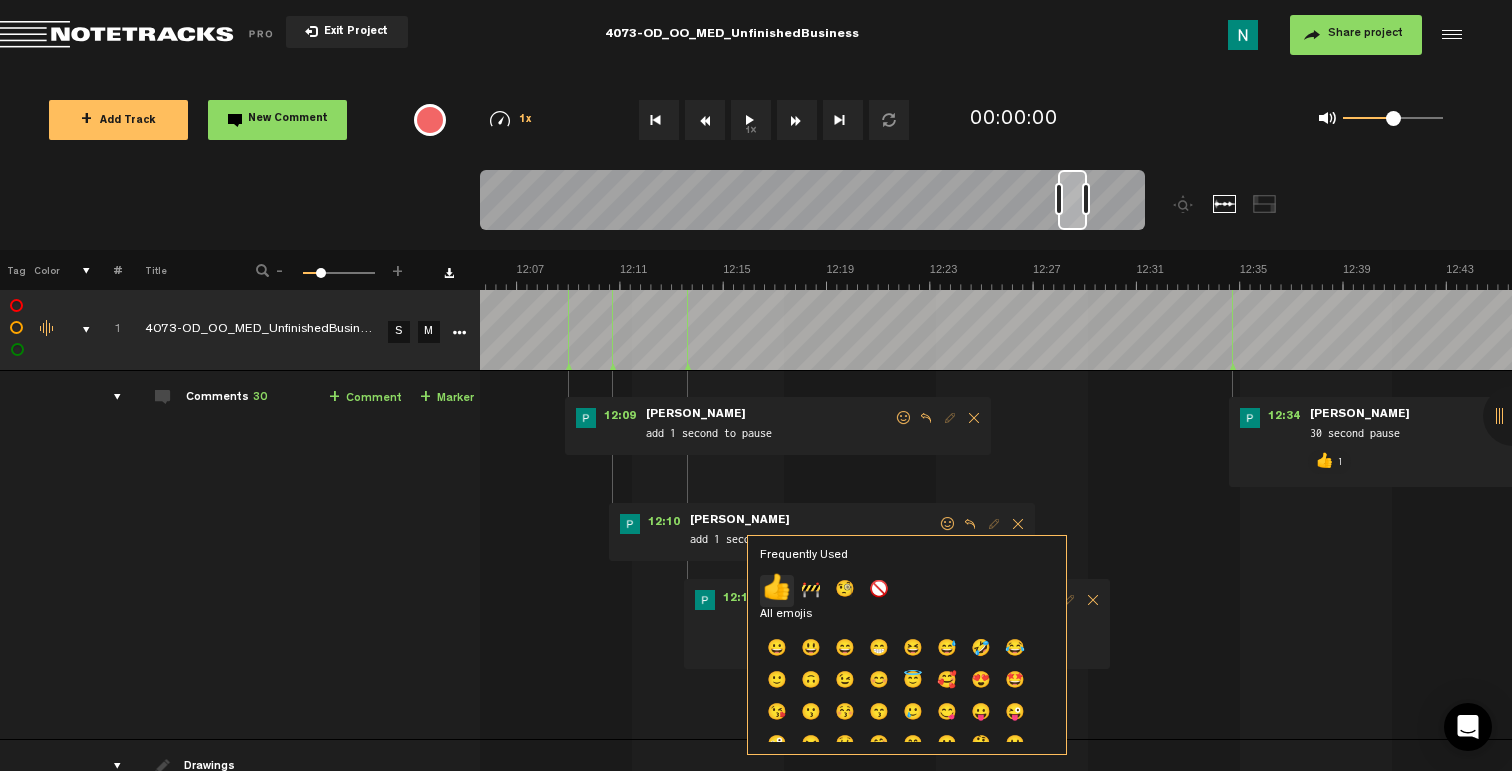 click on "👍" 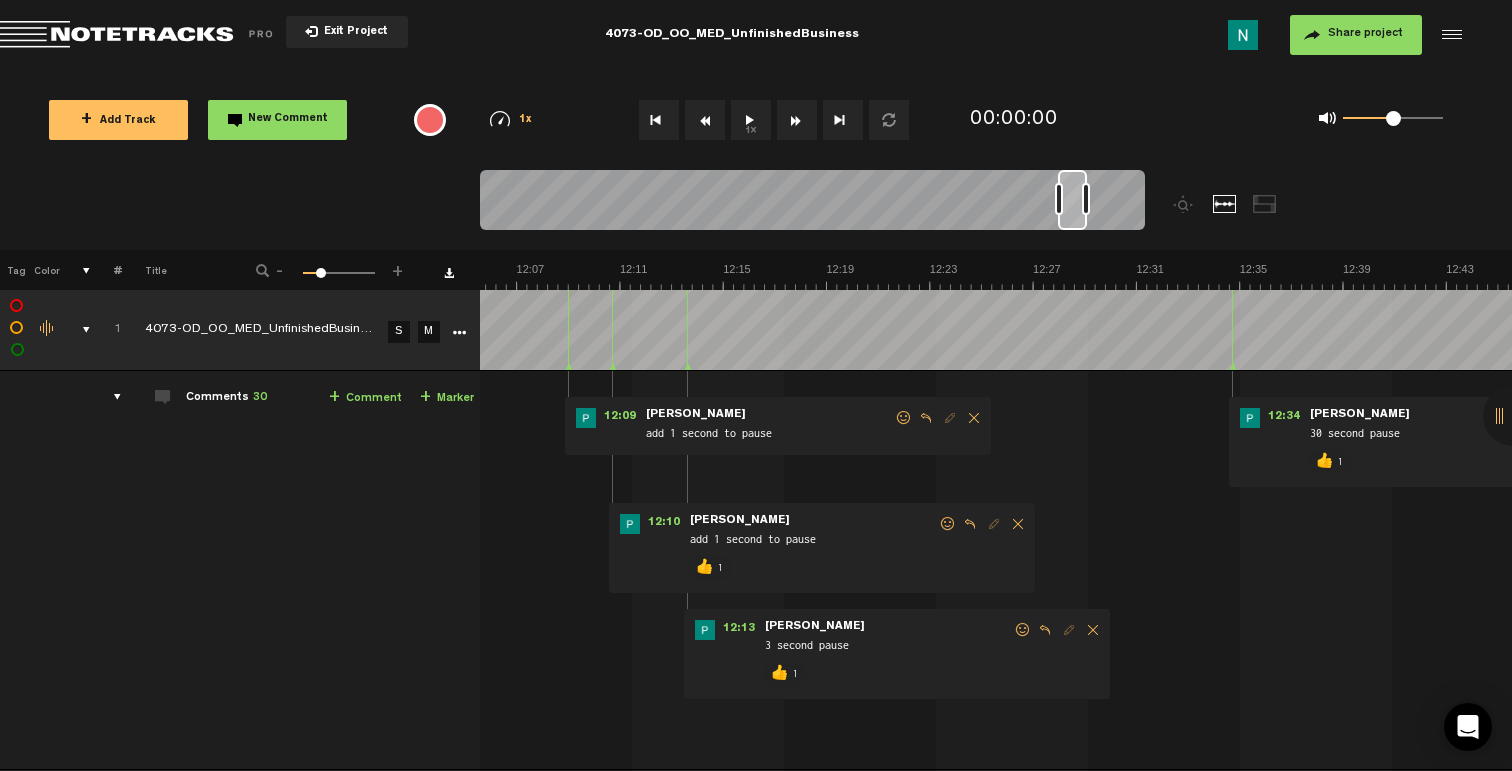 click at bounding box center [904, 418] 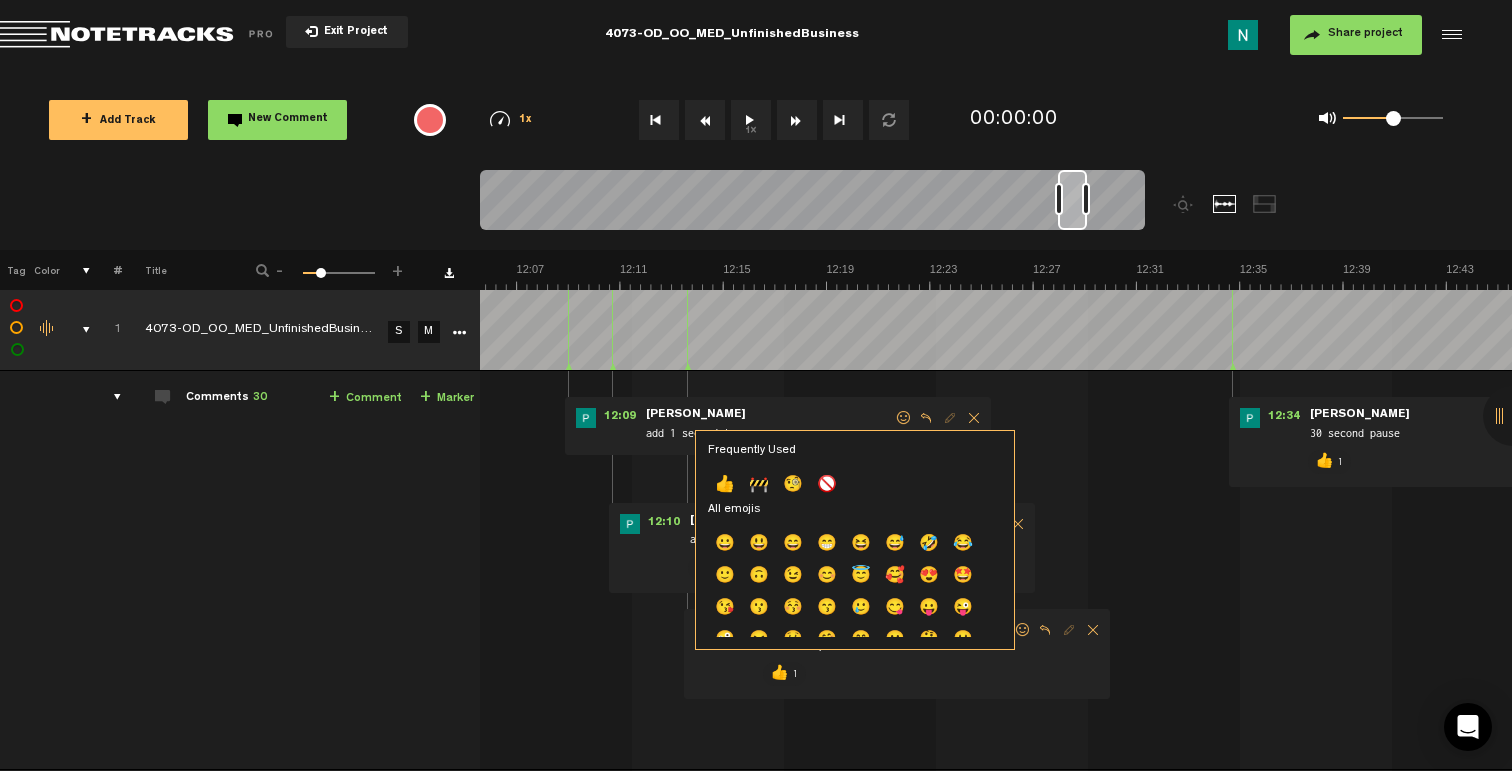 click on "👍" 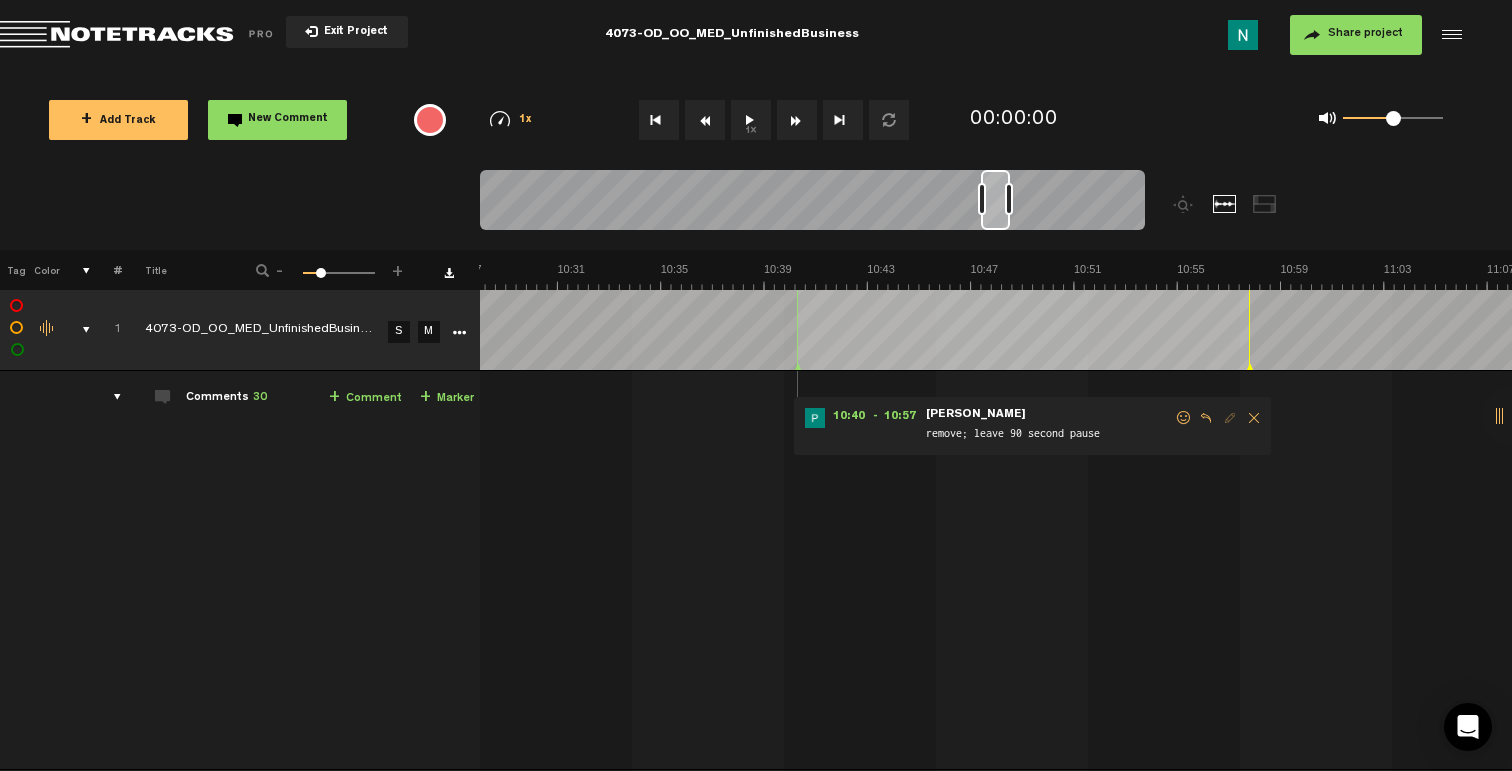 scroll, scrollTop: 0, scrollLeft: 16363, axis: horizontal 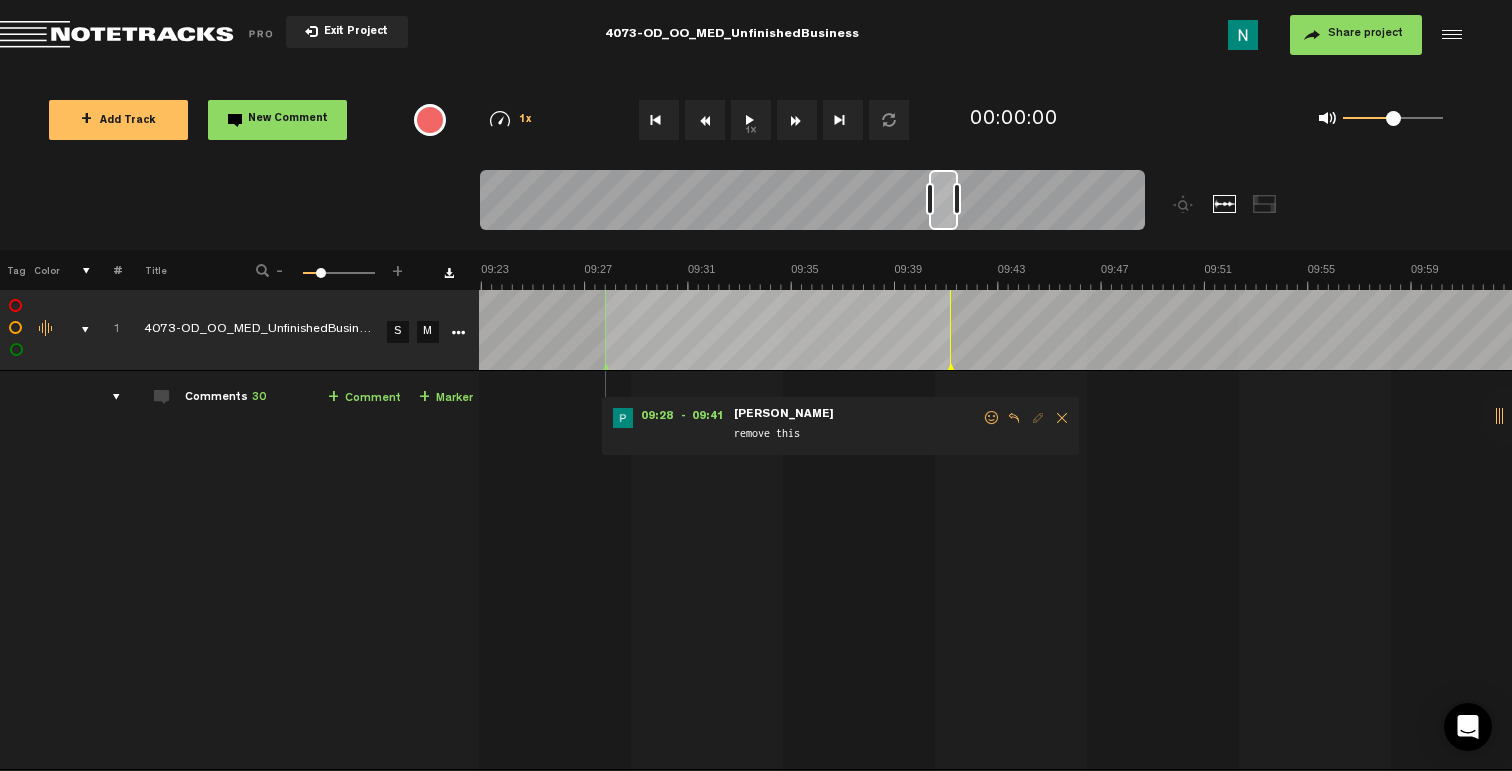 click at bounding box center [992, 418] 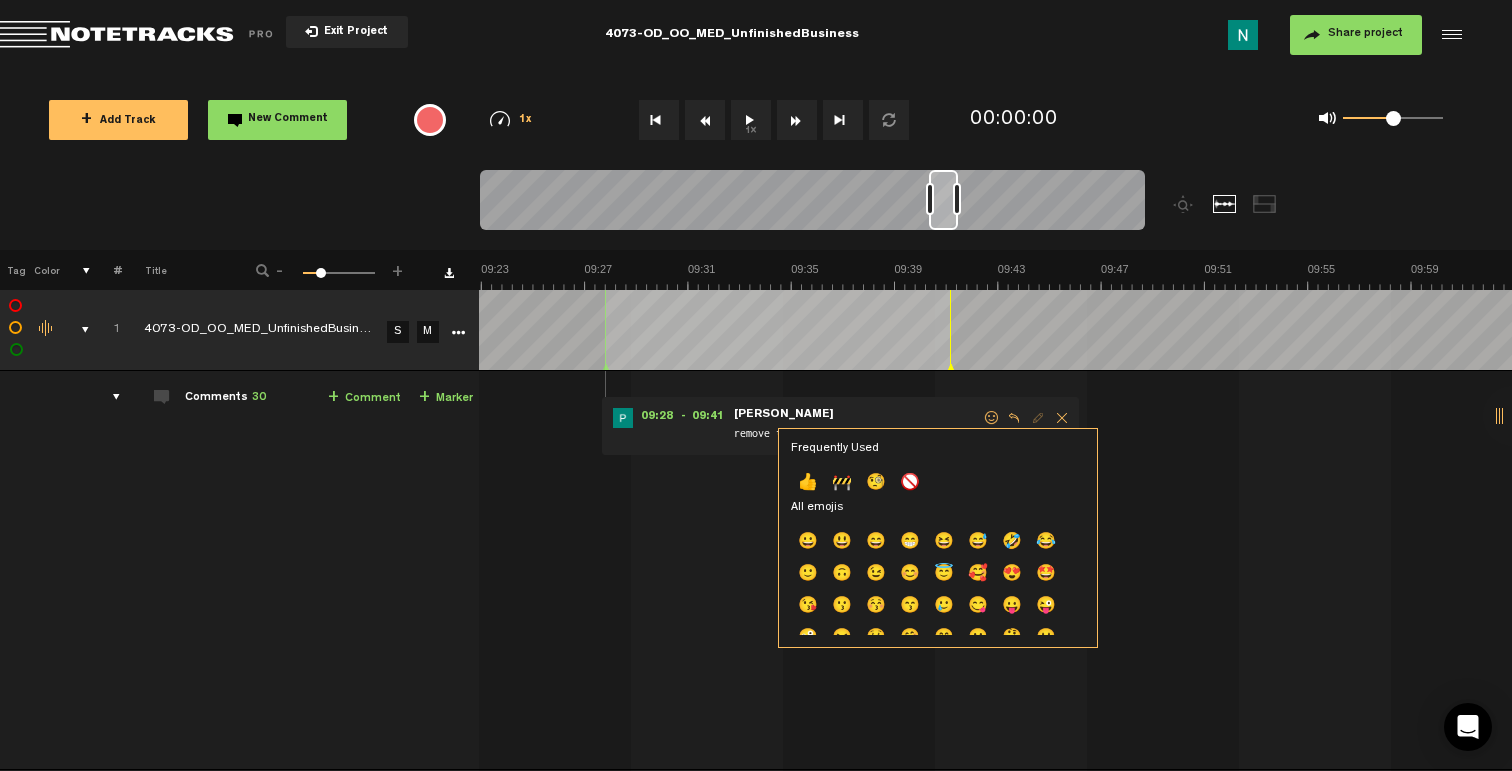 click on "👍" 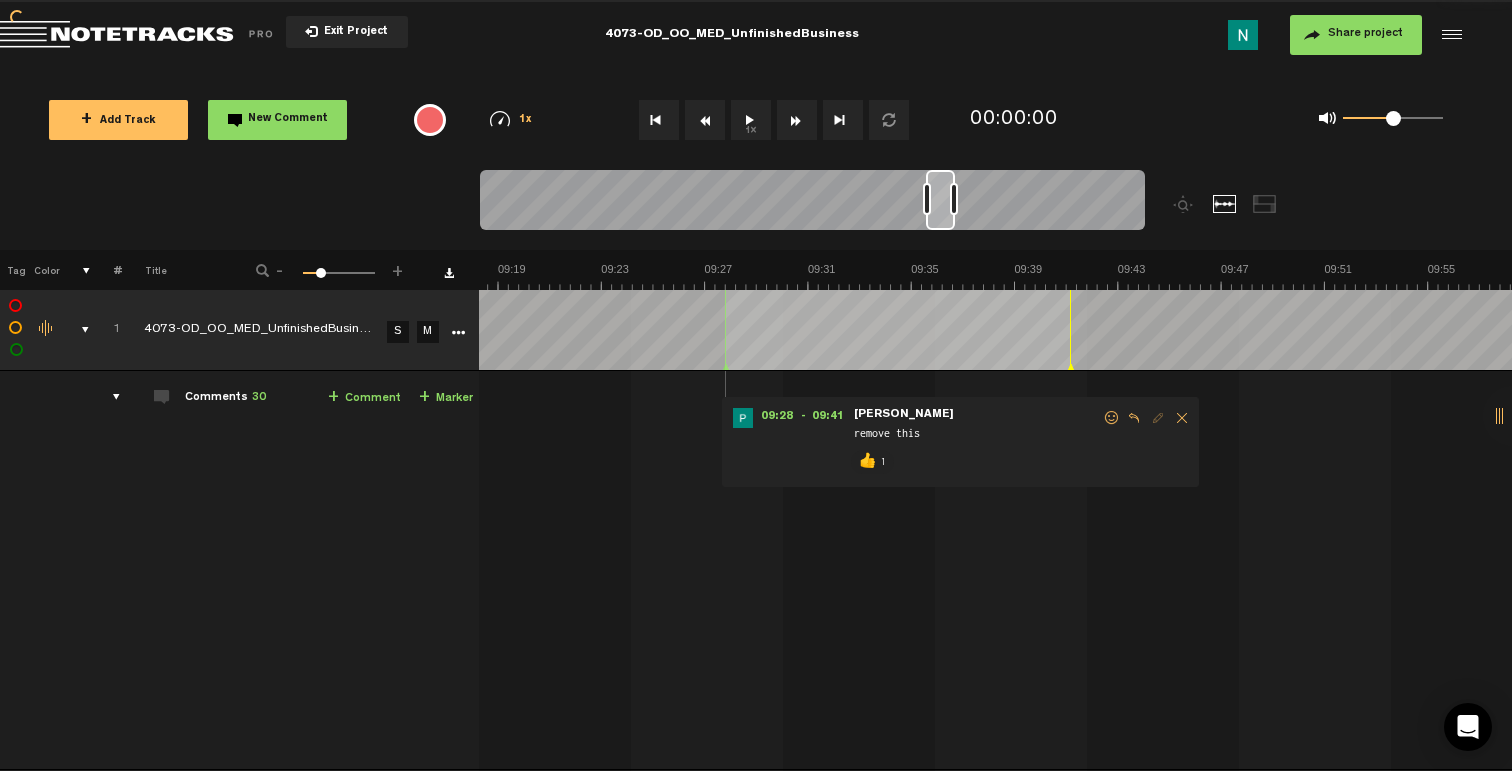 scroll, scrollTop: 0, scrollLeft: 0, axis: both 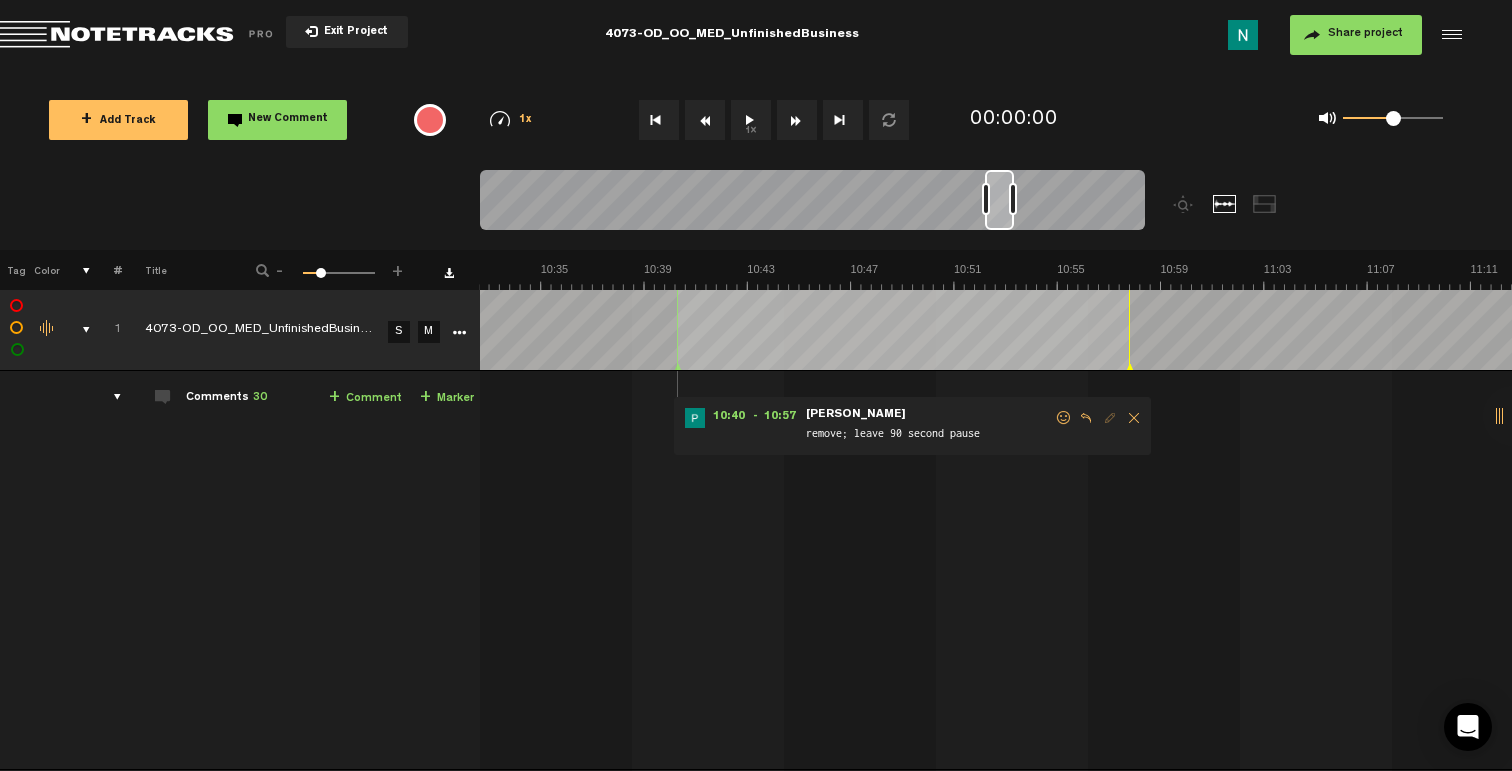 click at bounding box center (1064, 418) 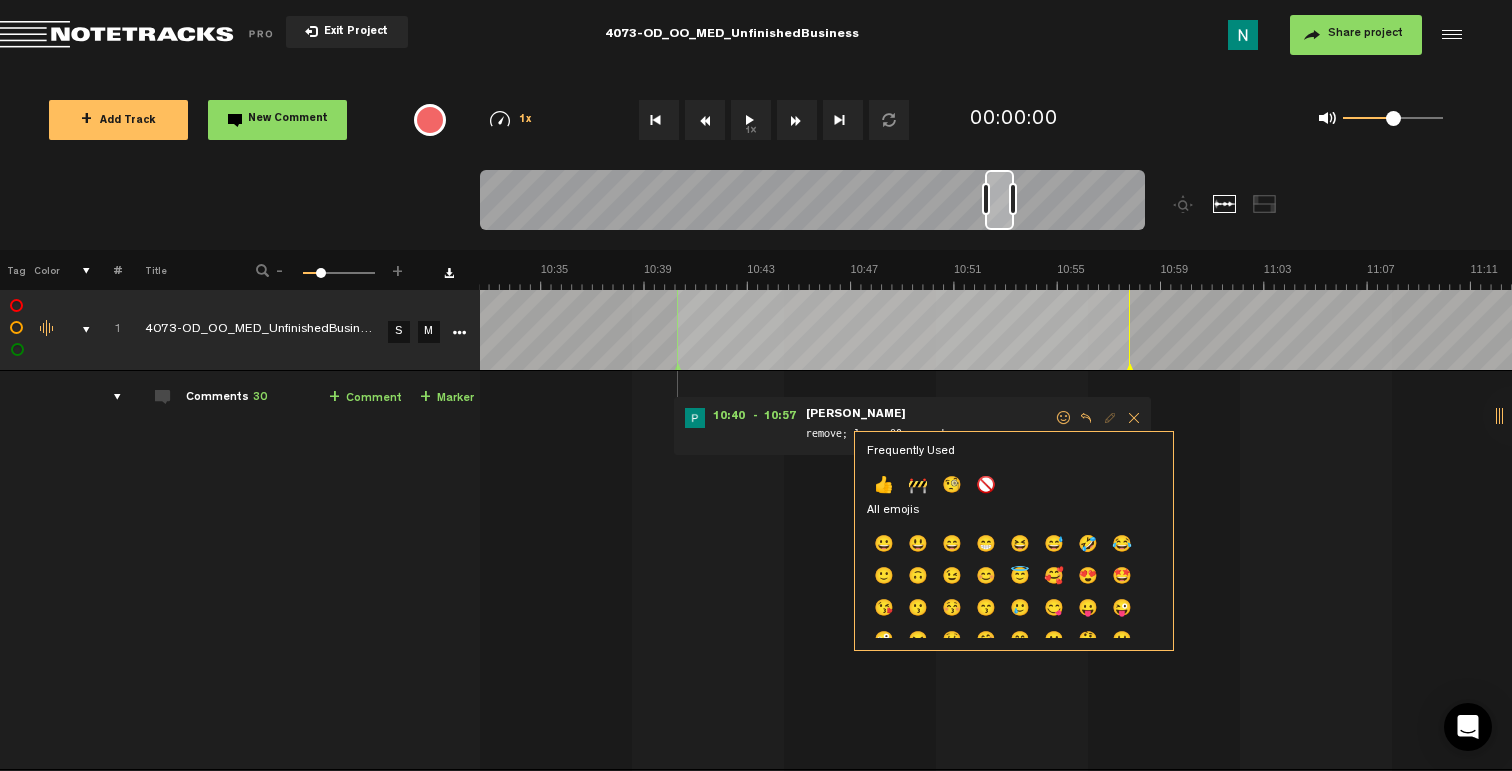 click on "👍" 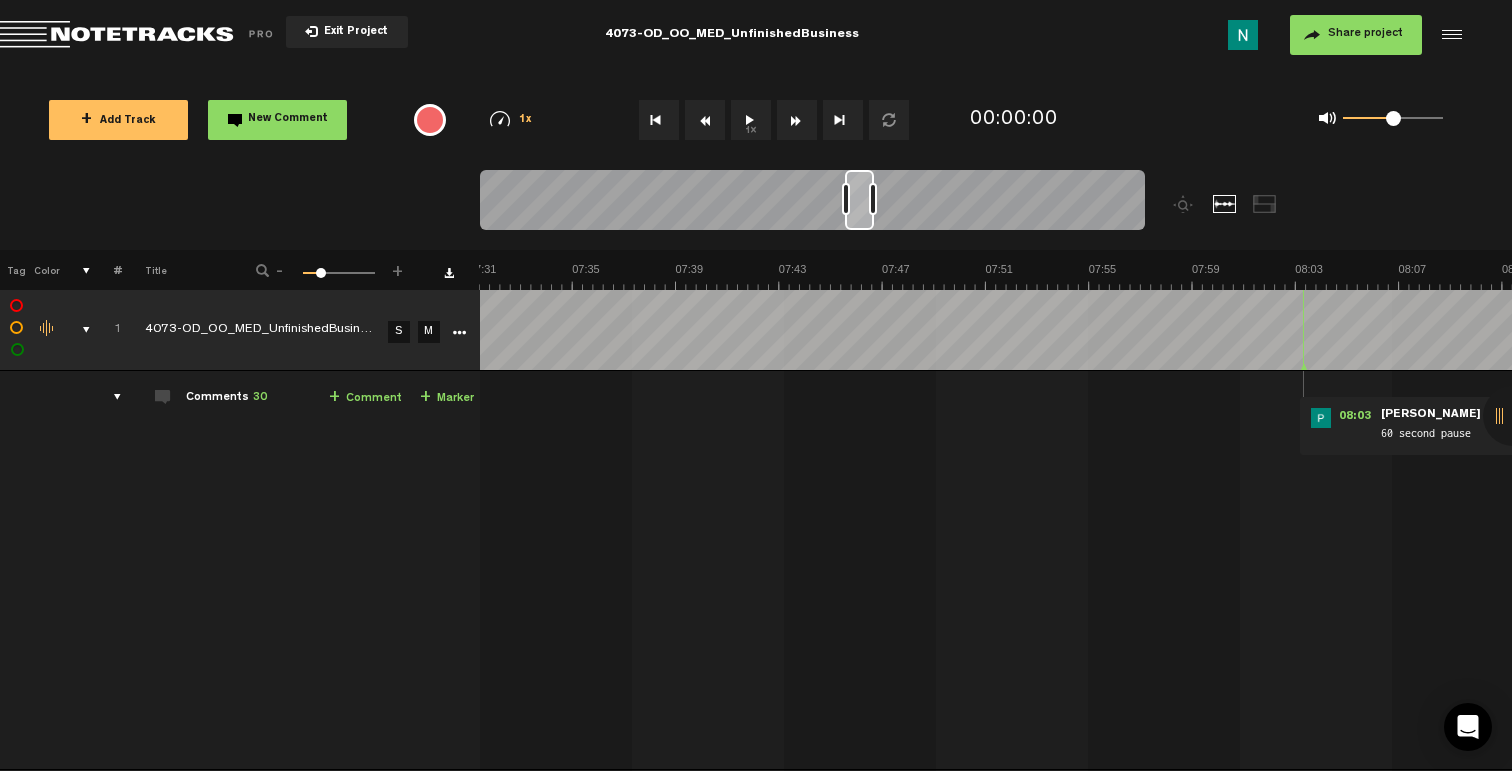 scroll, scrollTop: 0, scrollLeft: 12043, axis: horizontal 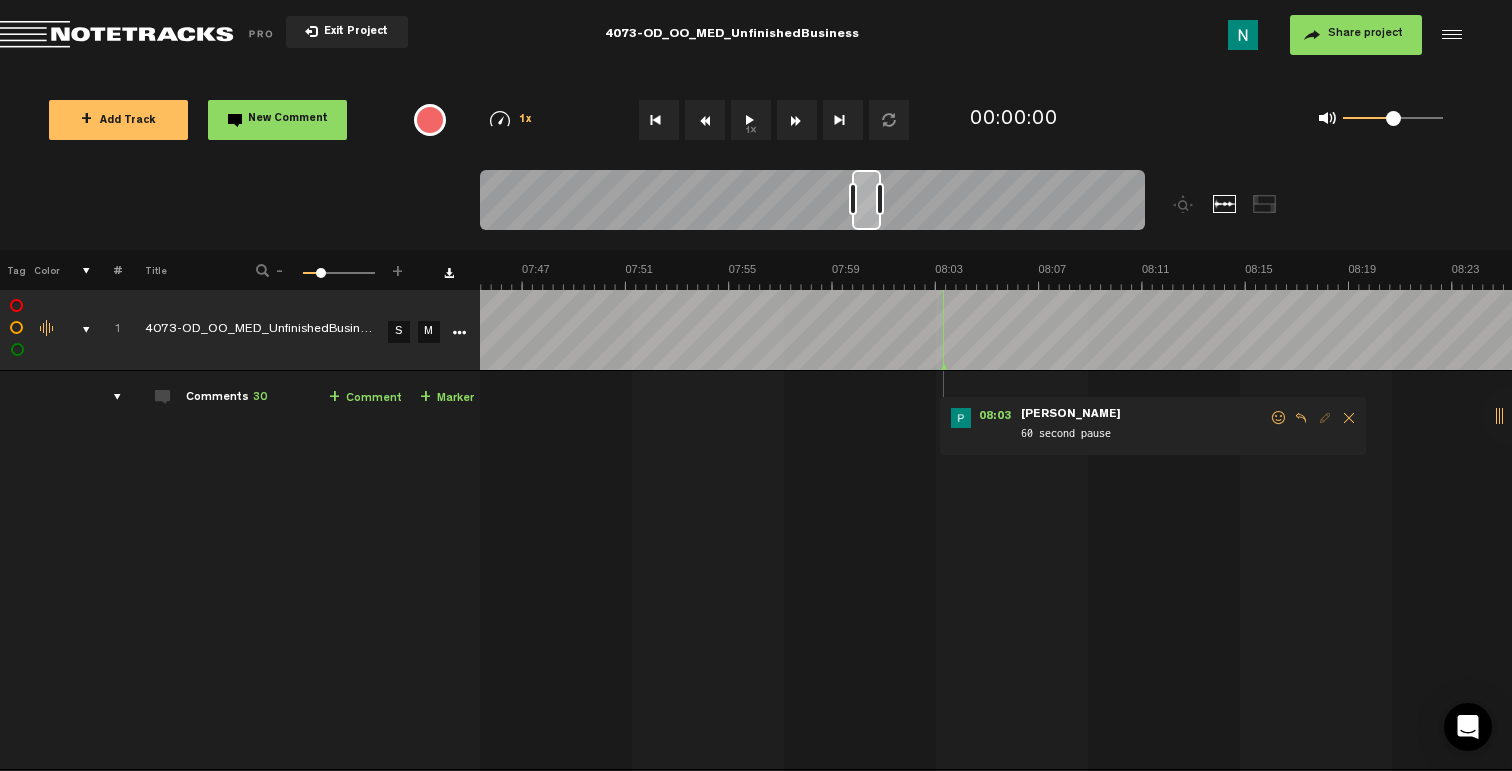 click at bounding box center [1279, 418] 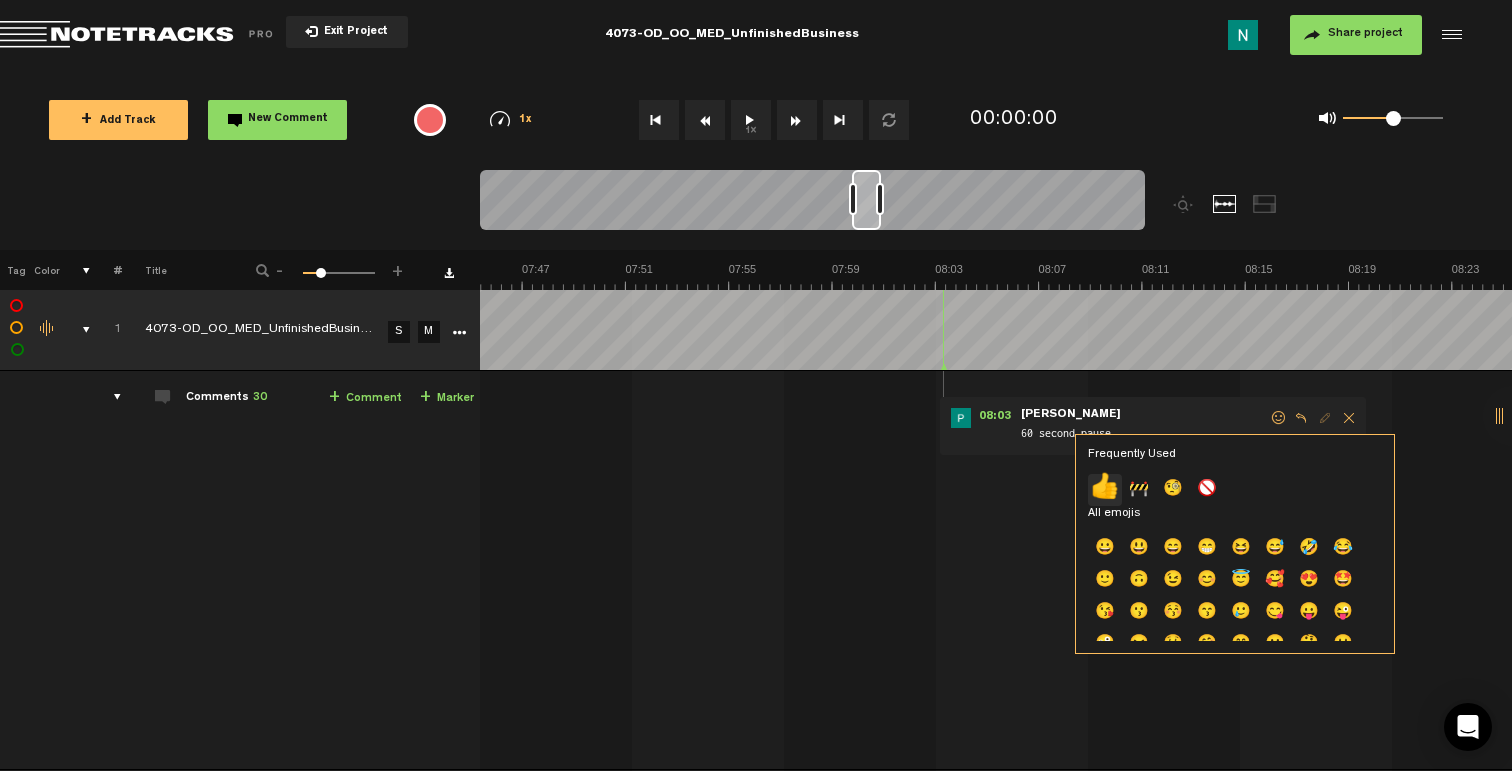 click on "👍" 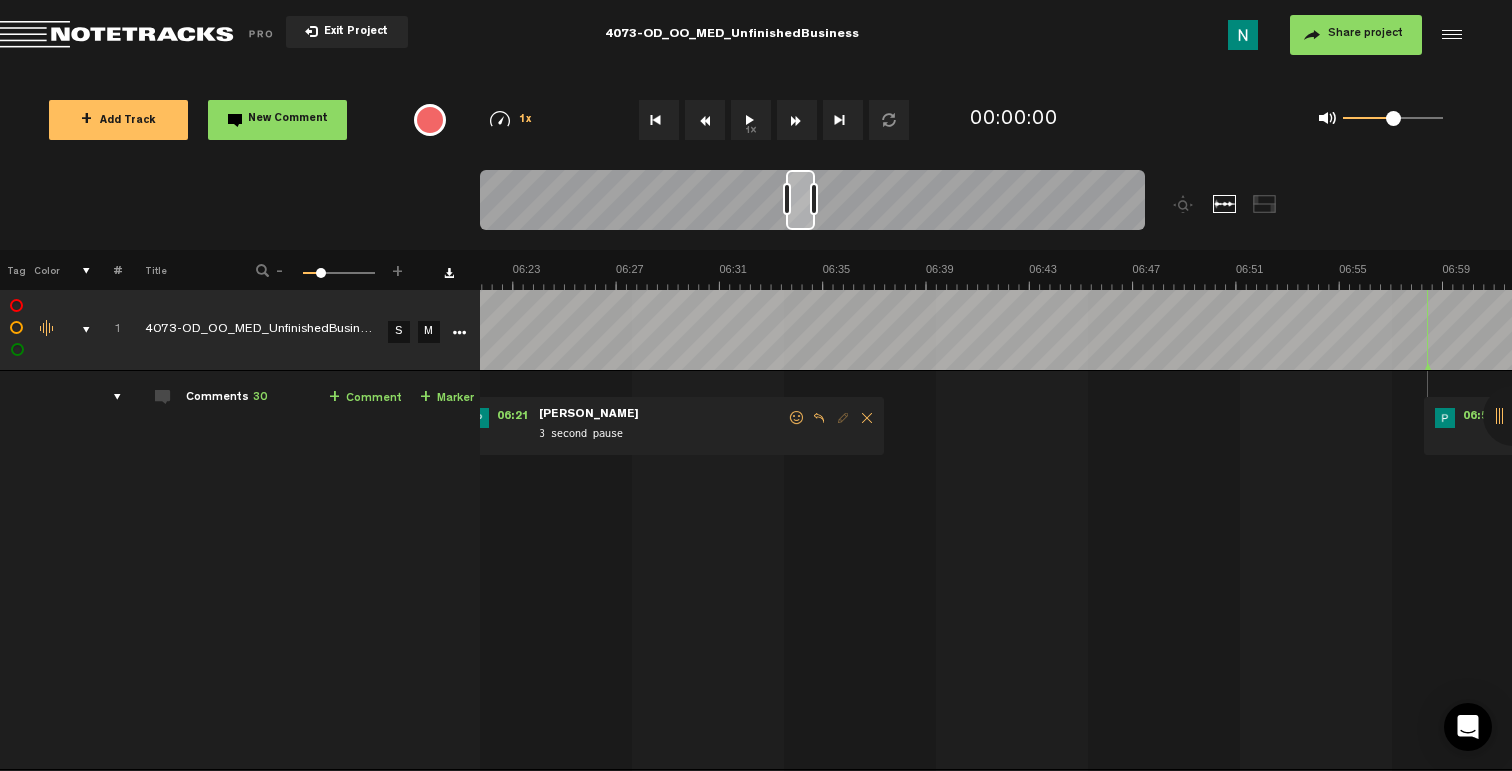 scroll, scrollTop: 0, scrollLeft: 9763, axis: horizontal 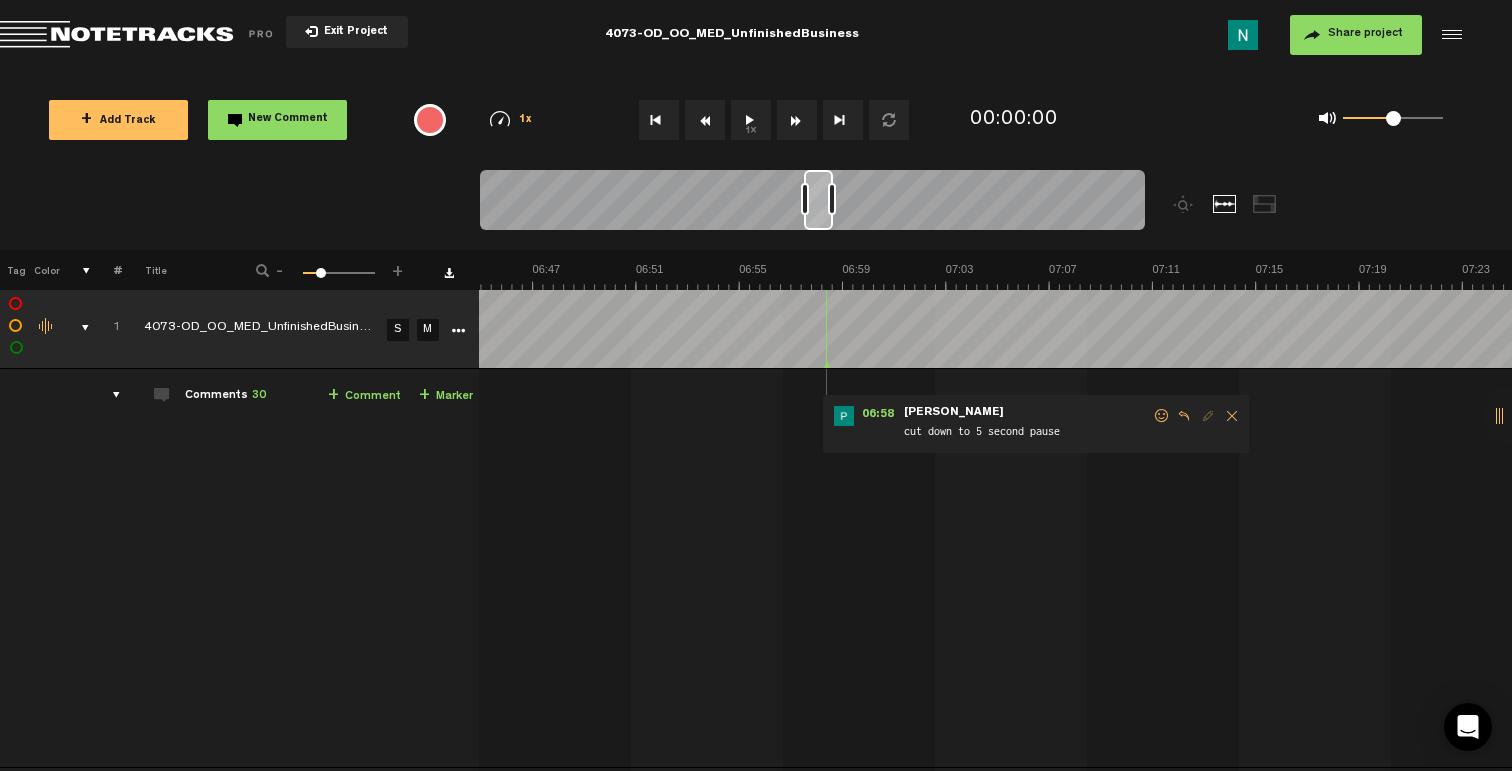 click at bounding box center [1162, 416] 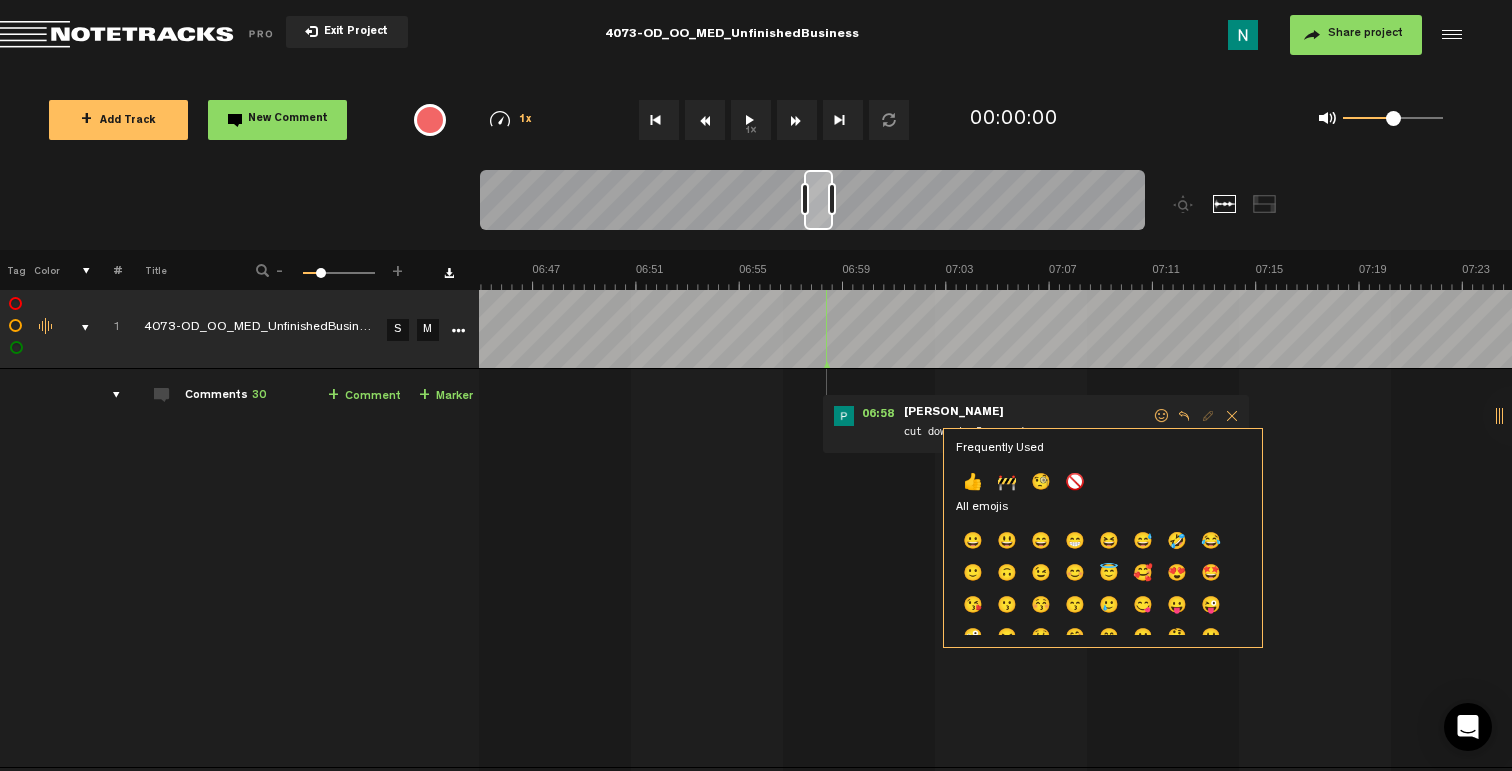 drag, startPoint x: 979, startPoint y: 480, endPoint x: 988, endPoint y: 463, distance: 19.235384 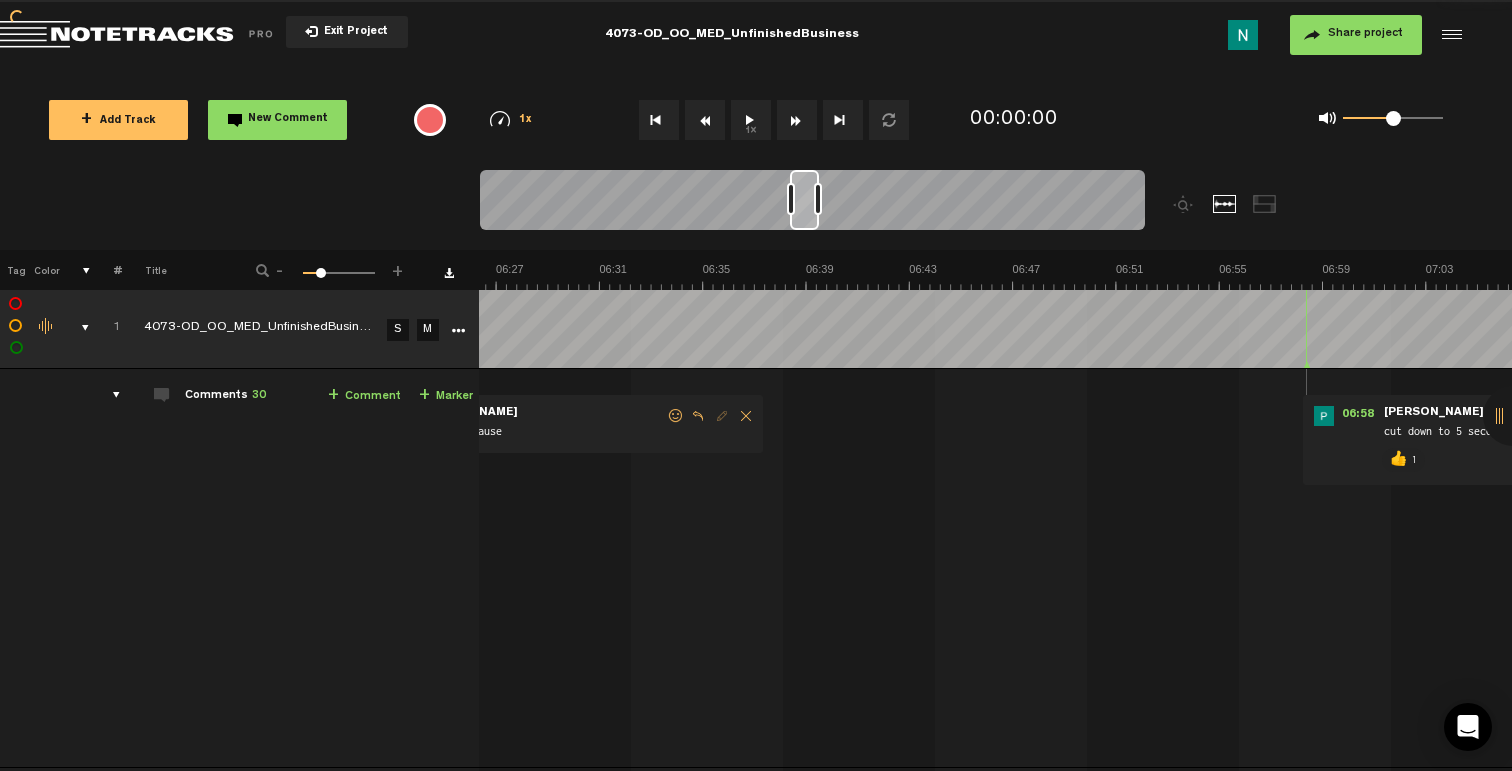 scroll, scrollTop: 2, scrollLeft: 0, axis: vertical 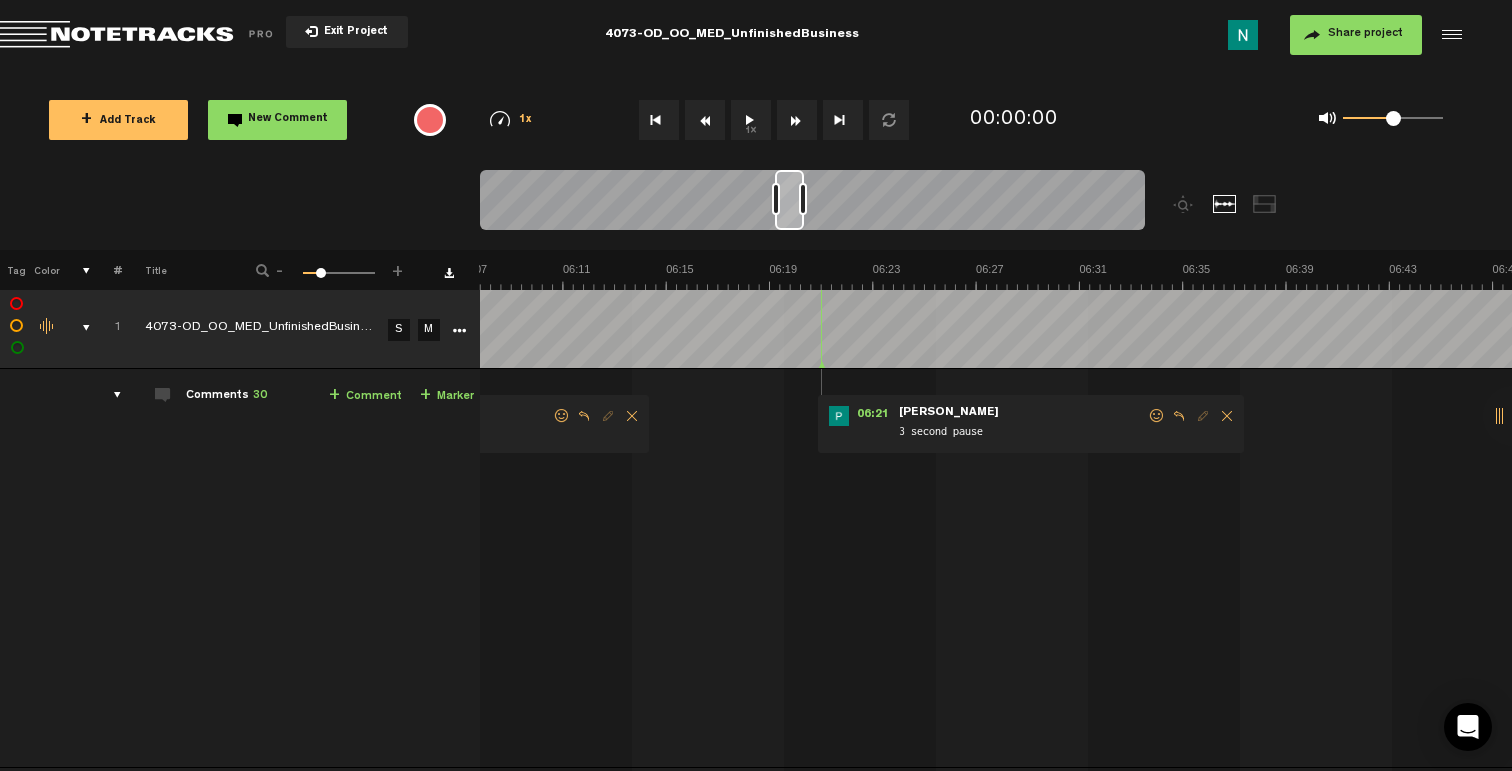 click at bounding box center (1157, 416) 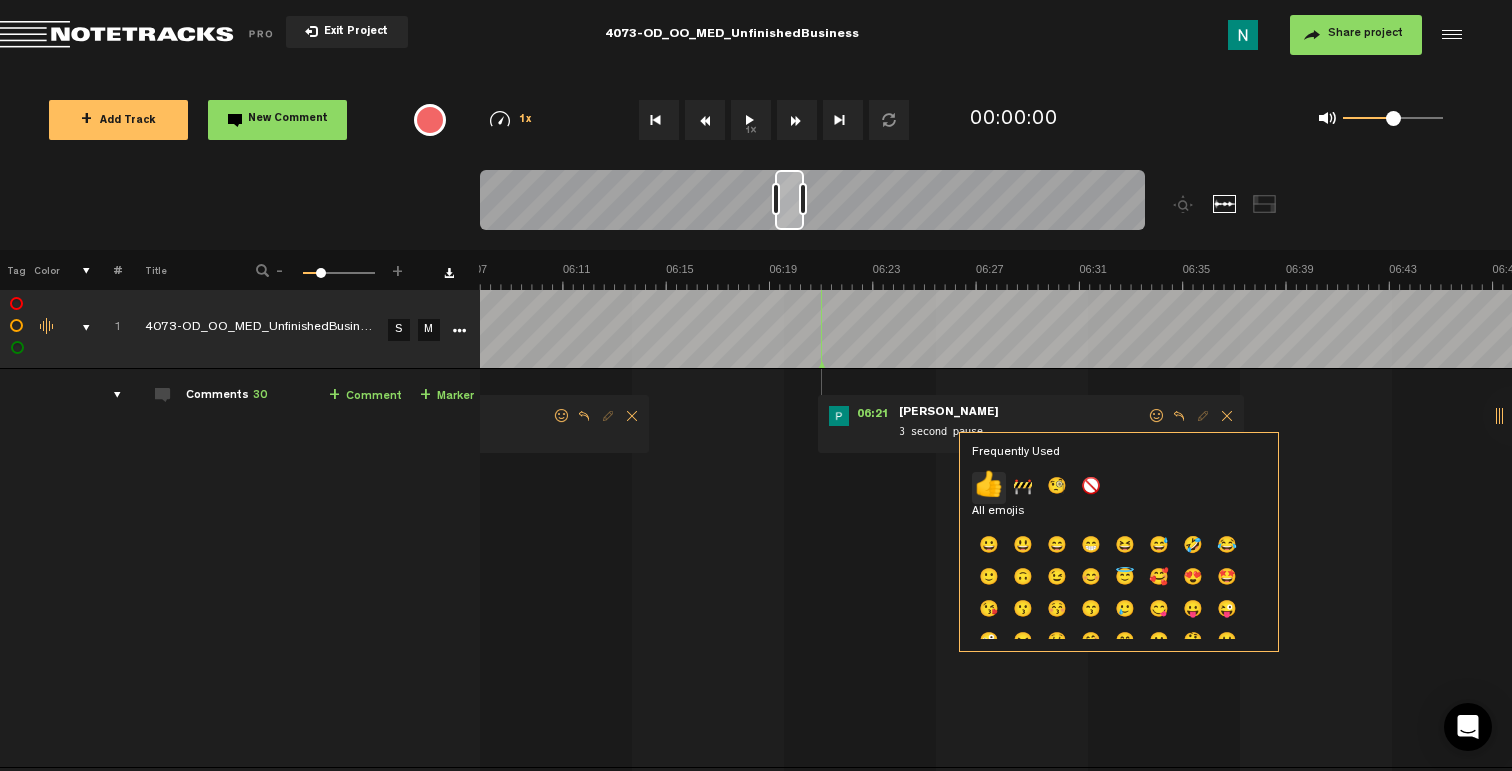 click on "👍" 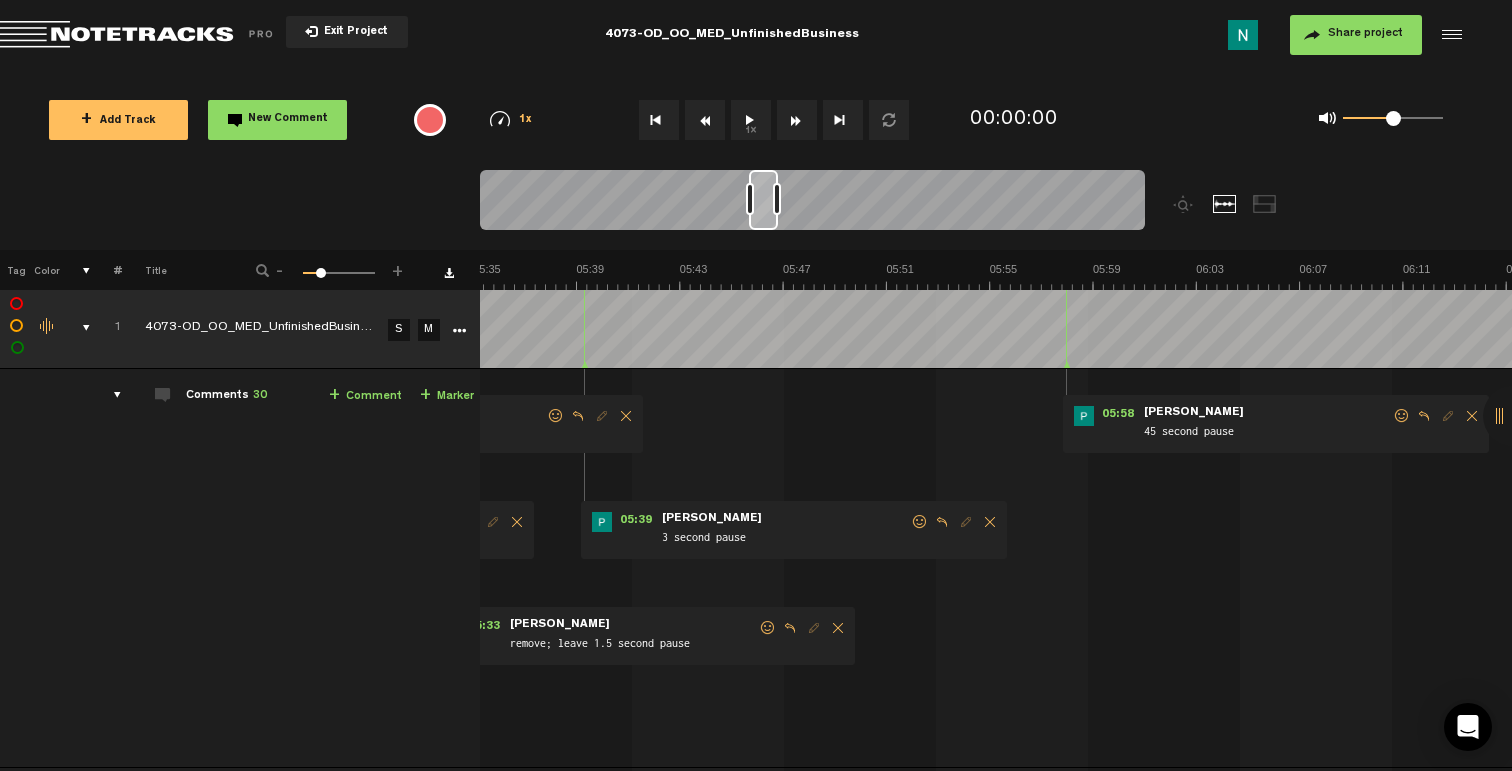 scroll, scrollTop: 0, scrollLeft: 8683, axis: horizontal 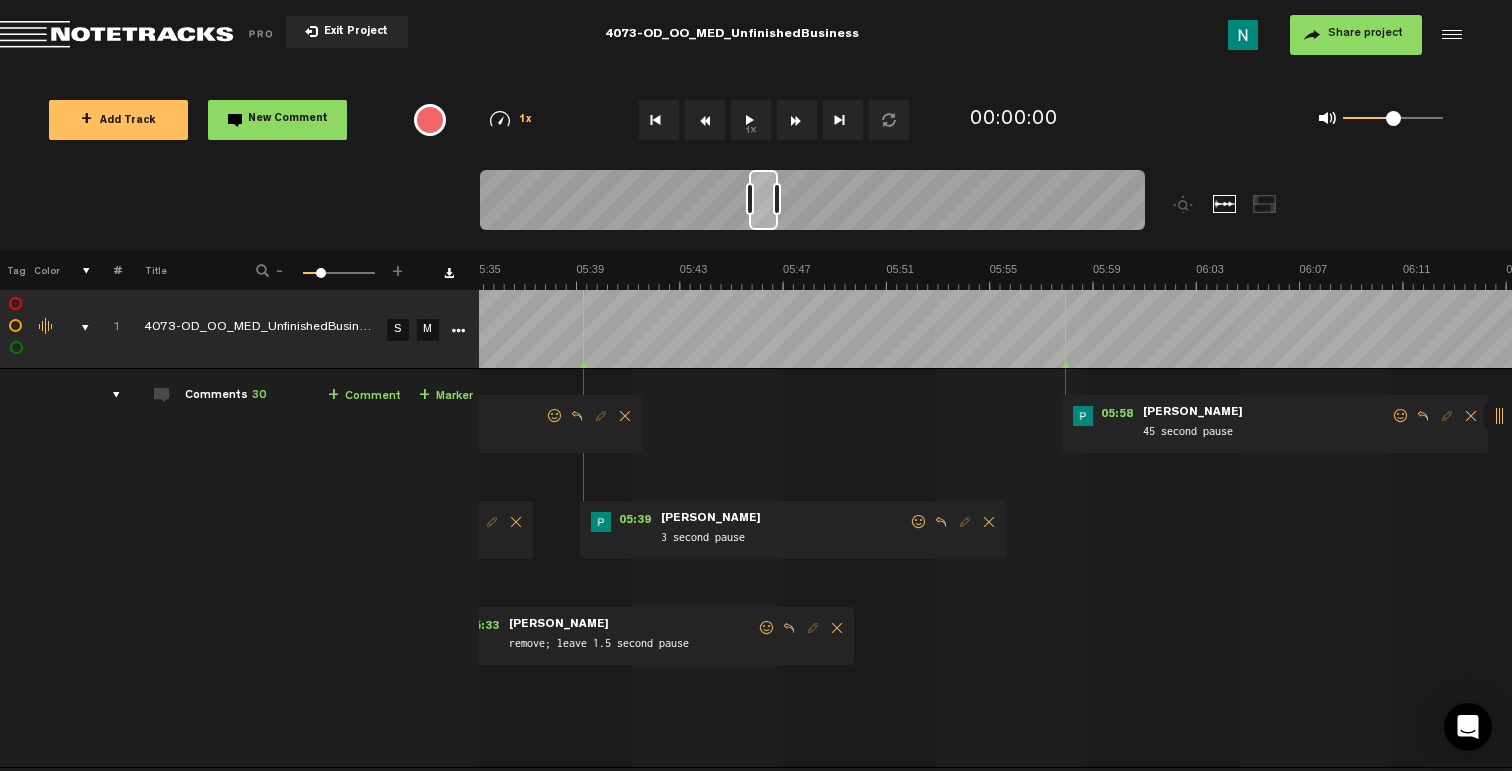 click at bounding box center [1401, 416] 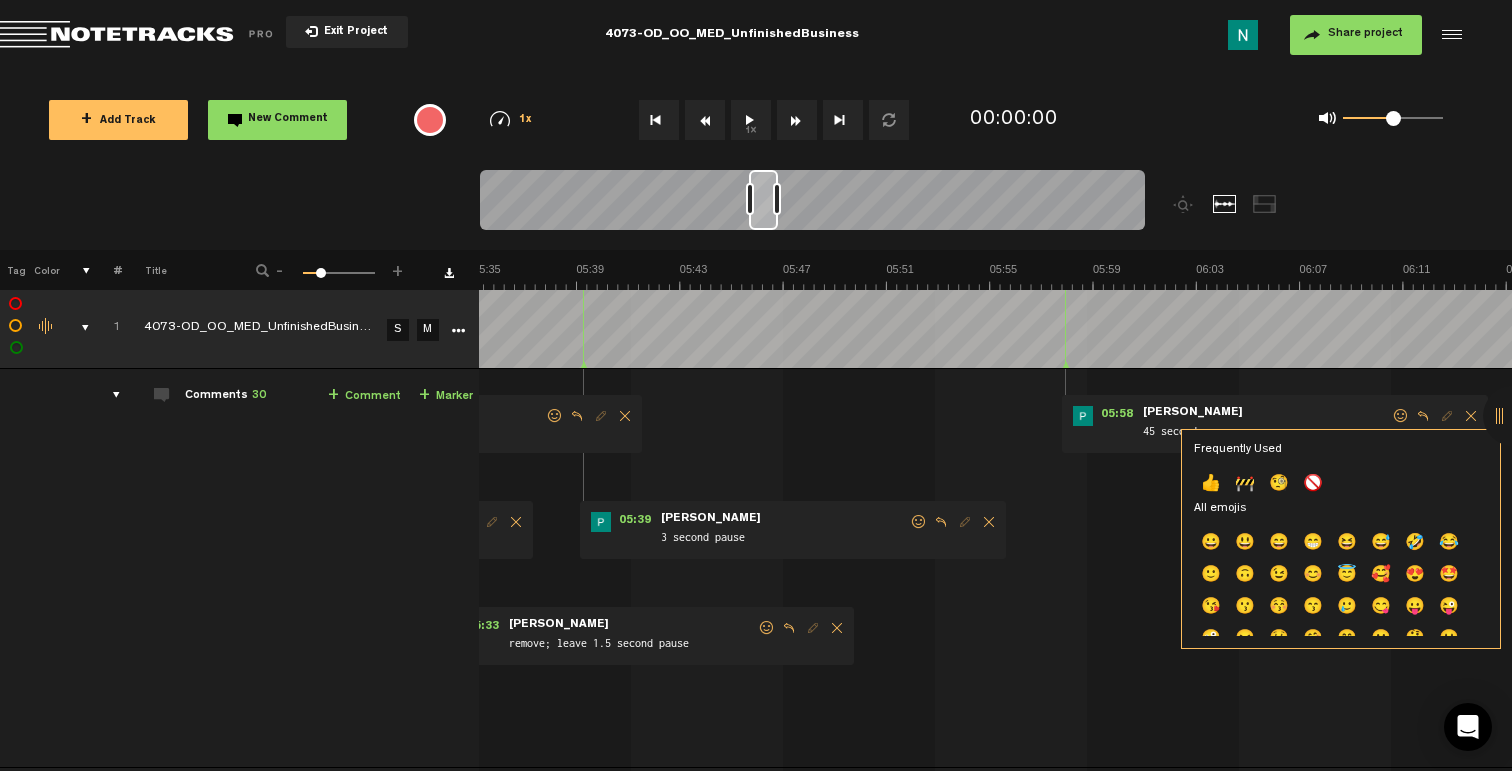 click on "👍" 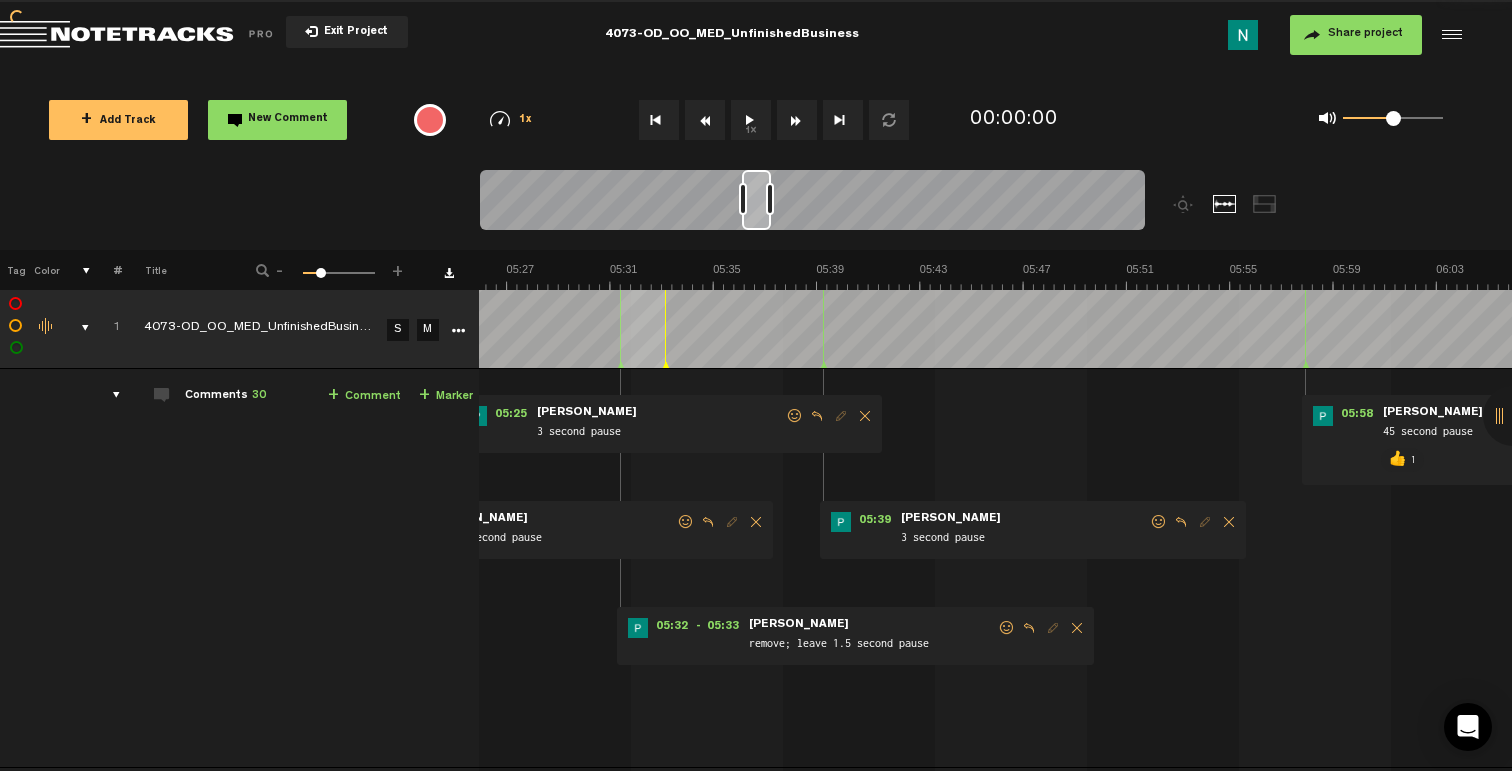 scroll, scrollTop: 2, scrollLeft: 0, axis: vertical 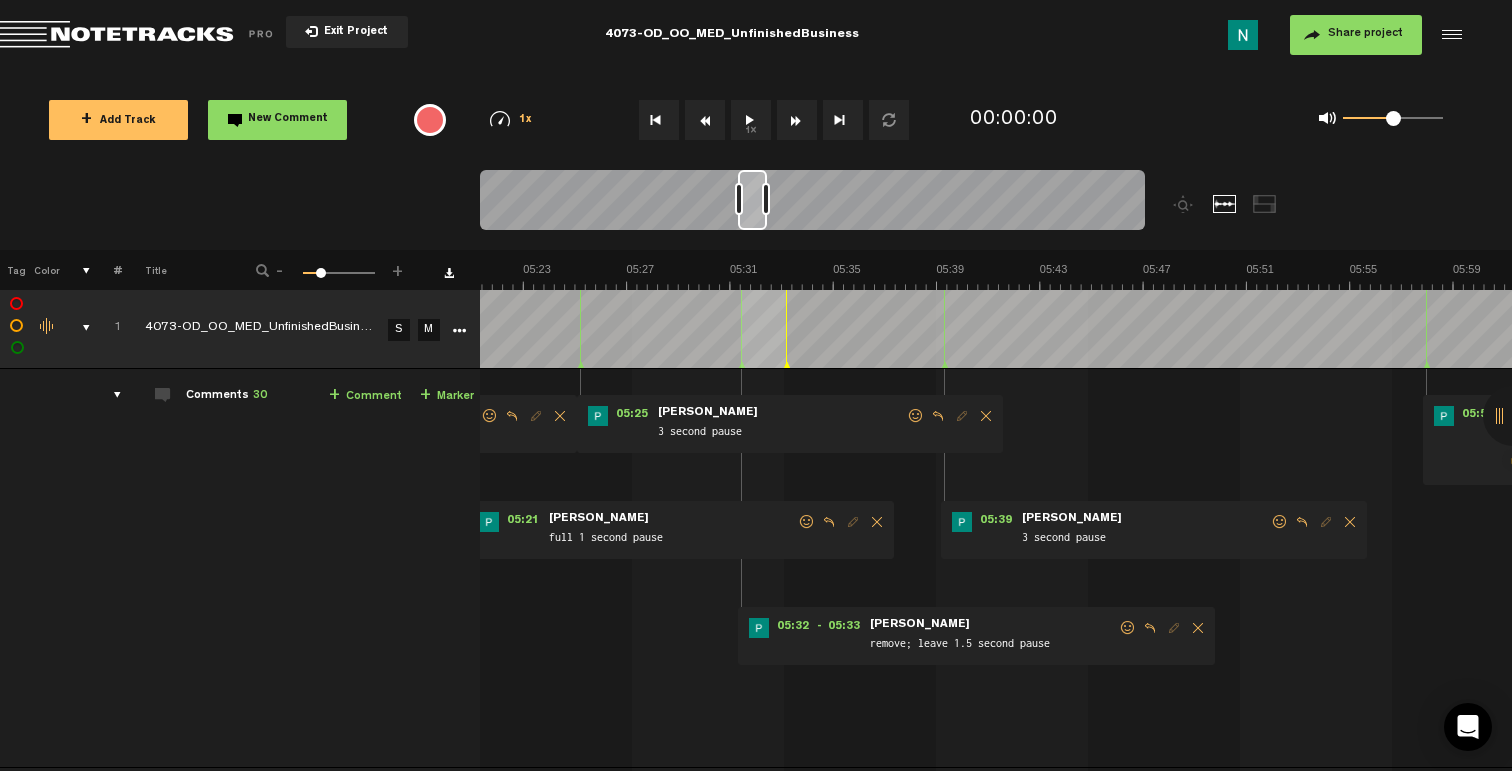 click at bounding box center [1280, 522] 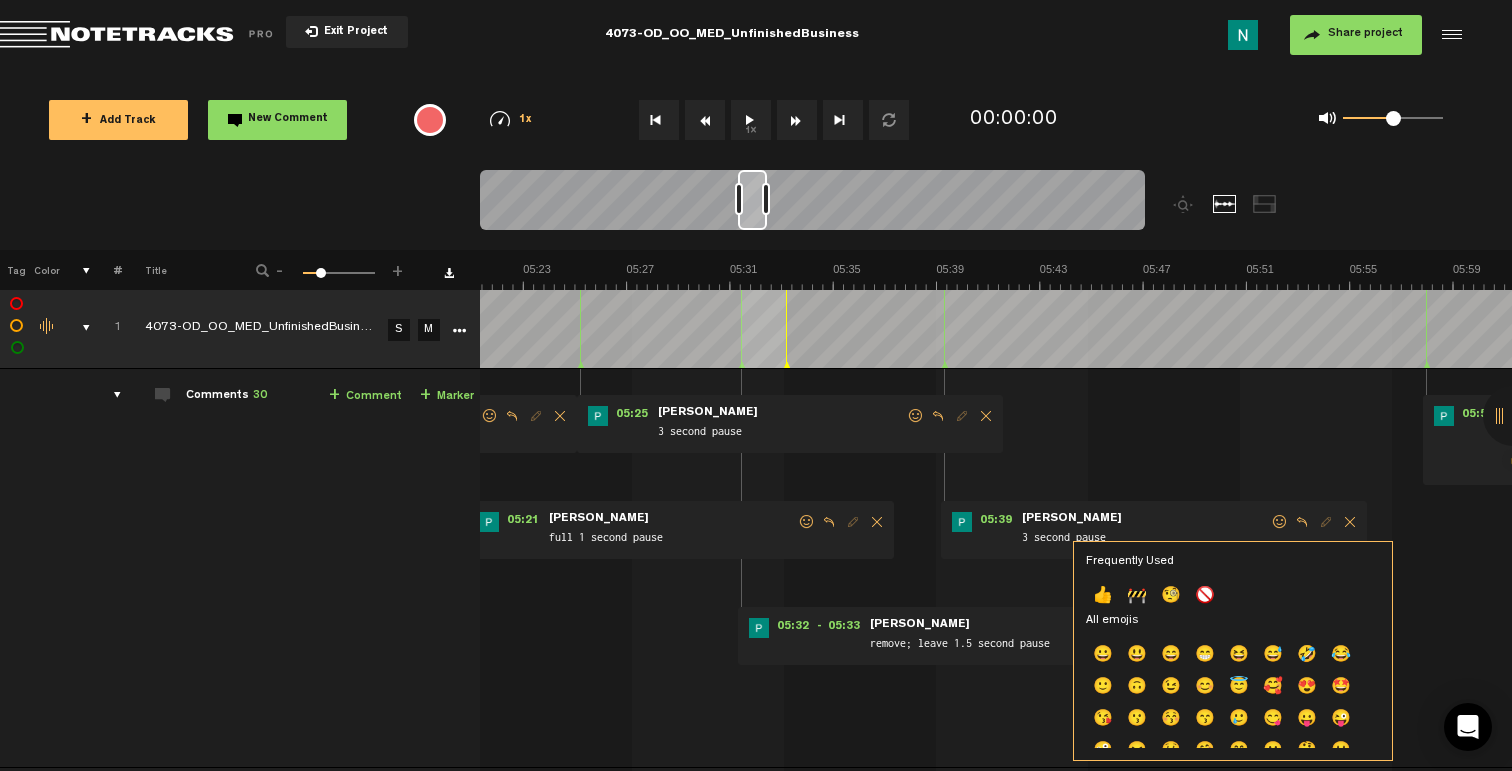 click on "👍" 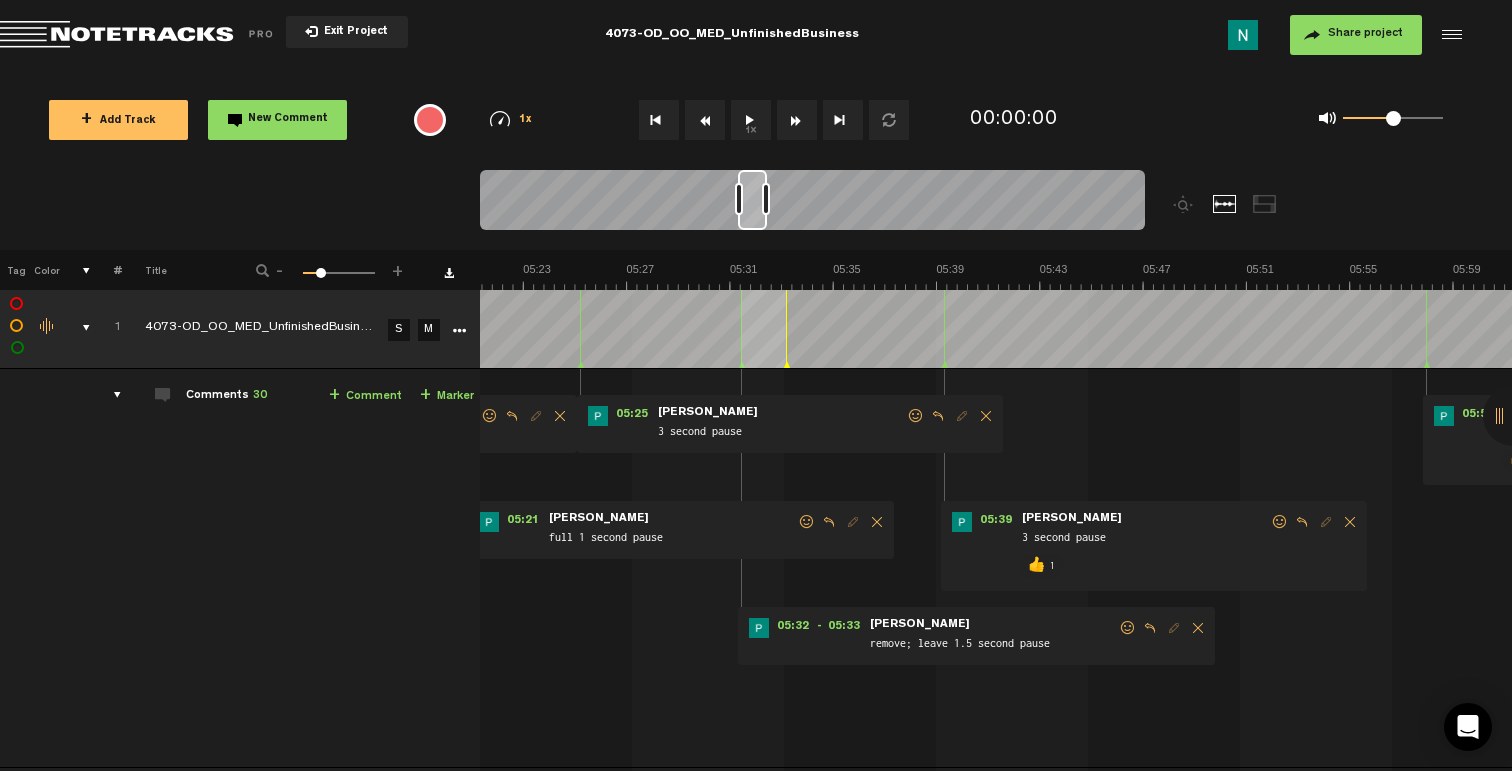 click at bounding box center [1128, 628] 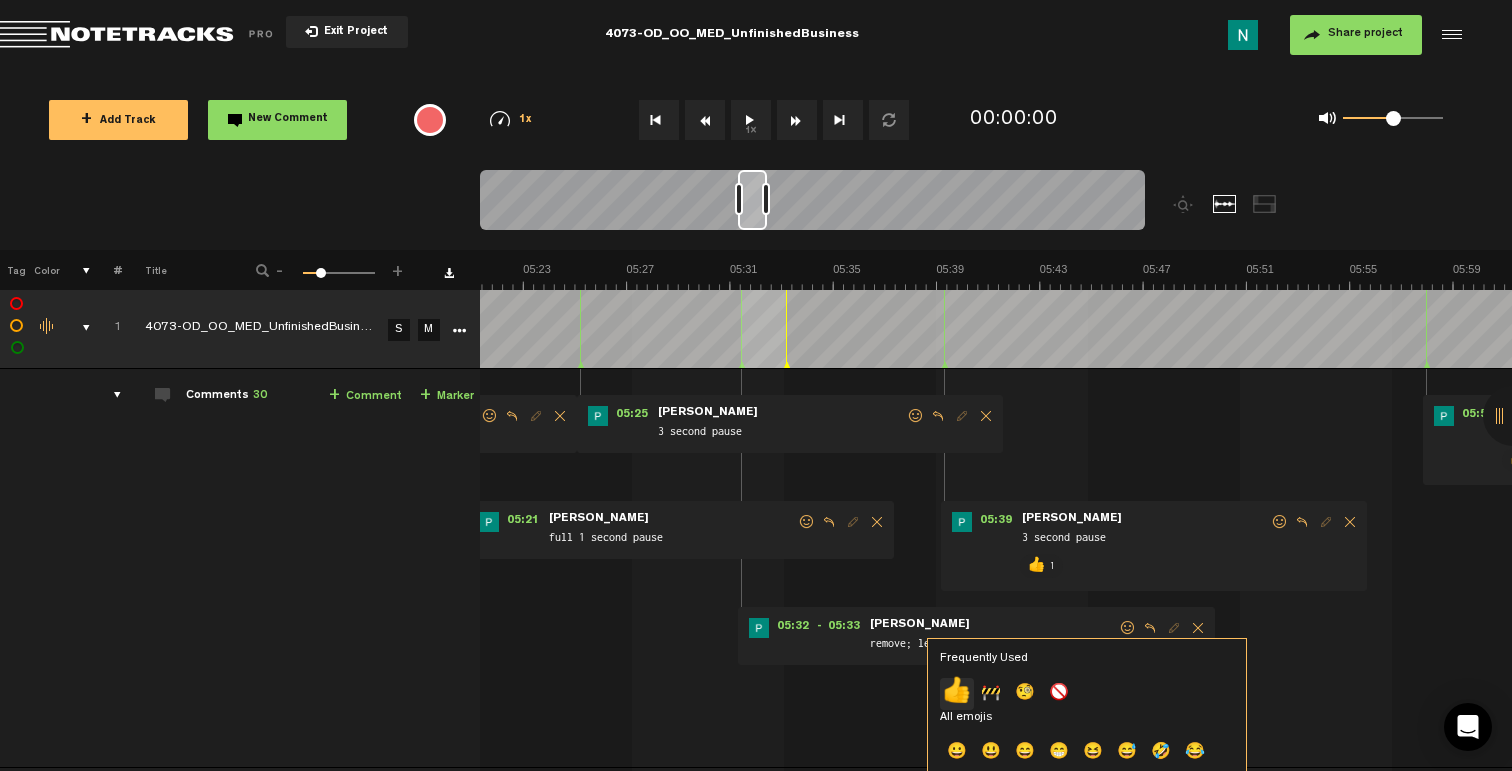 click on "👍" 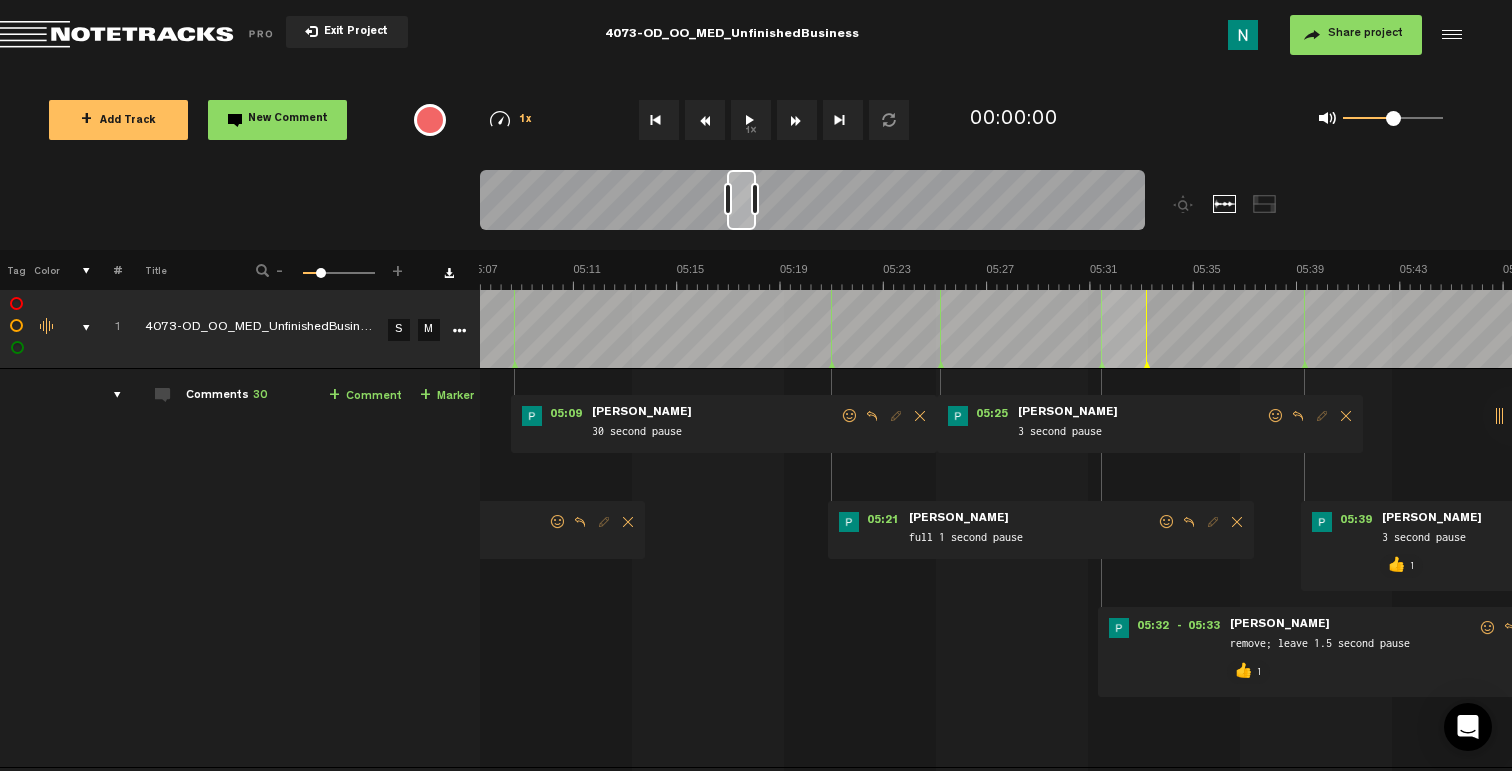 scroll, scrollTop: 0, scrollLeft: 7963, axis: horizontal 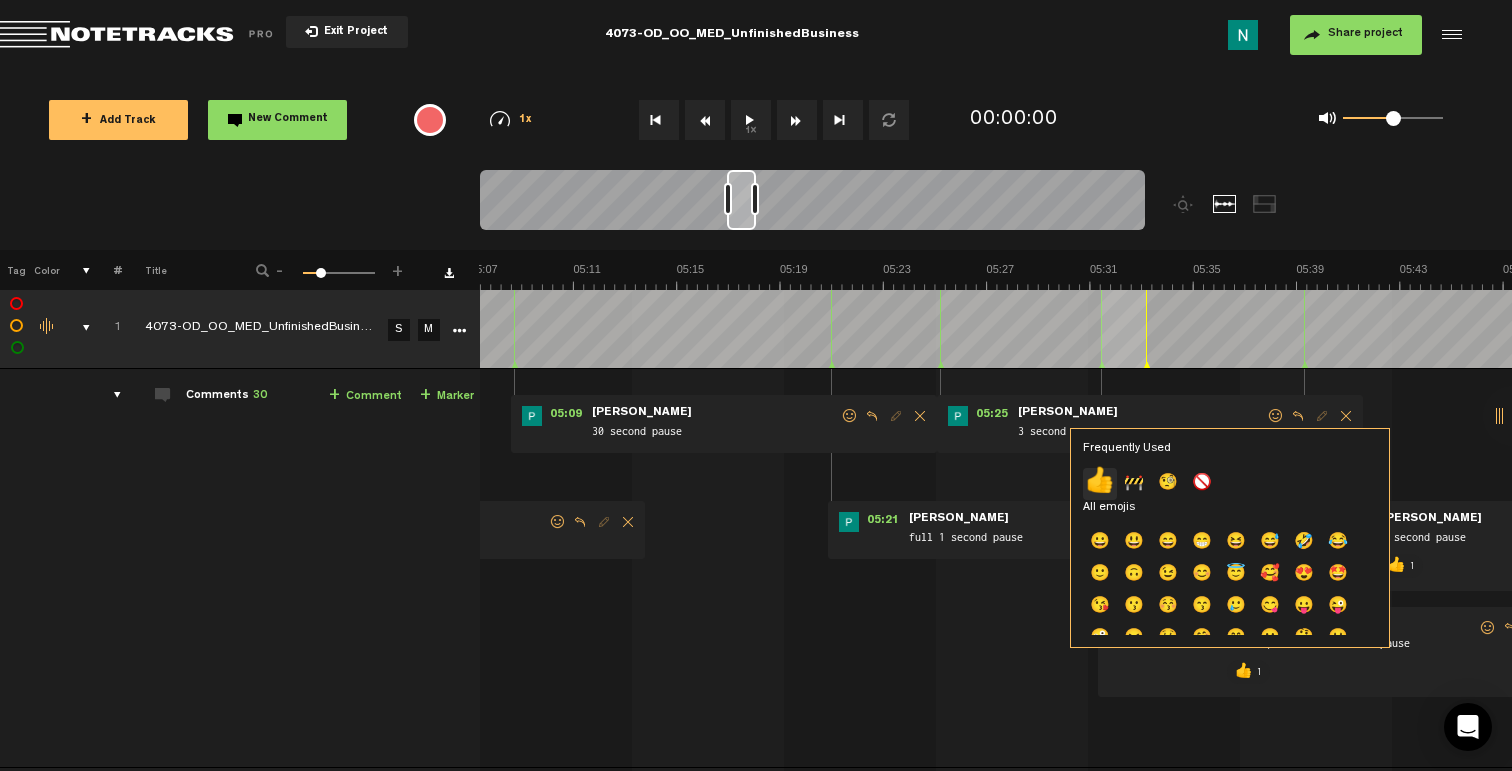 click on "👍" 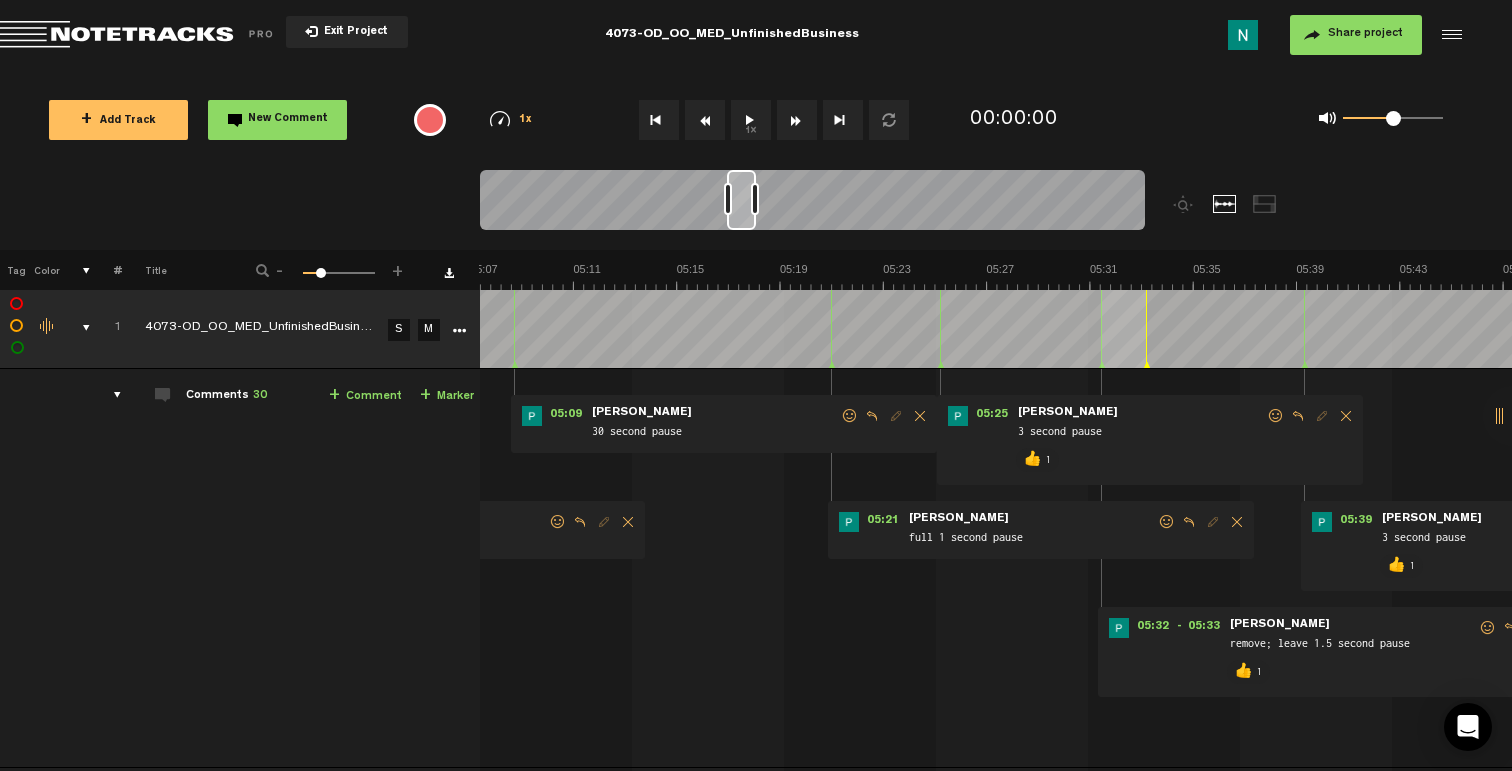 click at bounding box center [1167, 522] 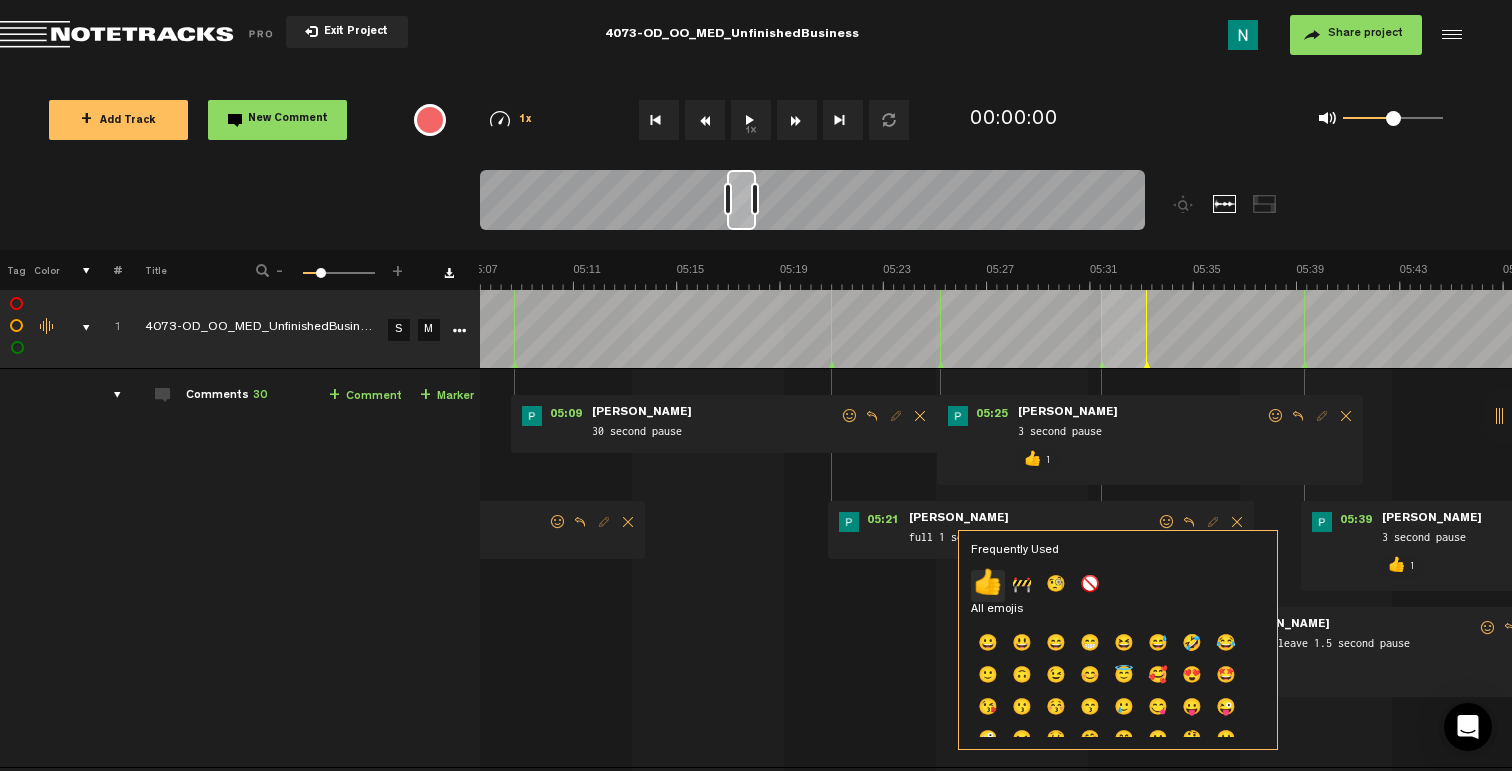 click on "👍" 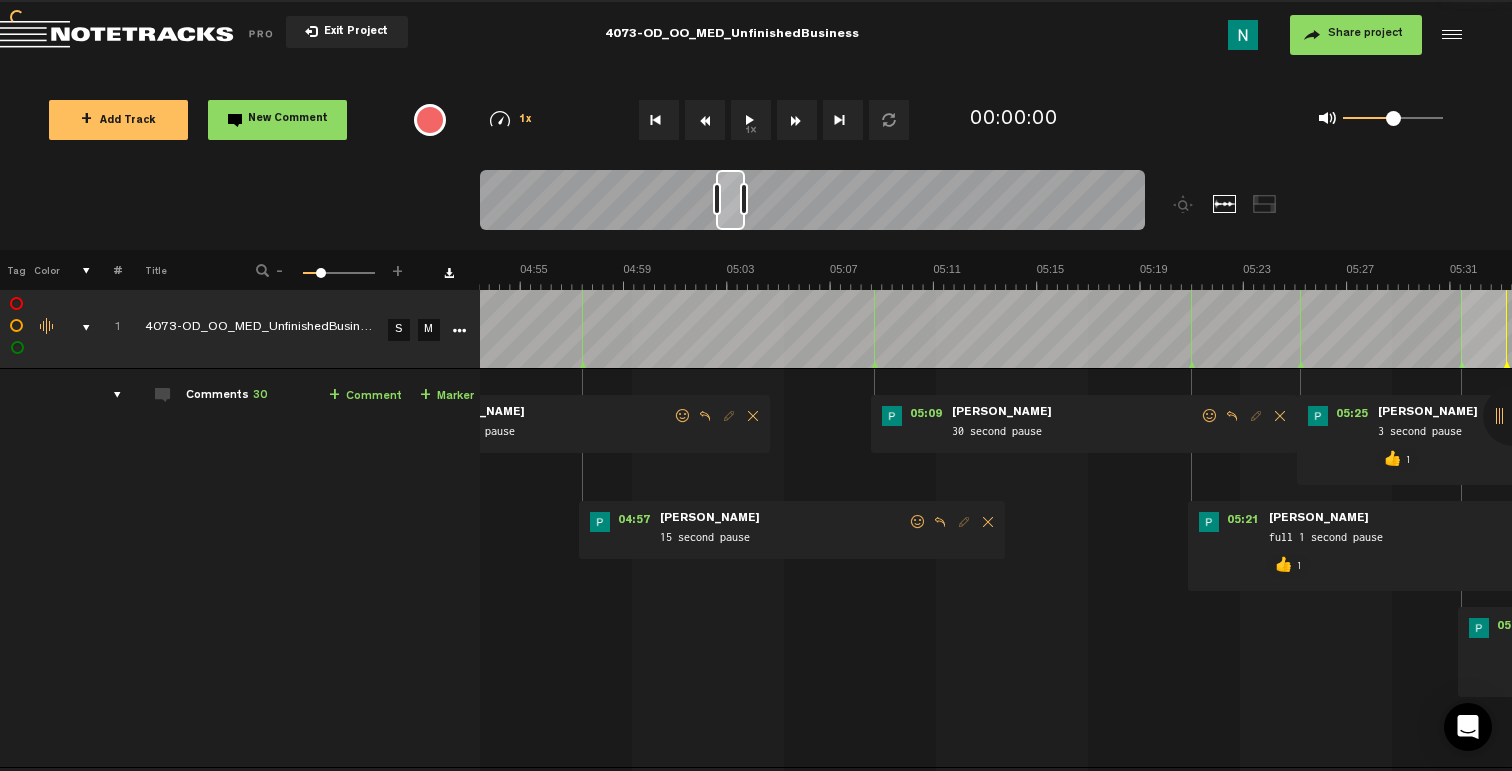 scroll, scrollTop: 0, scrollLeft: 7483, axis: horizontal 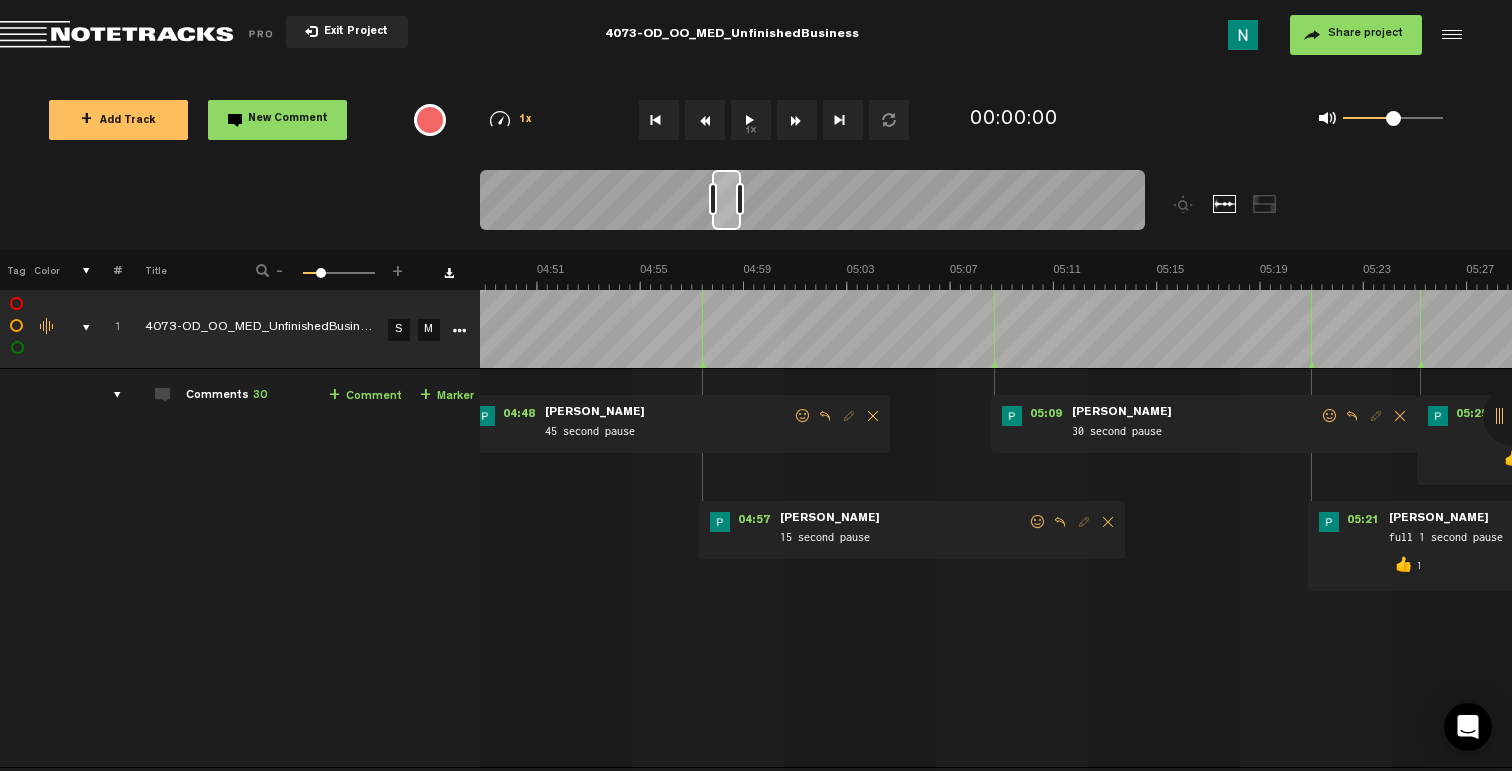 click at bounding box center [1330, 416] 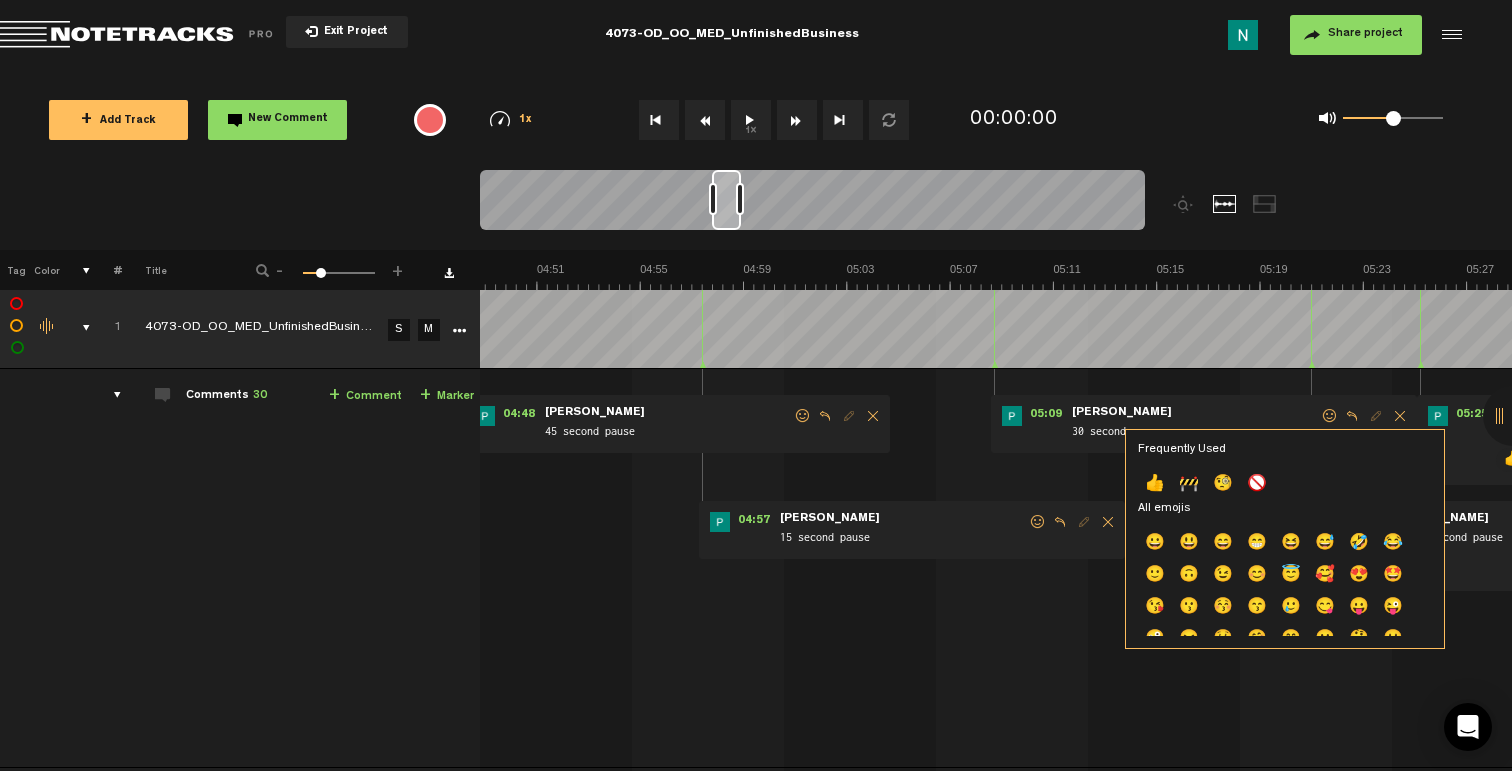 click on "👍" 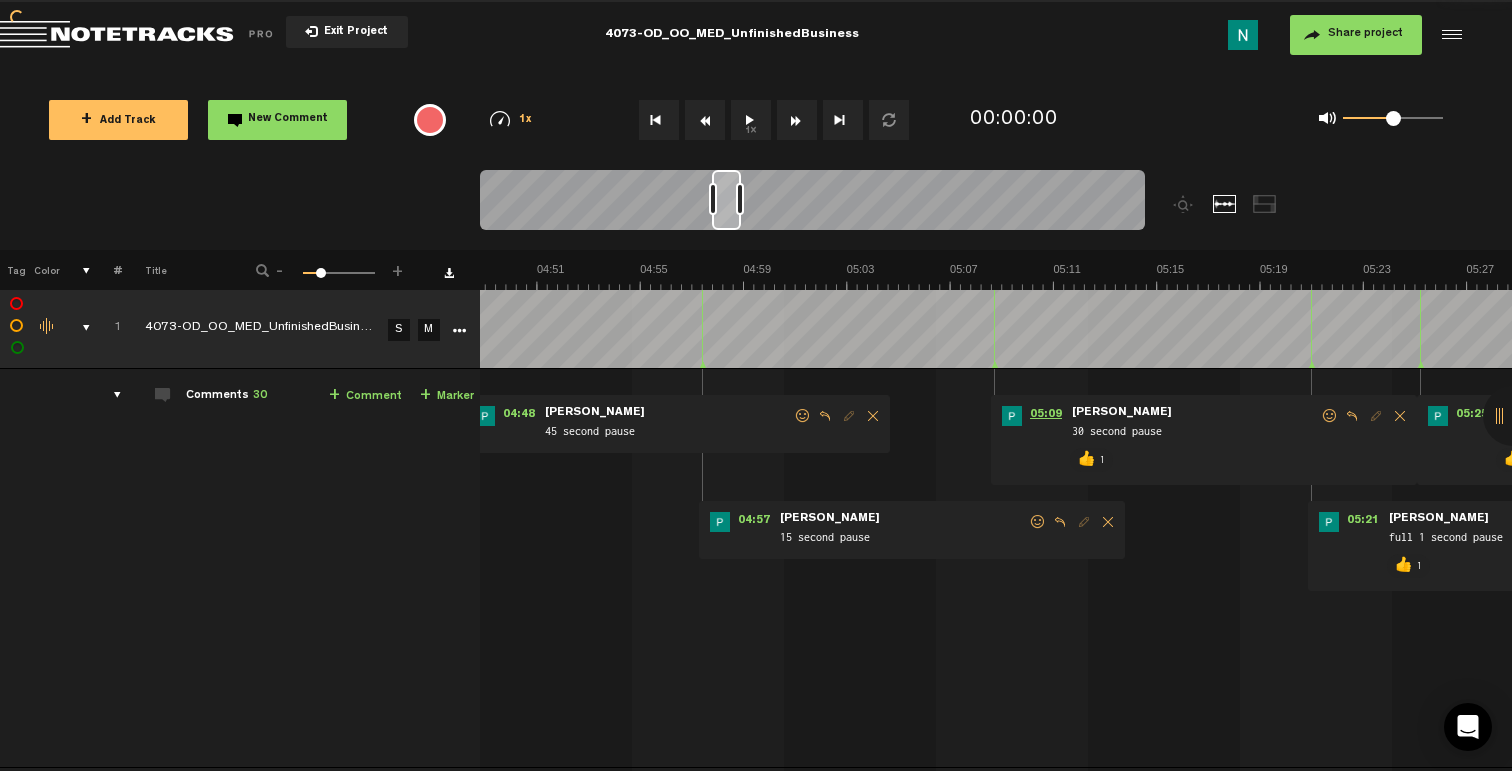 scroll, scrollTop: 0, scrollLeft: 7243, axis: horizontal 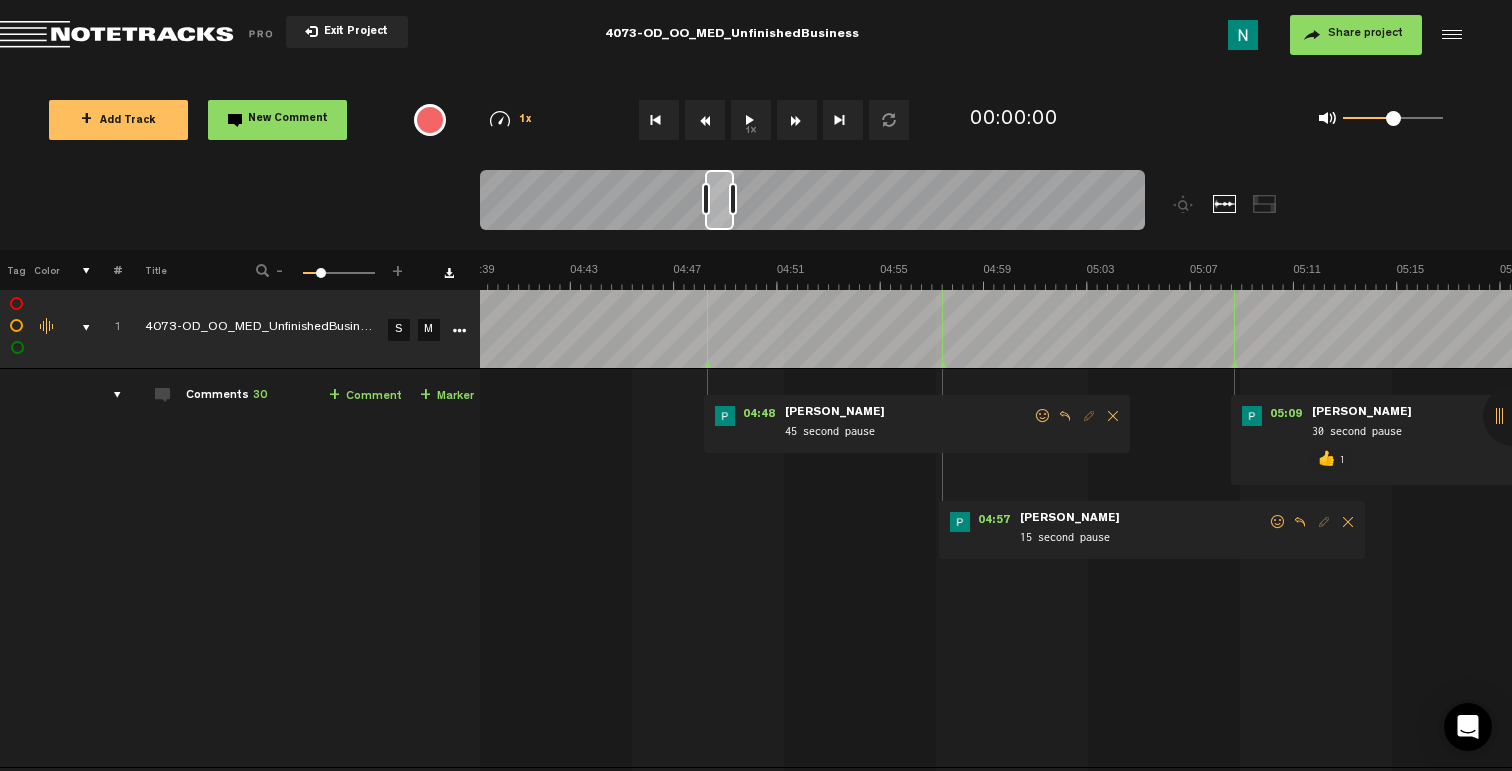 click at bounding box center (1278, 522) 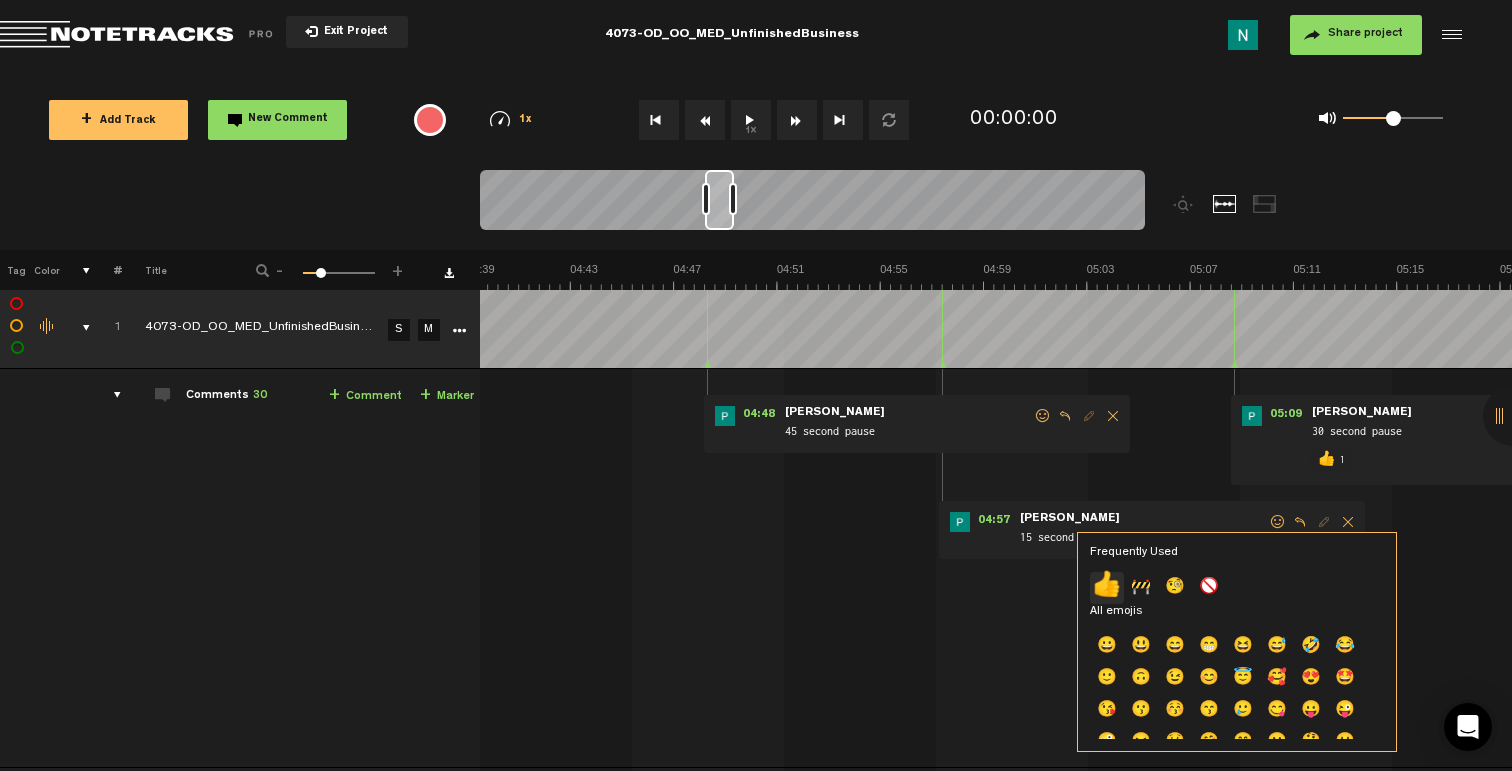 click on "👍" 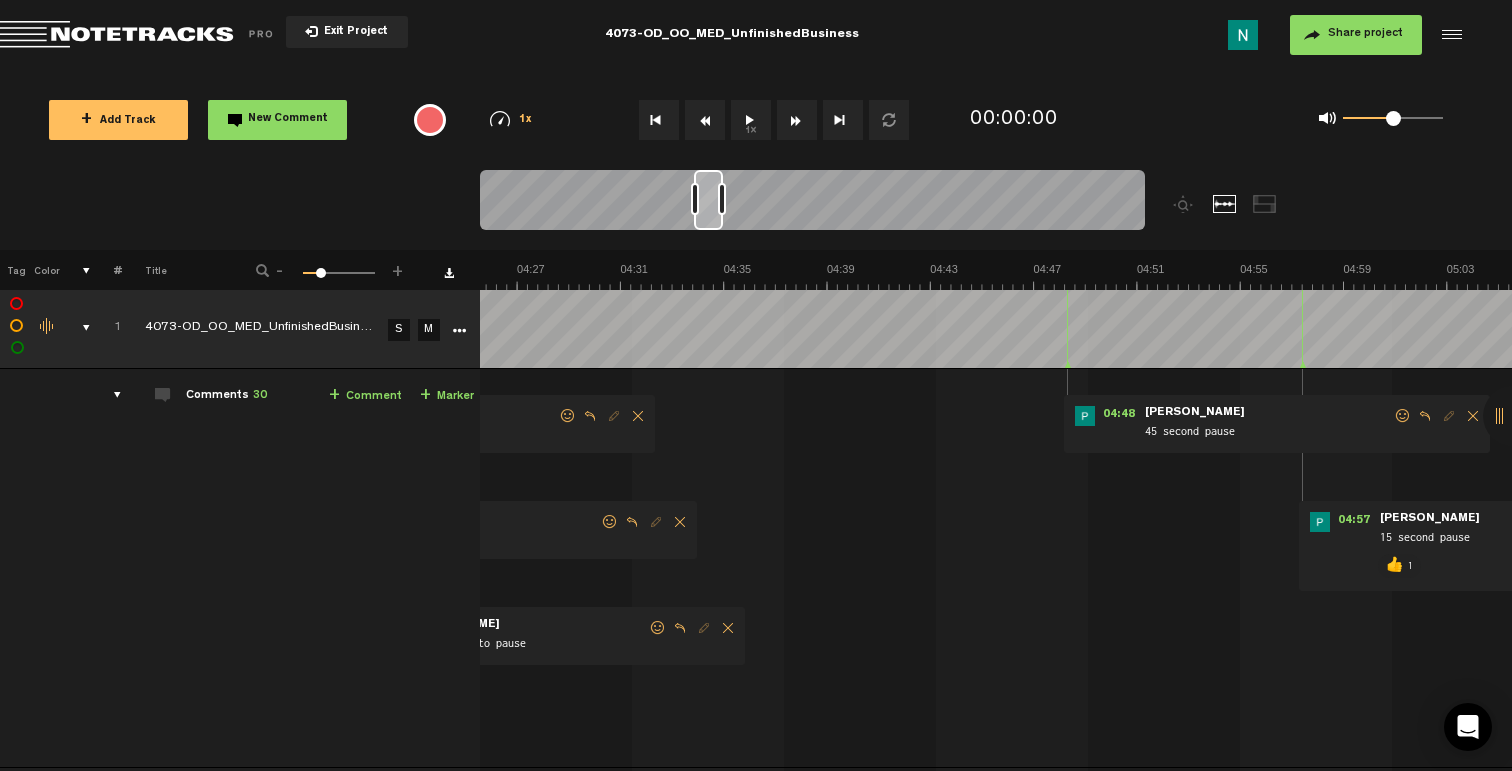 scroll, scrollTop: 0, scrollLeft: 6643, axis: horizontal 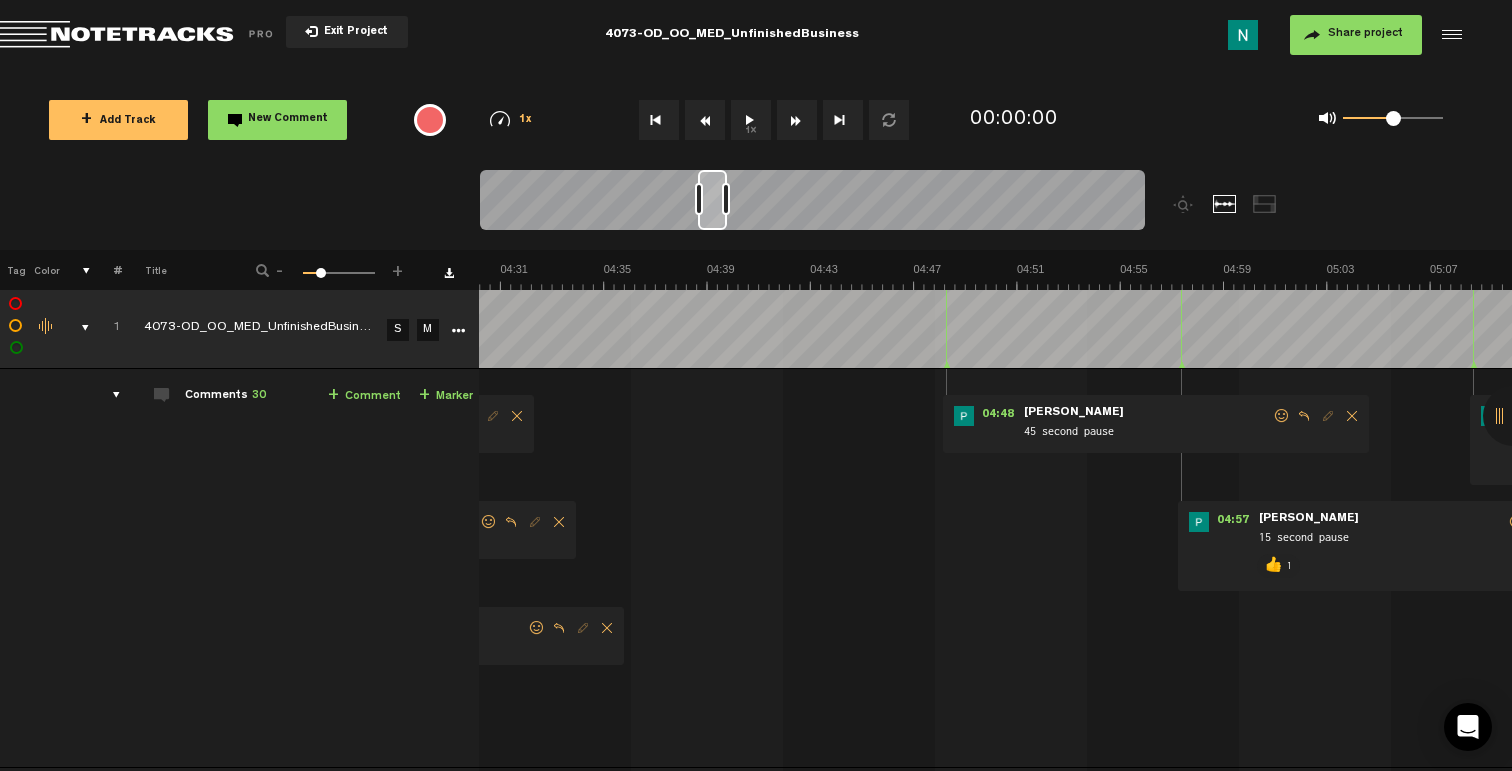 click at bounding box center (1282, 416) 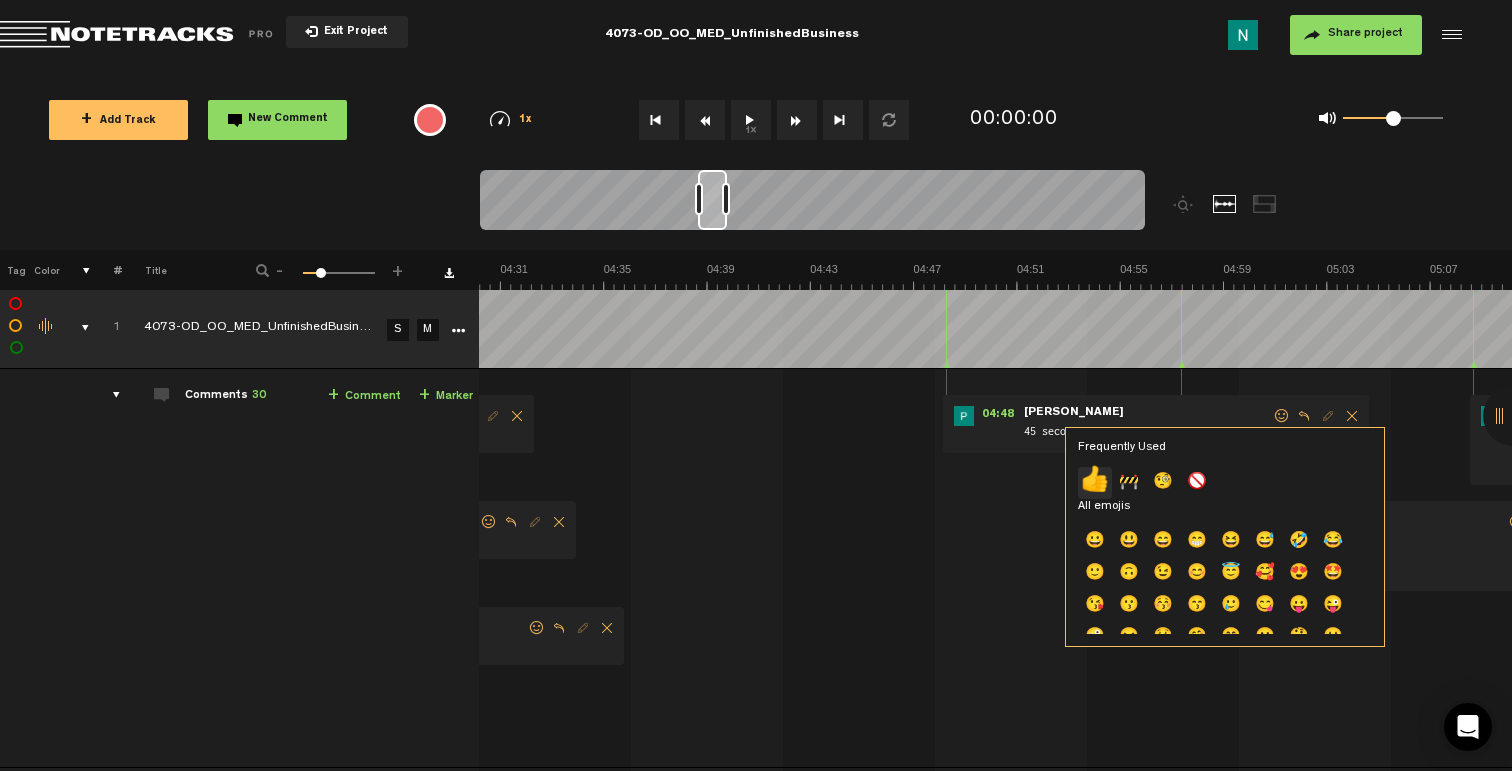 click on "👍" 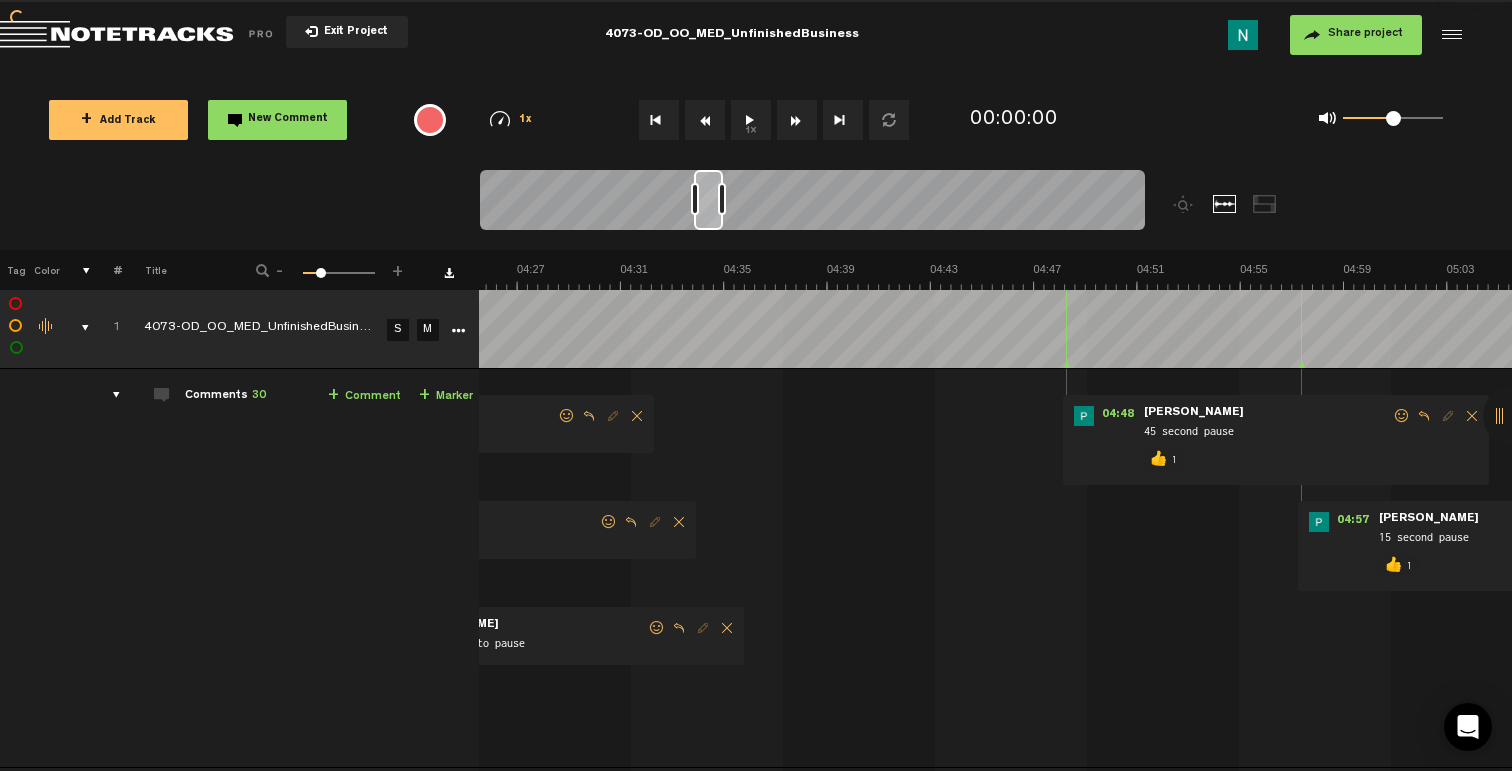 scroll, scrollTop: 2, scrollLeft: 0, axis: vertical 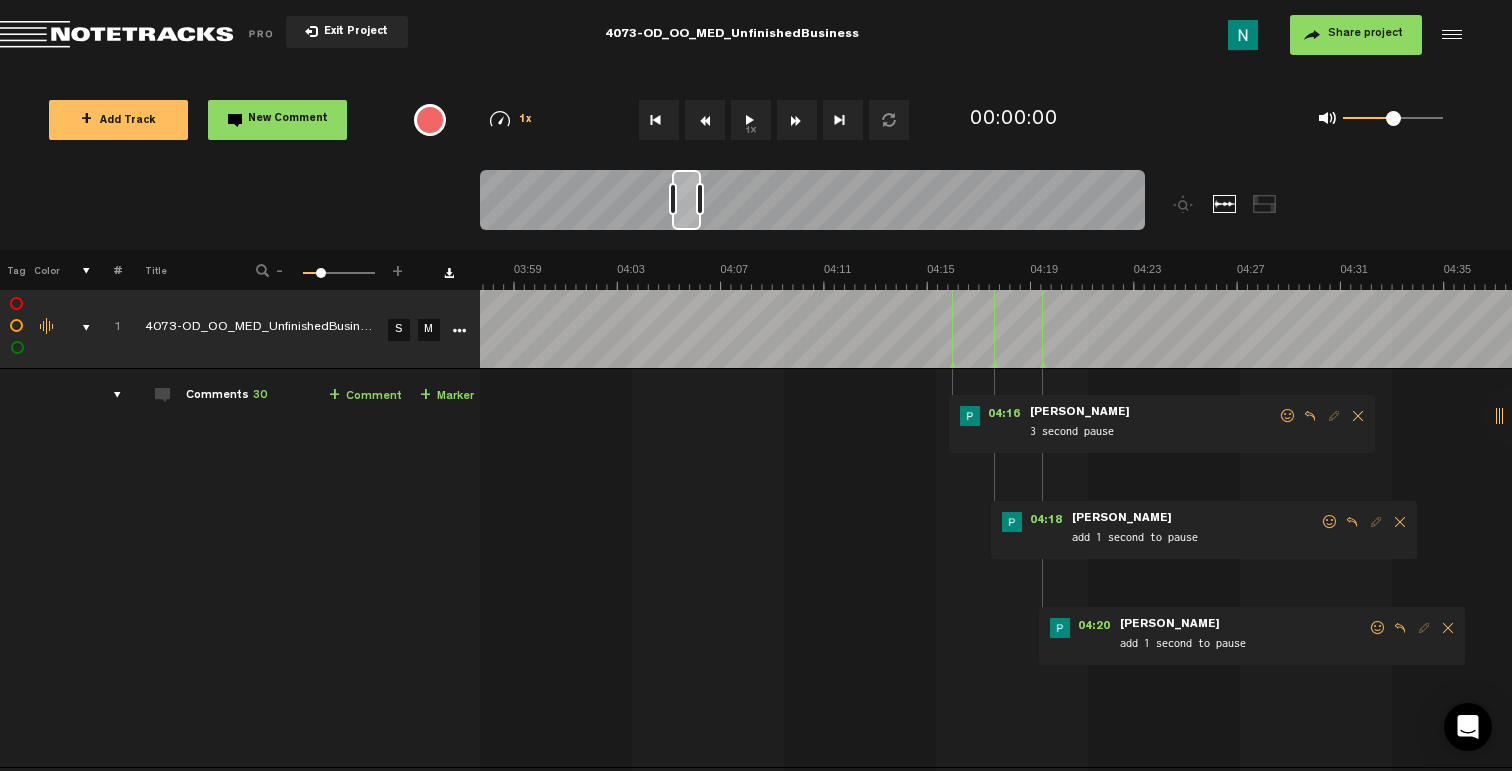click at bounding box center (1378, 628) 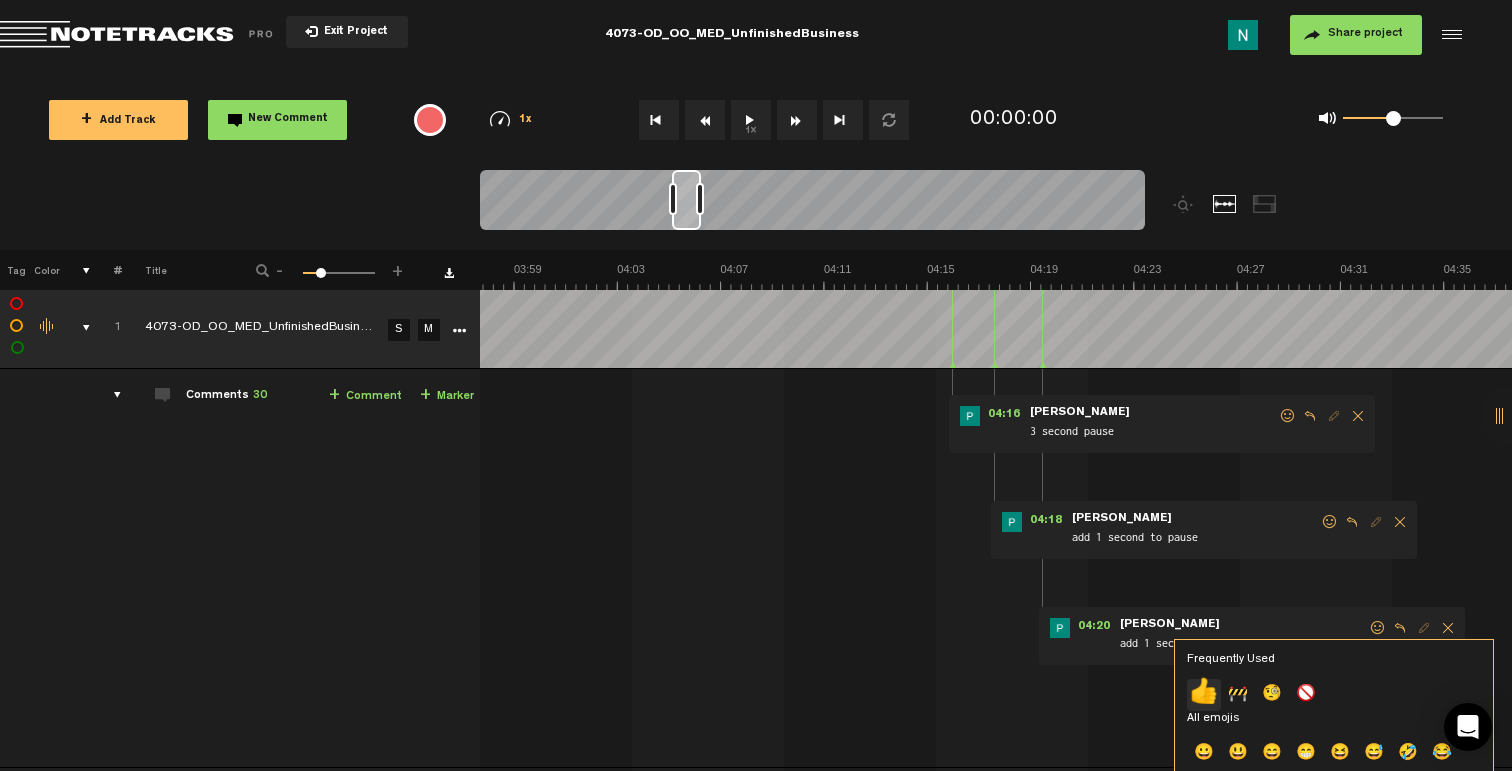 click on "👍" 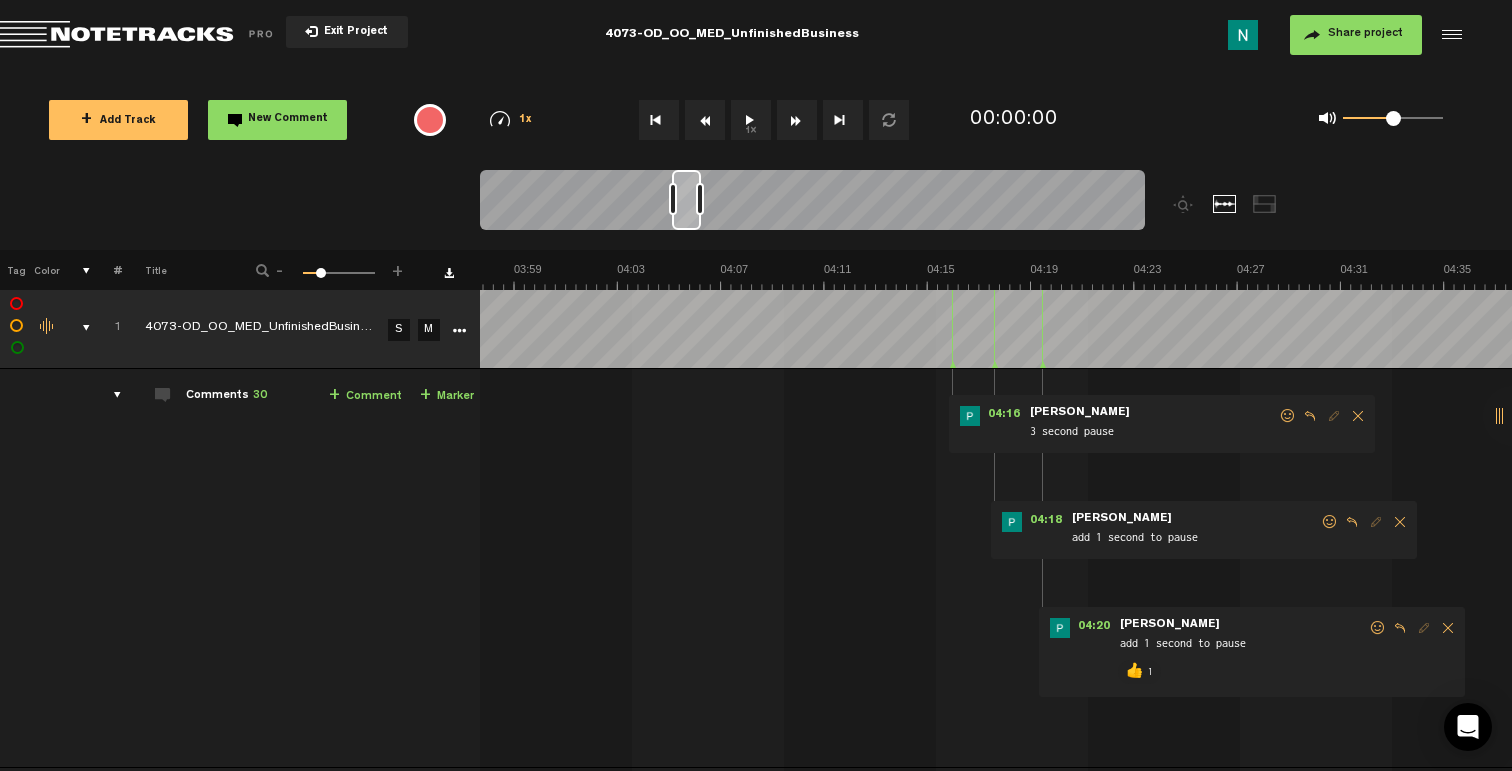 click at bounding box center [1330, 522] 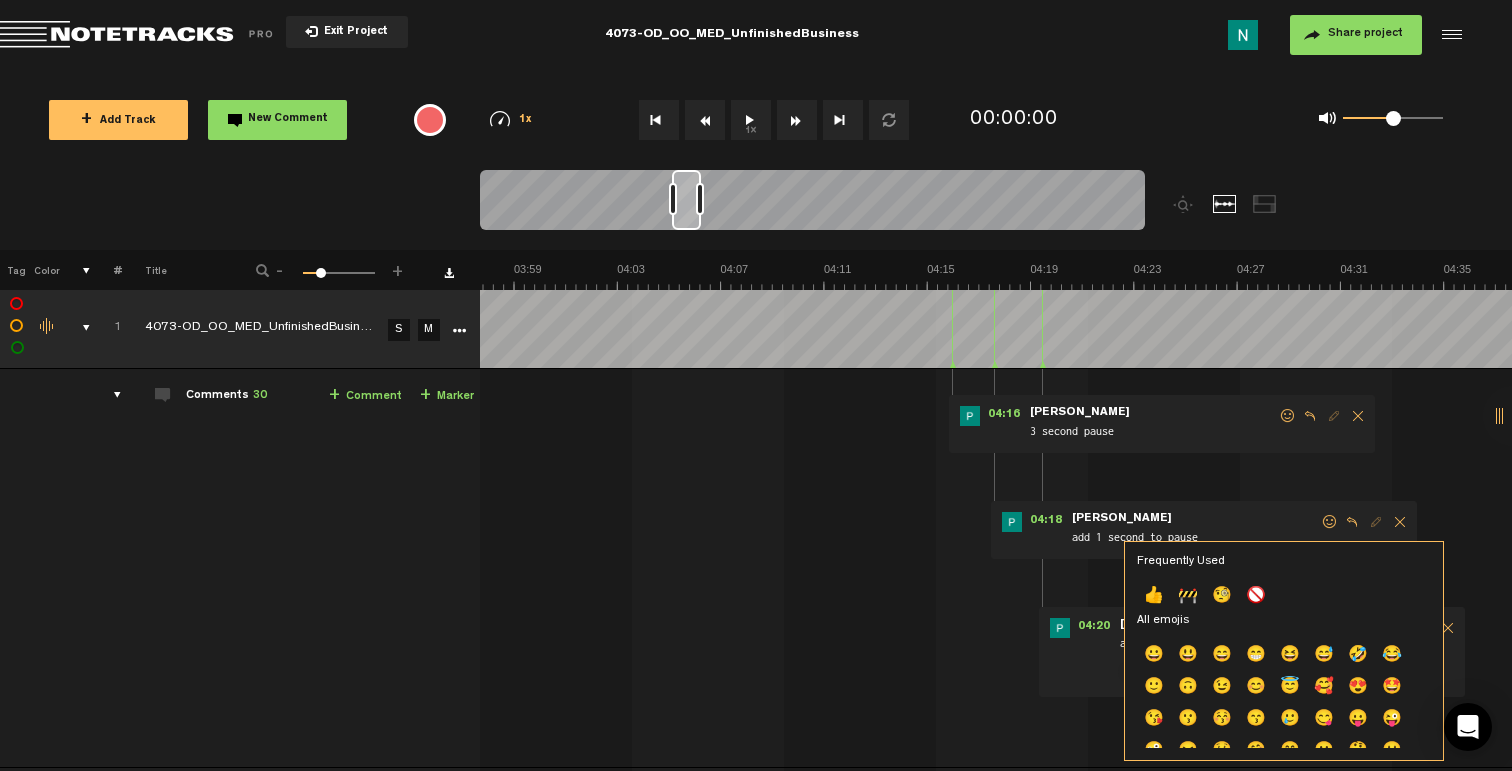 click on "👍" 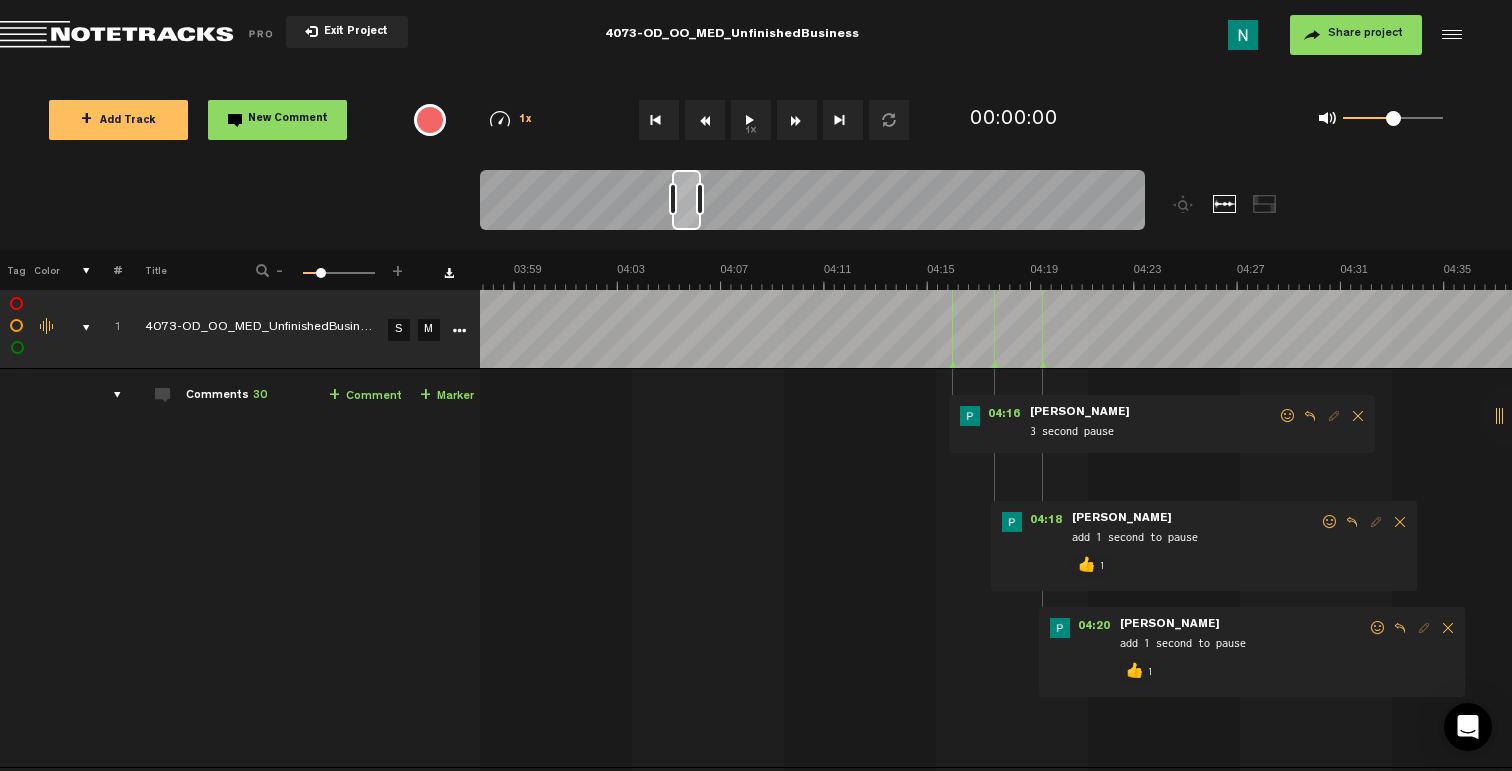 click at bounding box center (1288, 416) 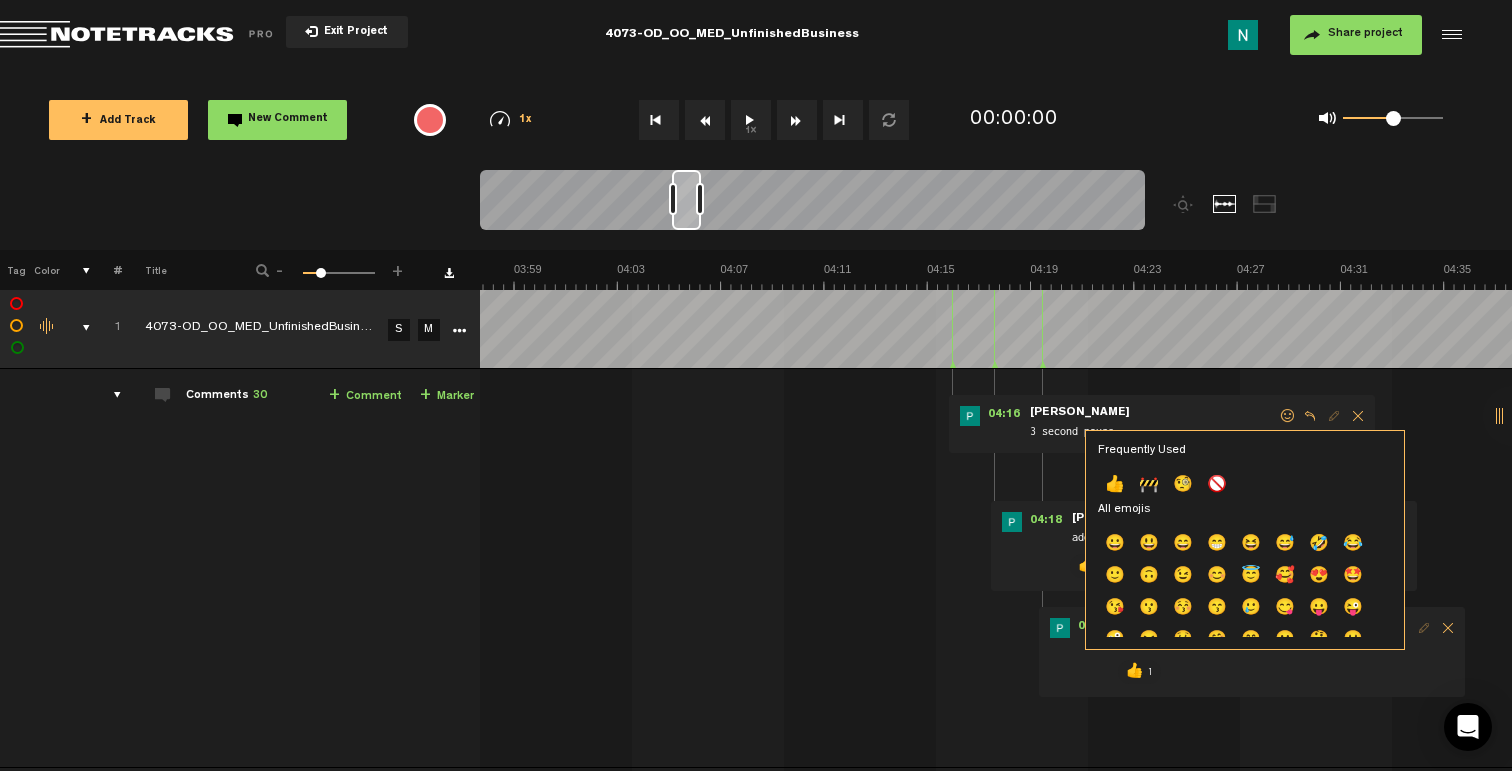 click on "Frequently Used 👍 🚧 🧐 🚫 All emojis 😀 😃 😄 😁 😆 😅 🤣 😂 🙂 🙃 😉 😊 😇 🥰 😍 🤩 😘 😗 😚 😙 🥲 😋 😛 😜 🤪 😝 🤑 🤗 🤭 🤫 🤔 🤐 🤨 😐 😑 😶 🌫 😏 😒 🙄 😬 😮 💨 🤥 😌 😔 😪 🤤 😴 😷 🤒 🤕 🤢 🤮 🤧 🥵 🥶 🥴 😵 💫 🤯 🤠 🥳 🥸 😎 🤓 🧐 😕 😟 🙁 😯 😲 😳 🥺 😦 😧 😨 😰 😥 😢 😭 😱 😖 😣 😞 😓 😩 😫 🥱 😤 😡 😠 🤬 😈 👿 💀 💩 🤡 👹 👺 👻 👽 👾 🤖 😺 😸 😹 😻 😼 😽 🙀 😿 😾 🙈 🙉 🙊 💋 💌 💘 💝 💖 💗 💓 💞 💕 💟 💔 🔥 🩹 🧡 💛 💚 💙 💜 🤎 🖤 🤍 💯 💢 💥 💦 🕳 💣 💬 👁 🗨 🗯 💭 💤 👋 🤚 🖐 🖖 👌 🤌 🤏 🤞 🤟 🤘 🤙 👈 👉 👆 🖕 👇 👍 👎 👊 🤛 🤜 👏 🙌 👐 🤲 🤝 🙏 💅 🤳 💪 🦾 🦿 🦵 🦶 👂 🦻 👃 🧠 🫀 🫁 🦷 🦴 👀 👅 👄 👶" 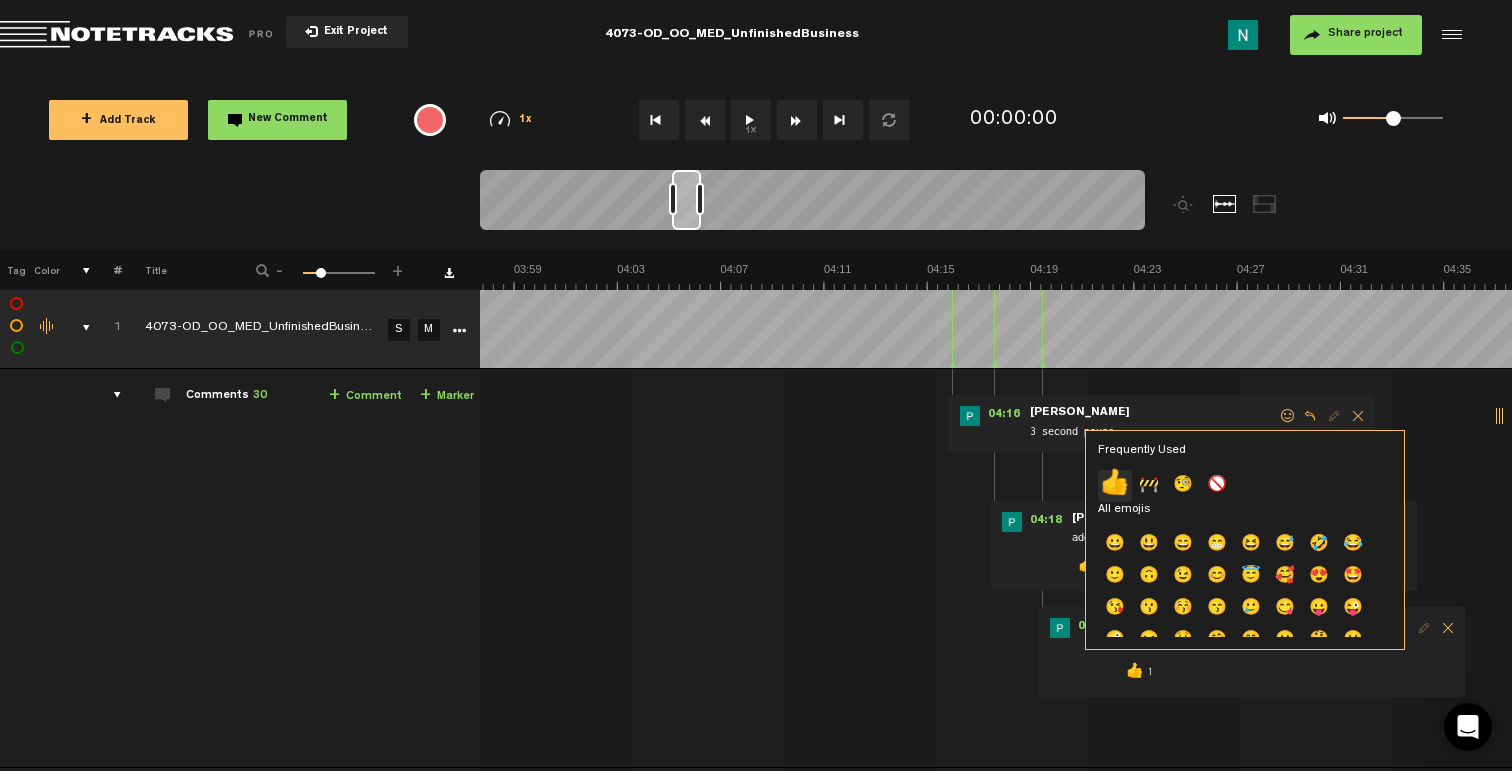 click on "👍" 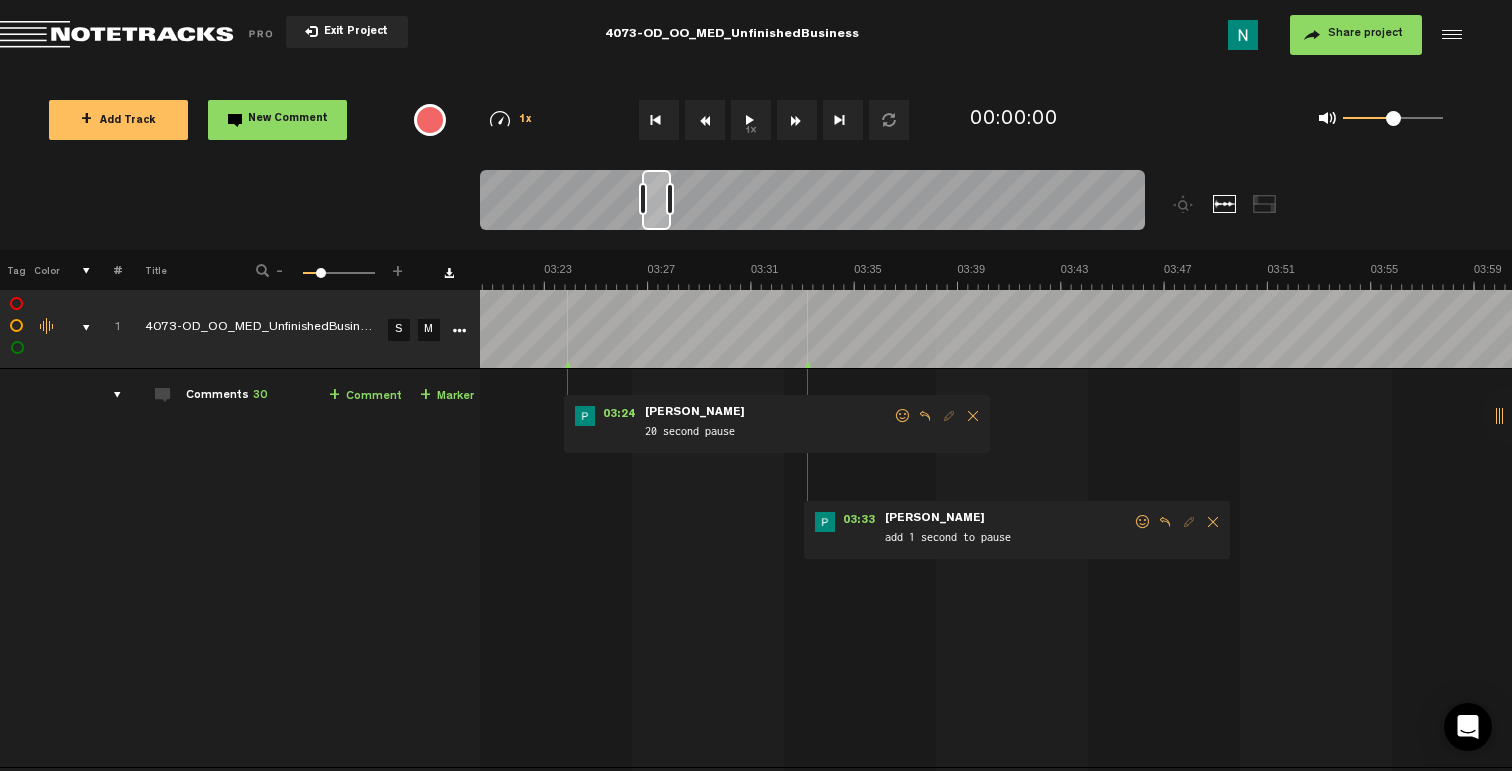 scroll, scrollTop: 0, scrollLeft: 5083, axis: horizontal 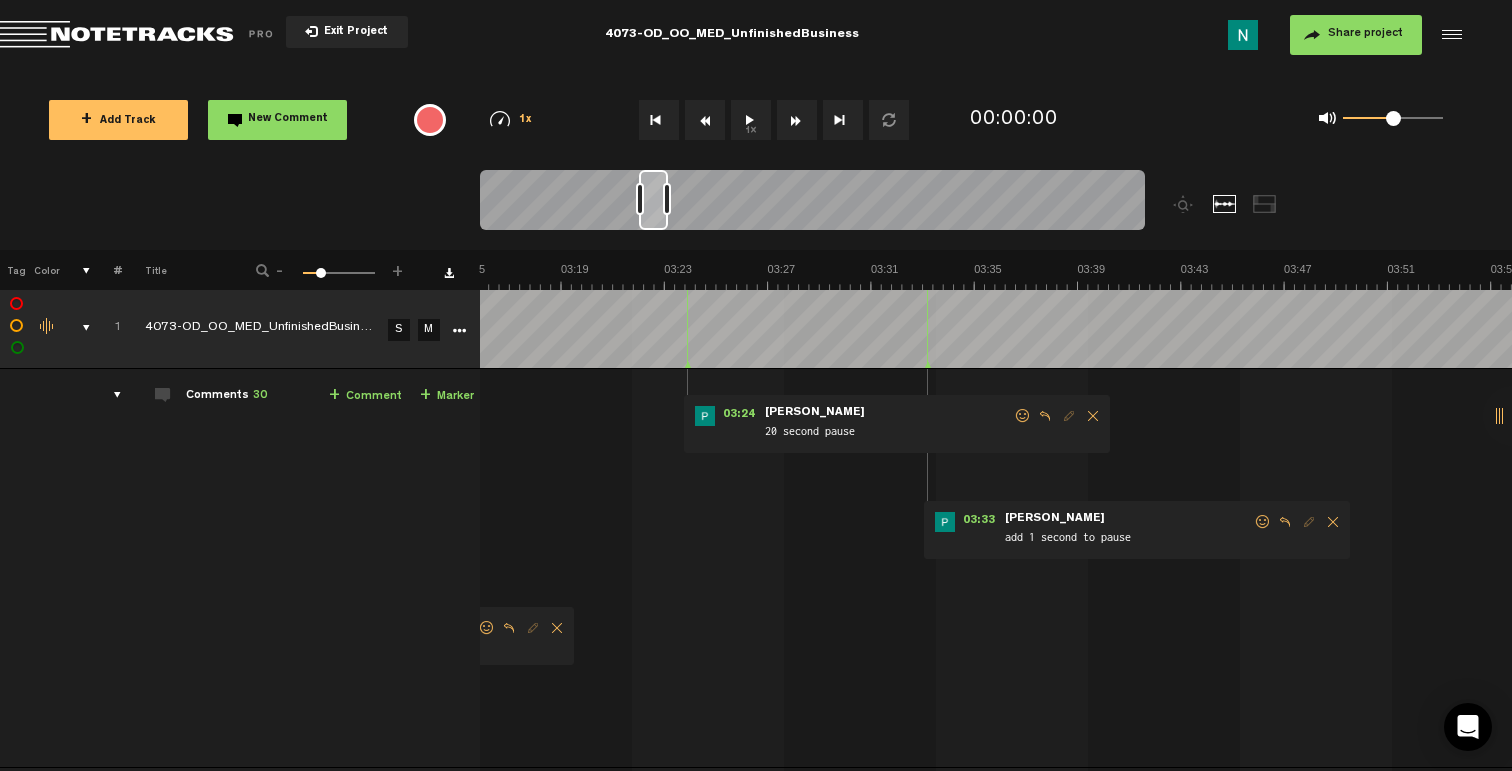click on "add 1 second to pause" at bounding box center (1128, 531) 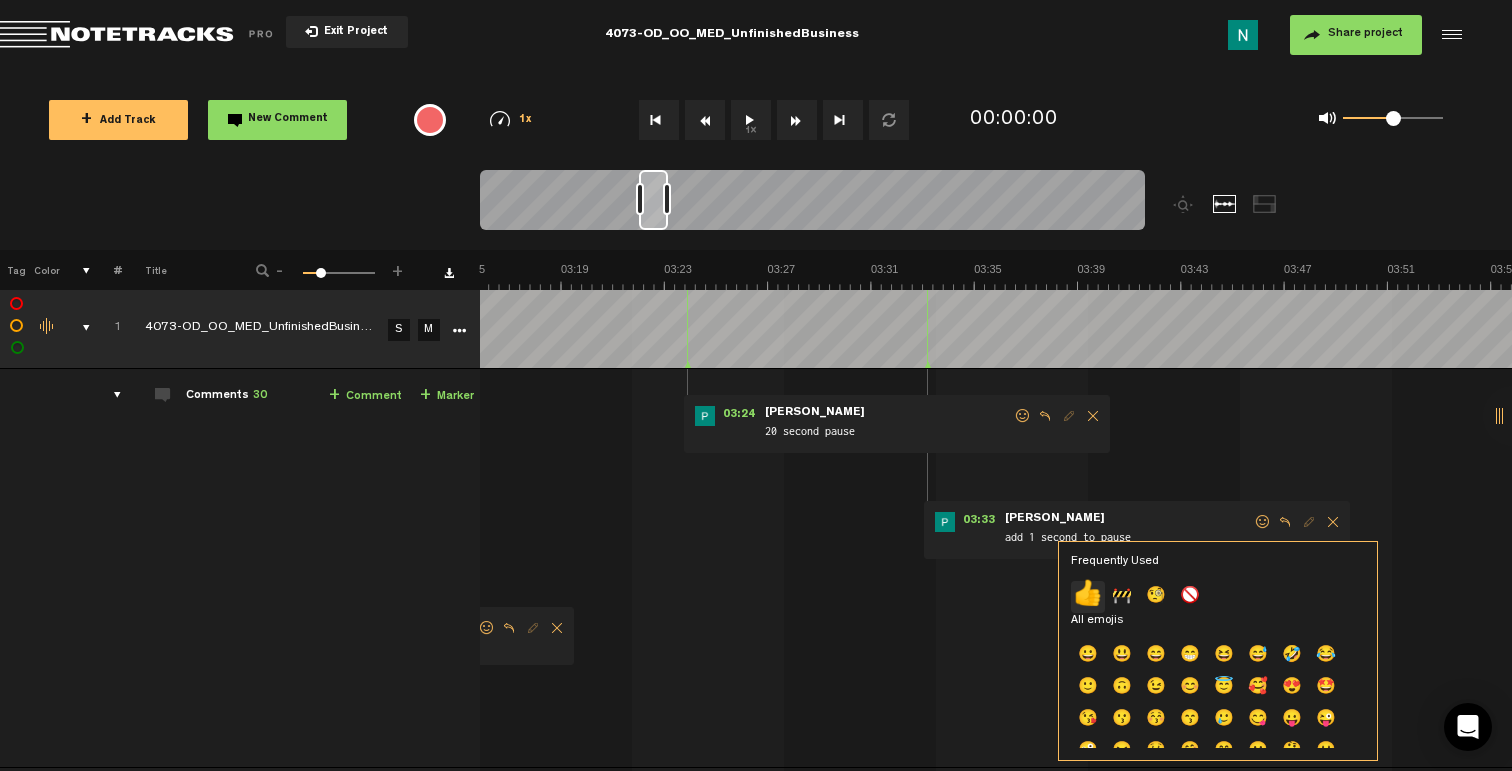 click on "👍" 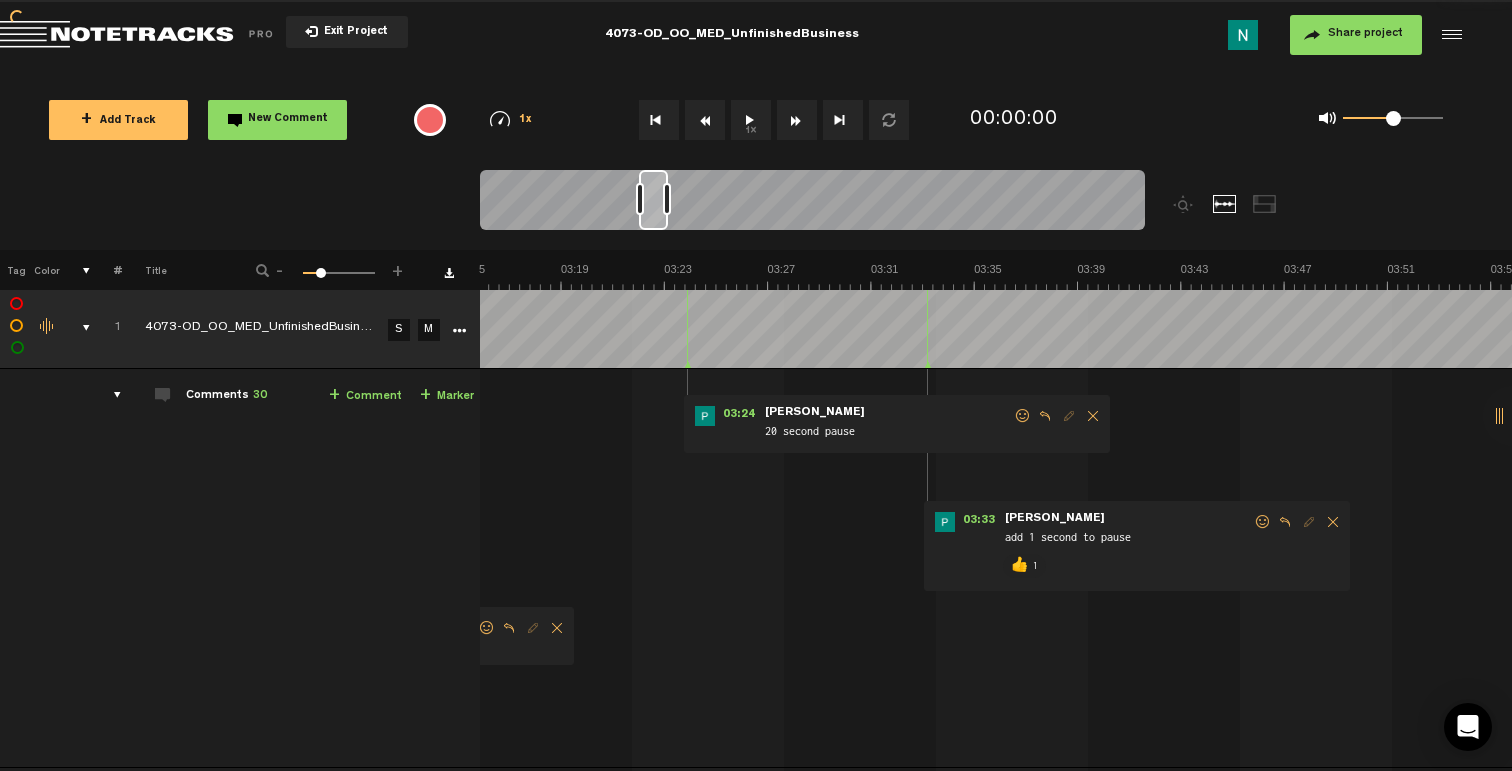 scroll, scrollTop: 0, scrollLeft: 4843, axis: horizontal 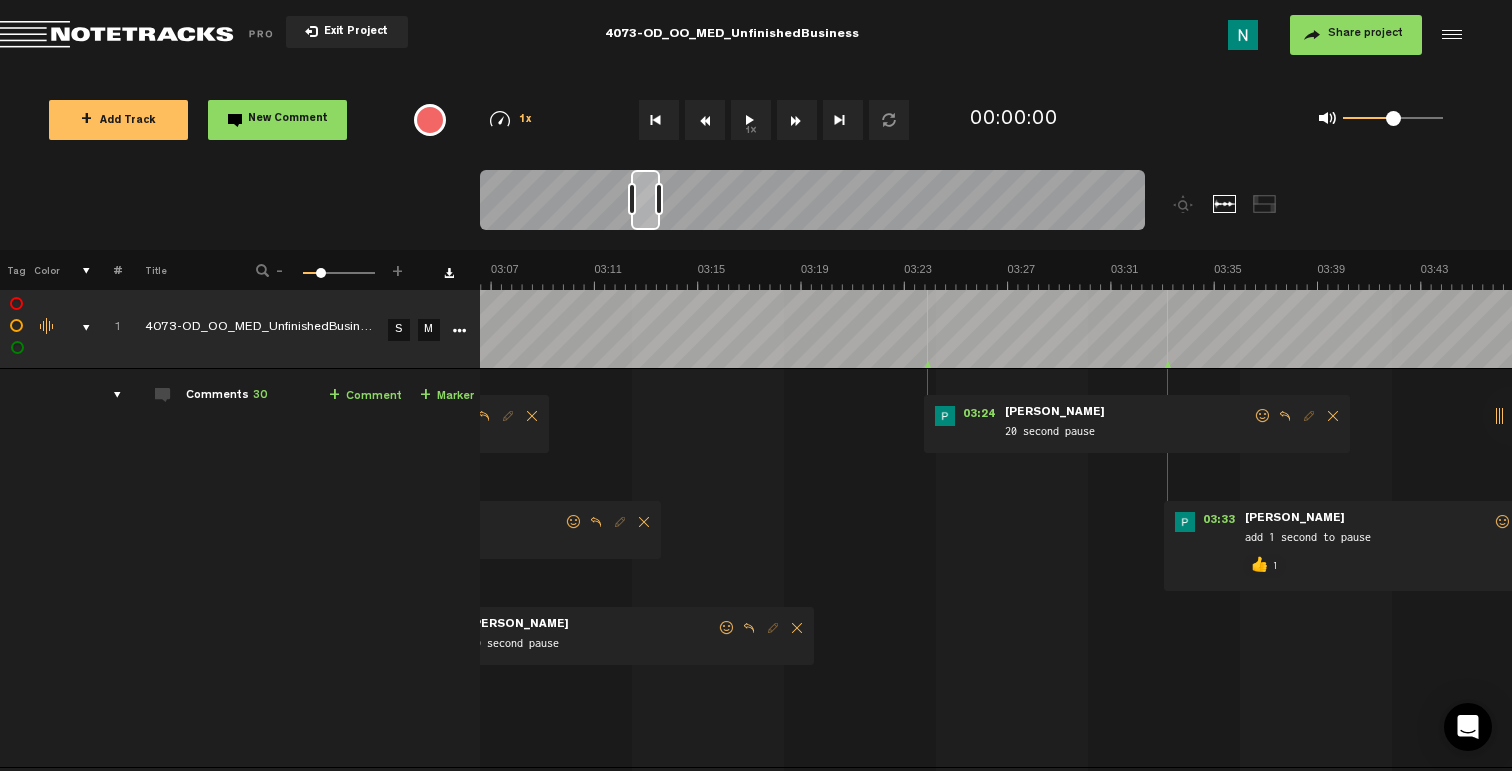 click at bounding box center [1263, 416] 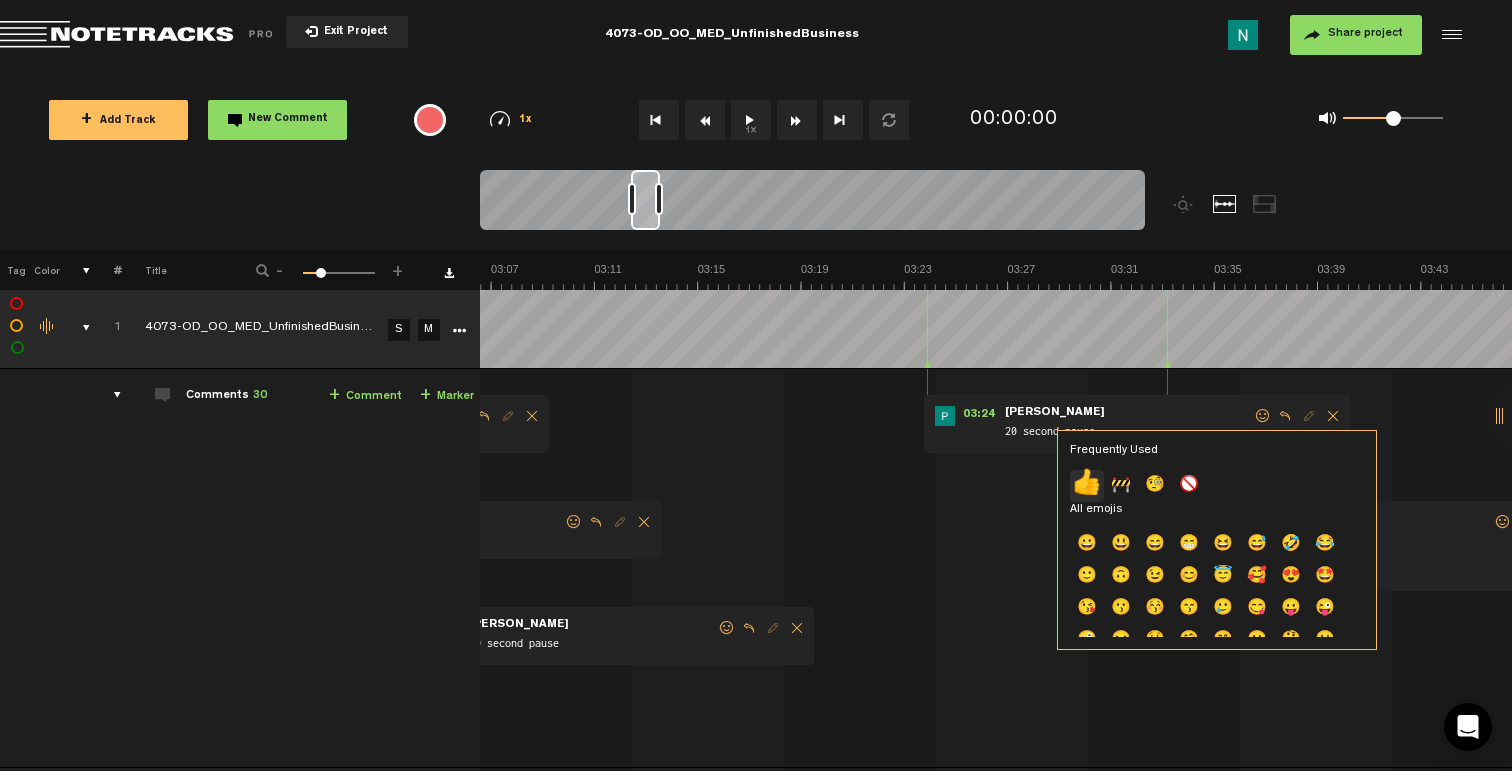 click on "👍" 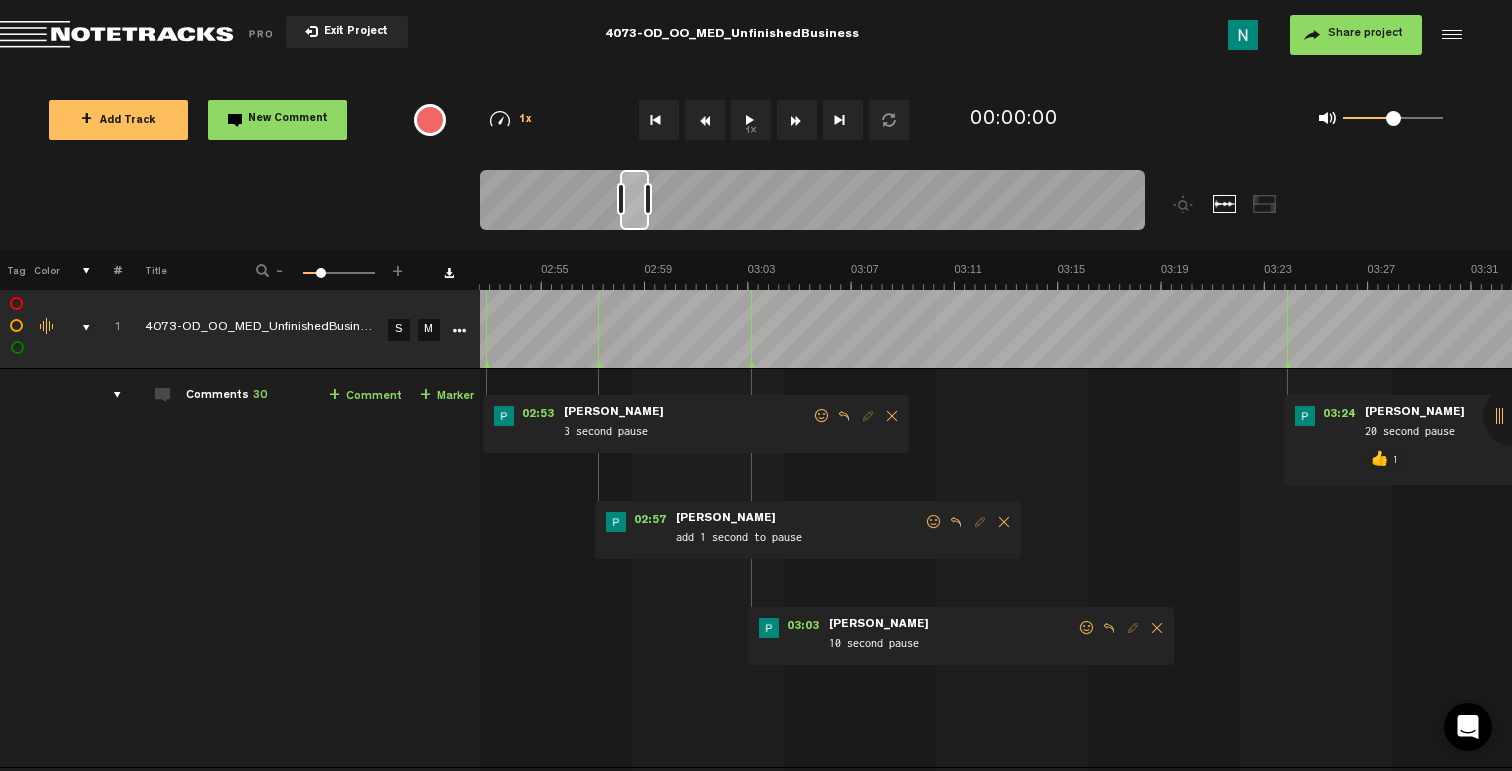 scroll, scrollTop: 0, scrollLeft: 4363, axis: horizontal 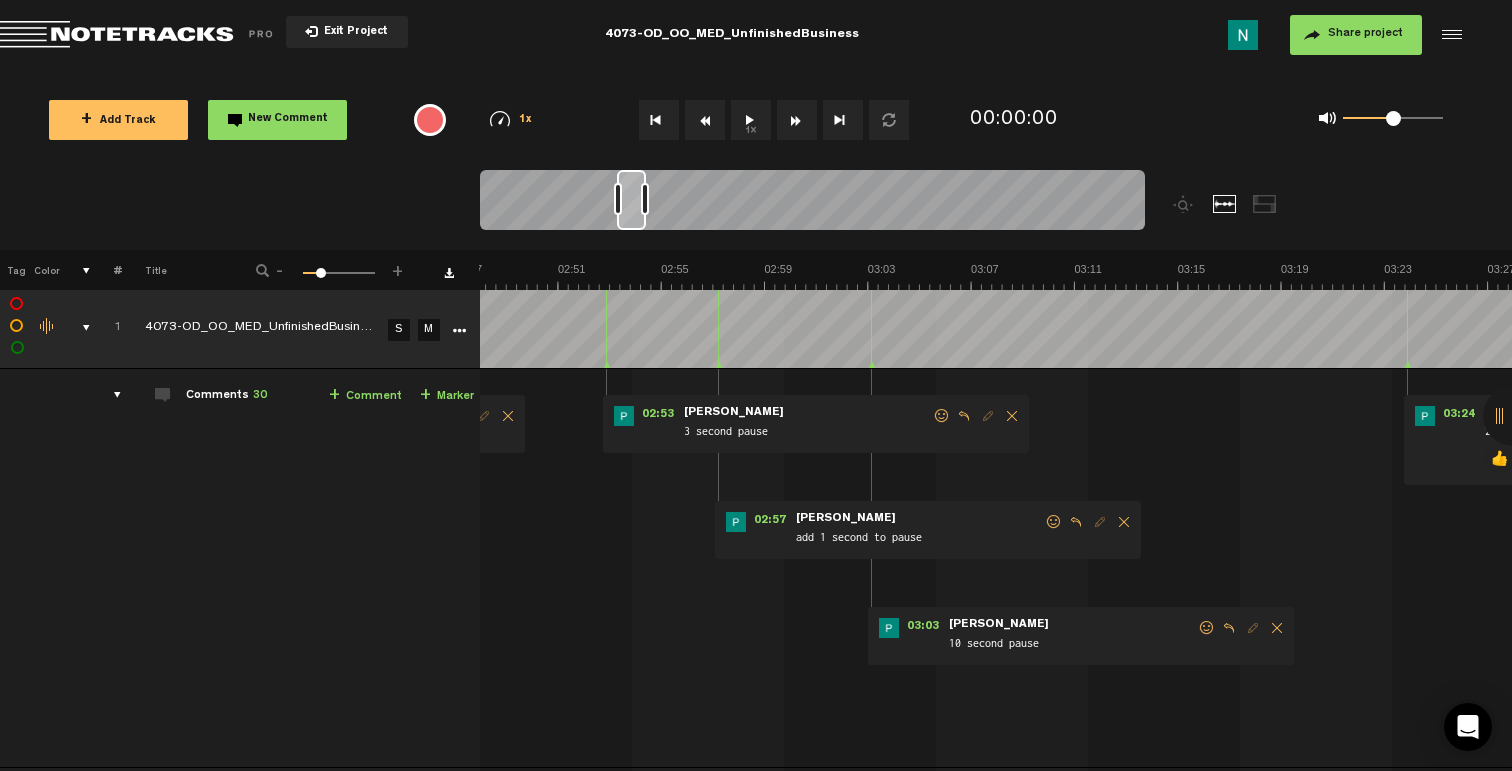 click at bounding box center (1207, 628) 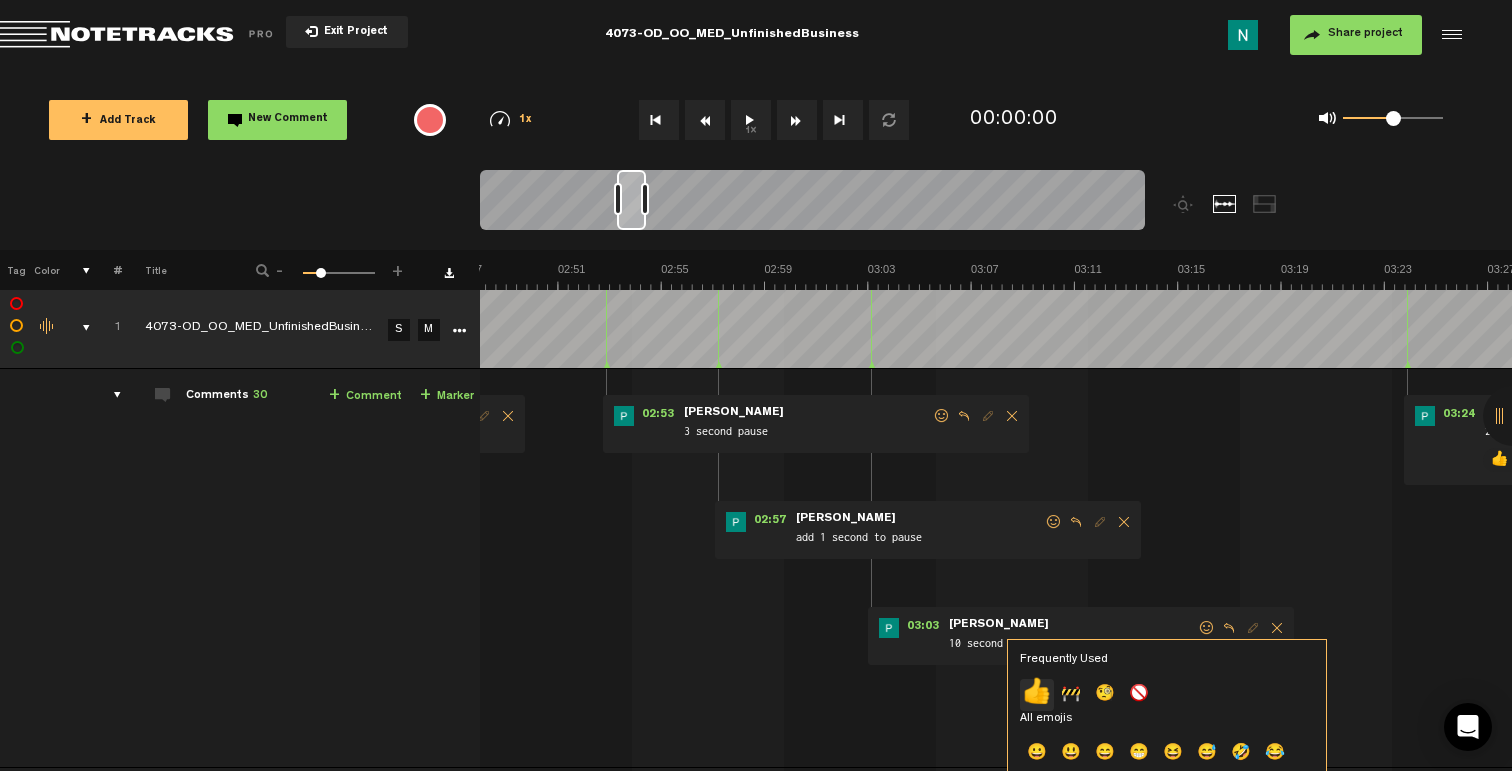 click on "👍" 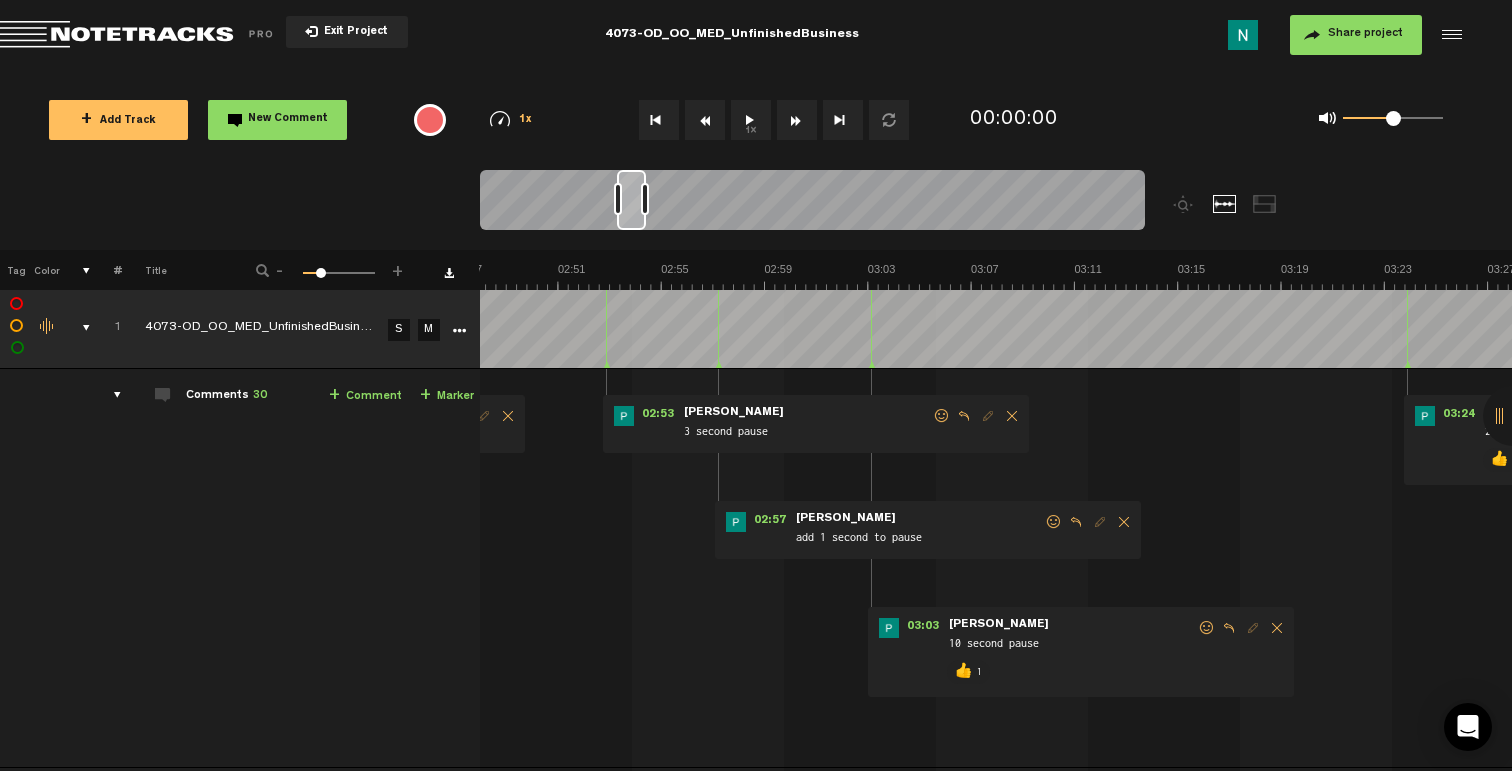 click at bounding box center [1054, 522] 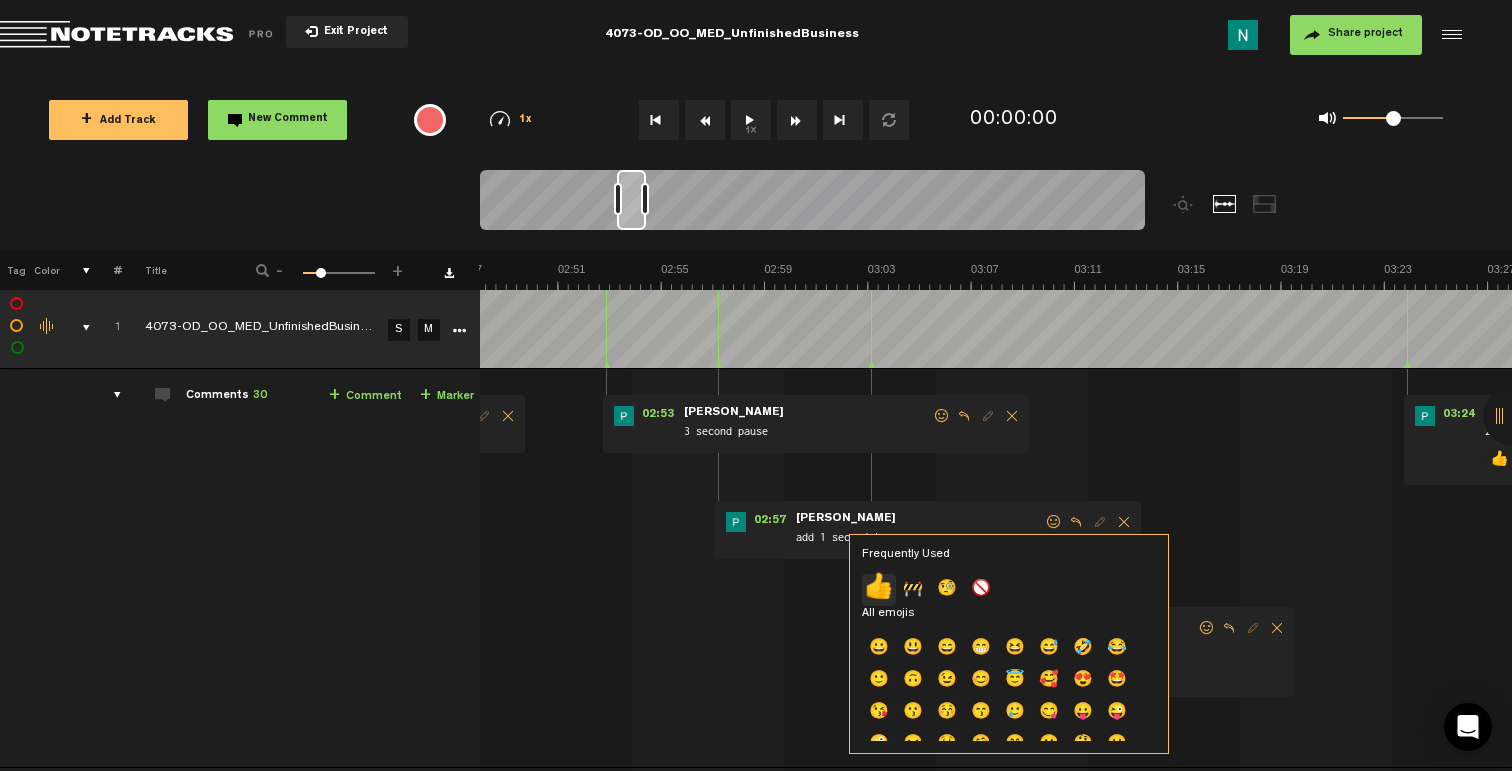 click on "👍" 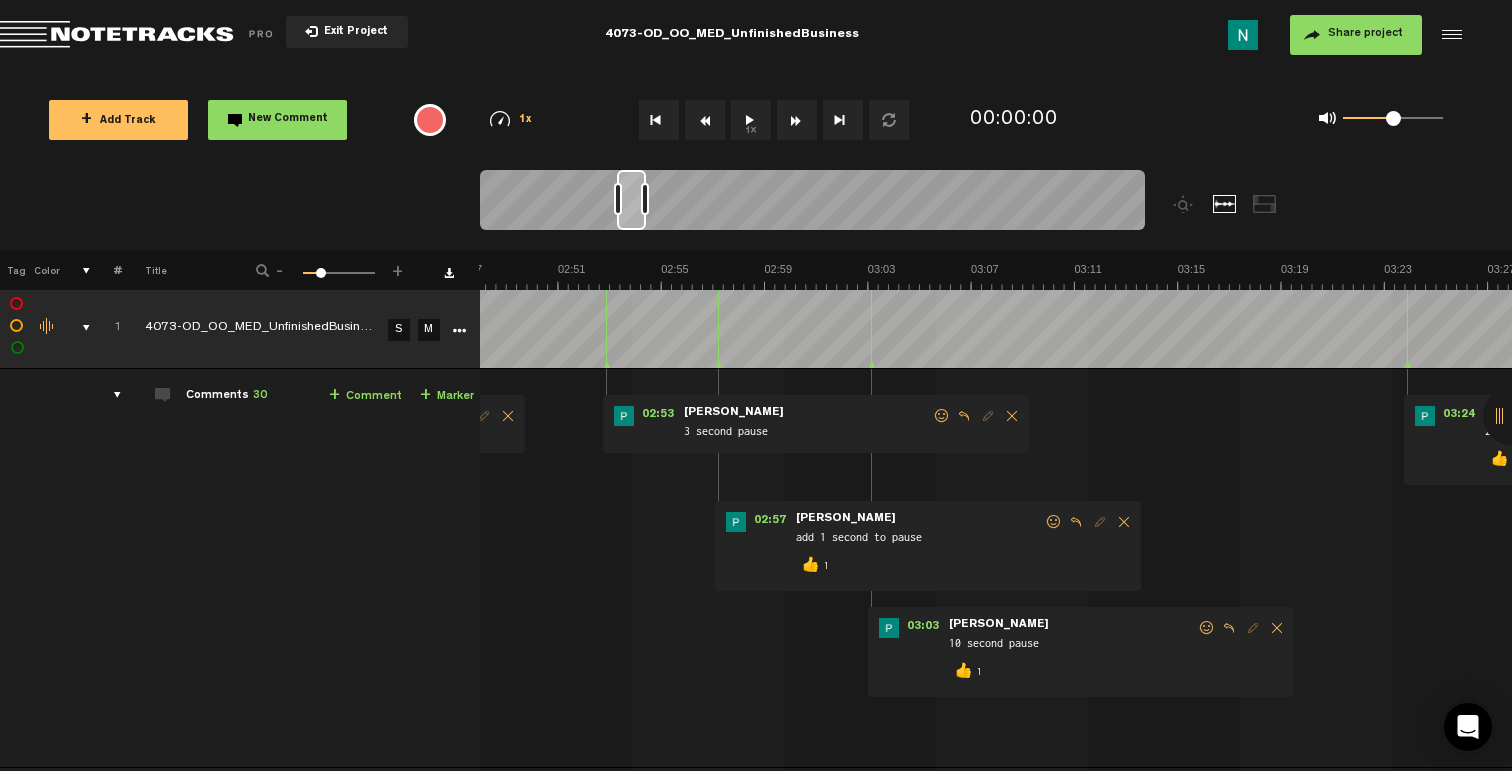 click at bounding box center (942, 416) 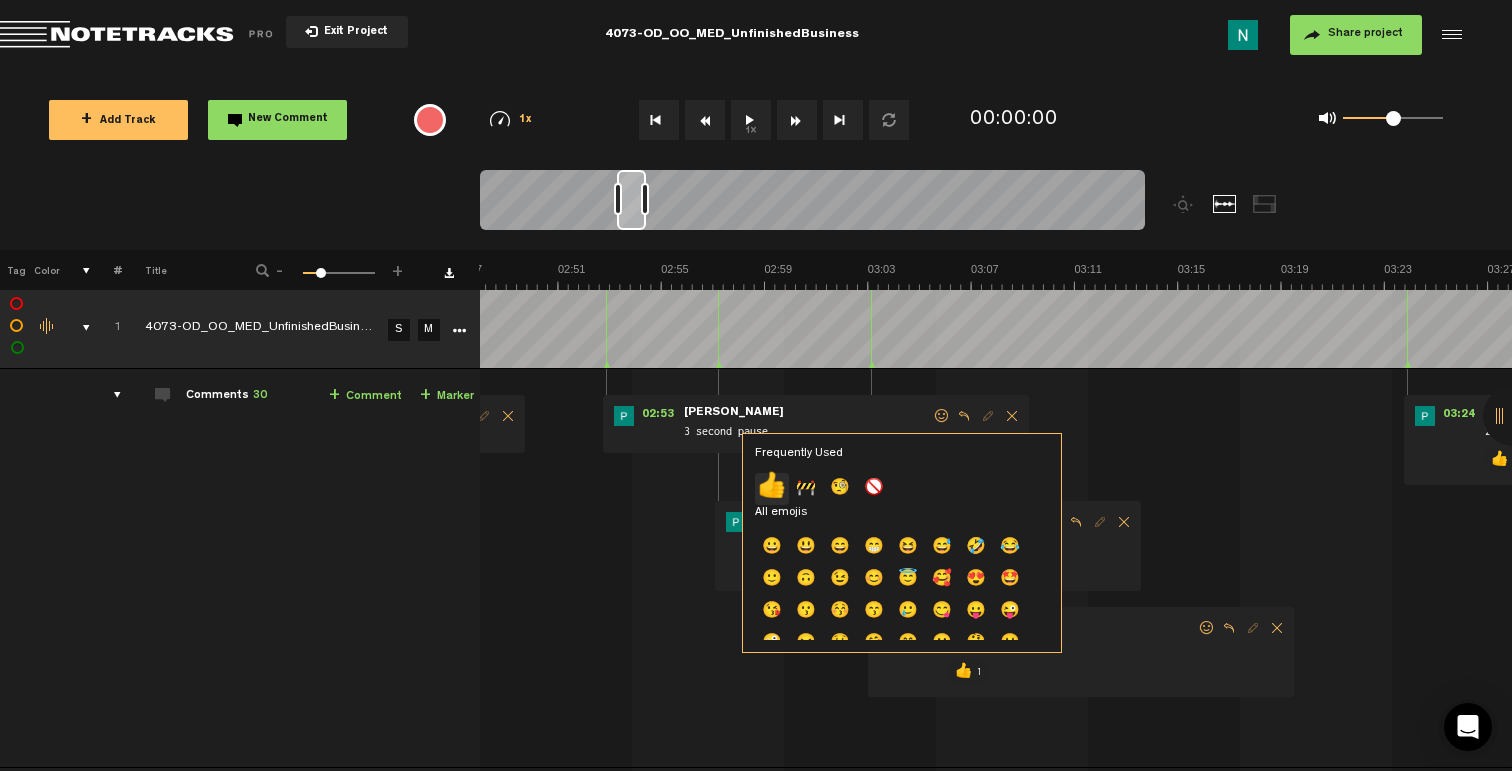 click on "👍" 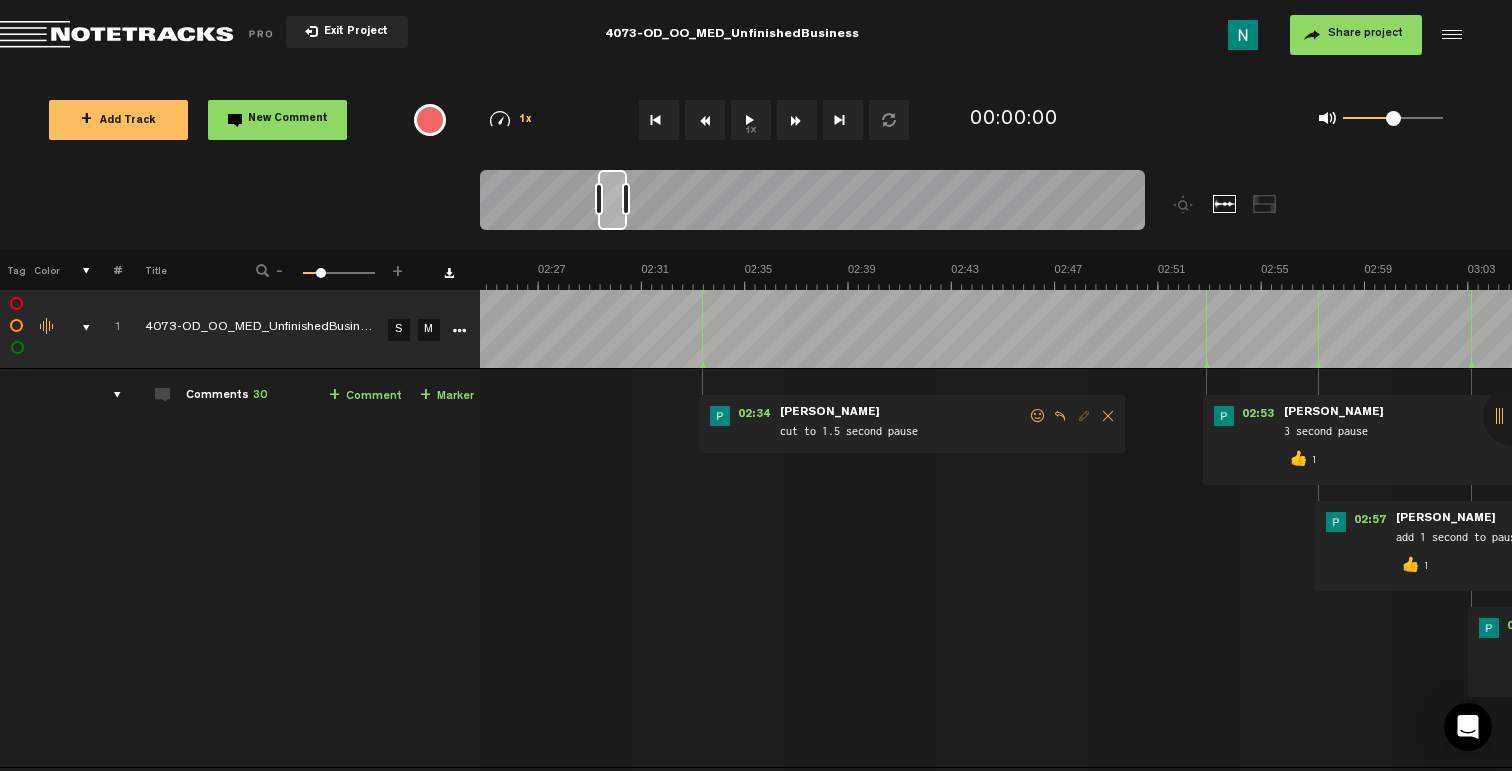 scroll, scrollTop: 0, scrollLeft: 3763, axis: horizontal 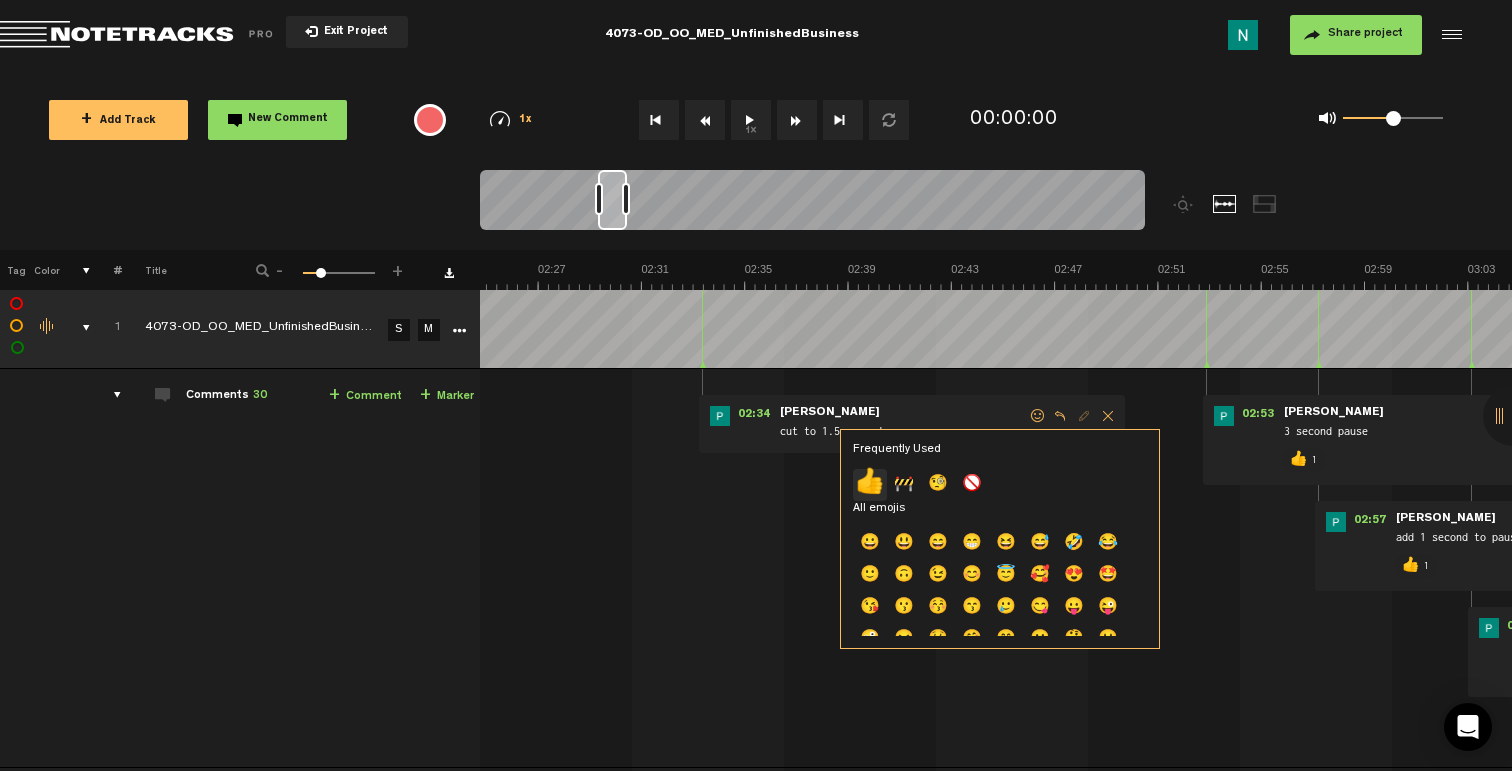 click on "👍" 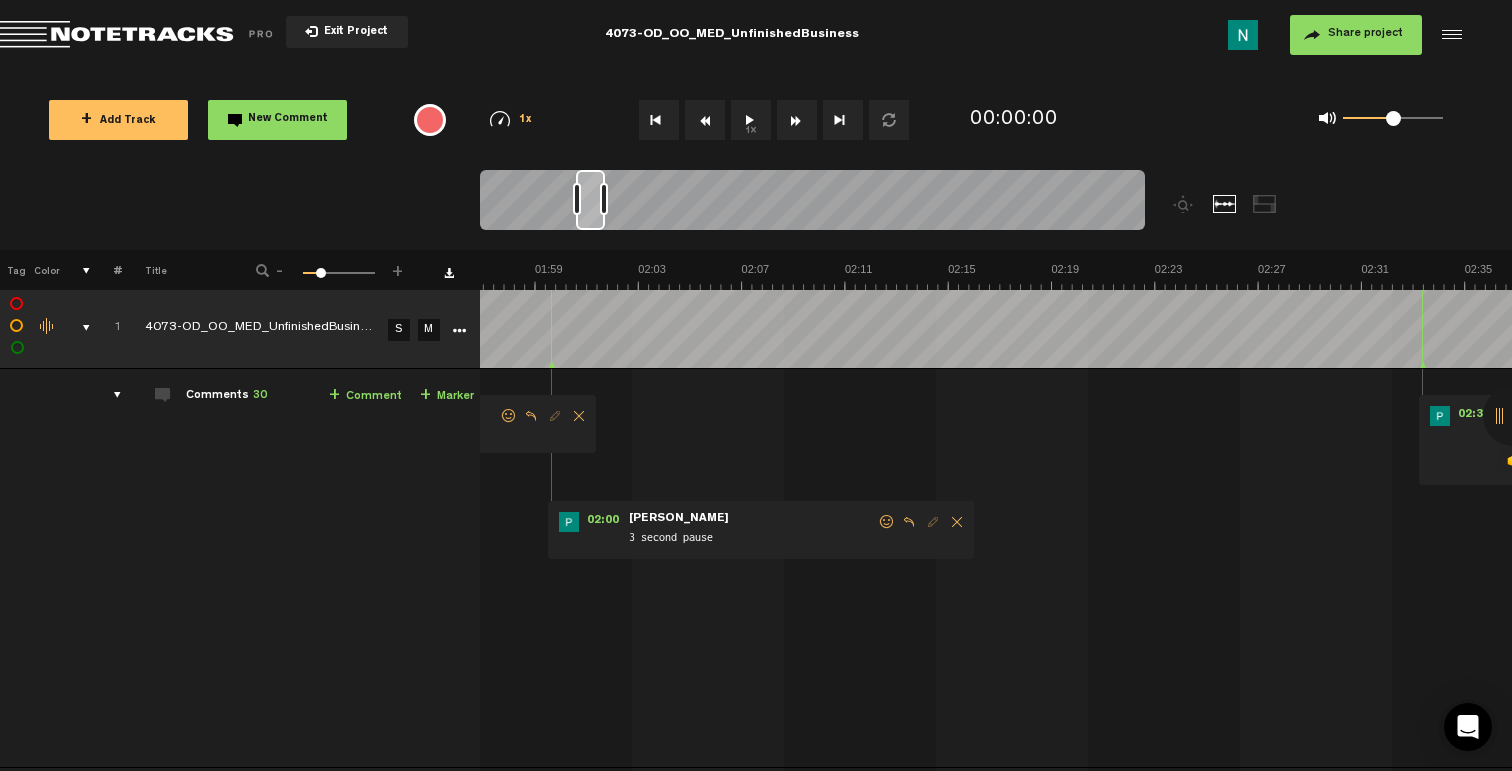 scroll, scrollTop: 0, scrollLeft: 2803, axis: horizontal 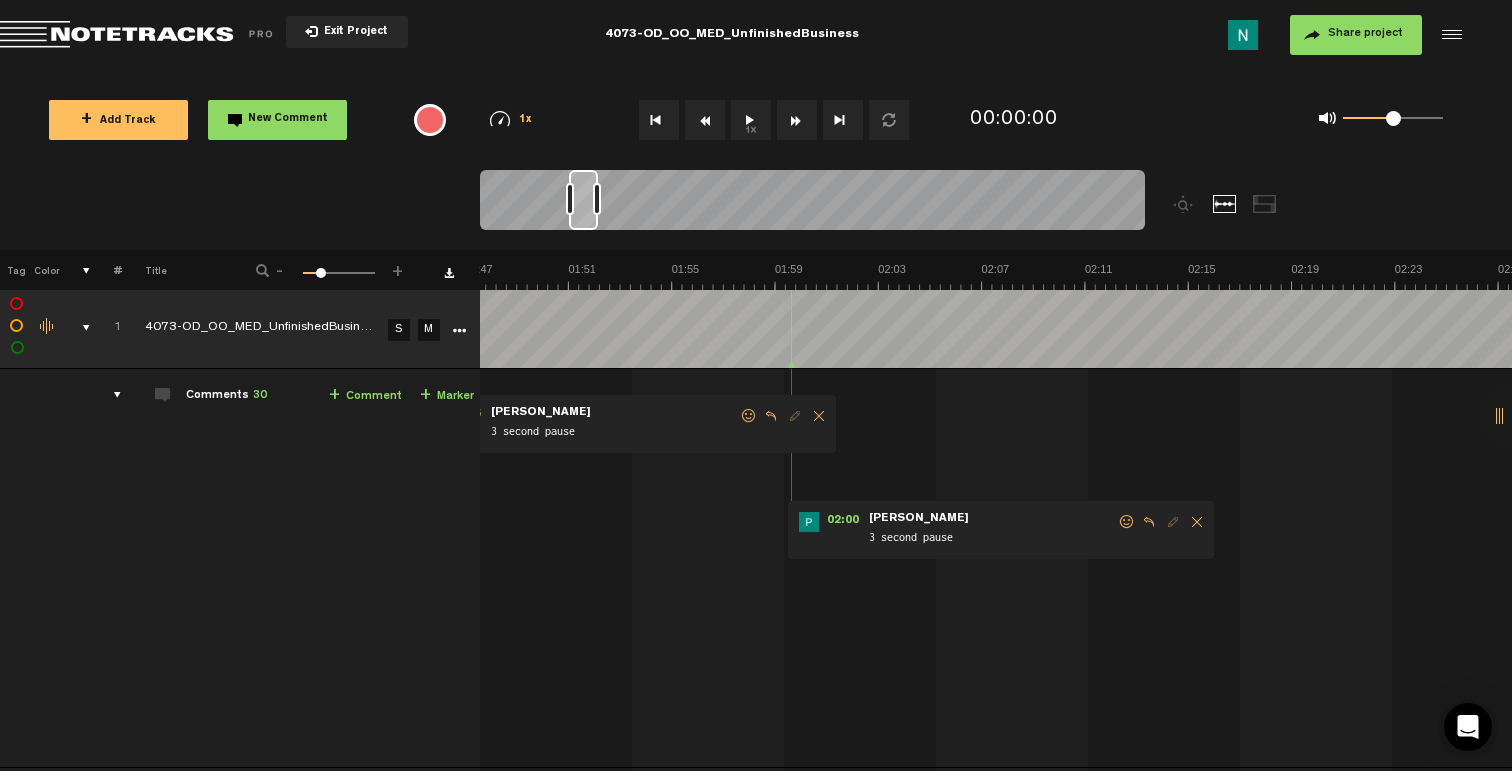 click at bounding box center (1127, 522) 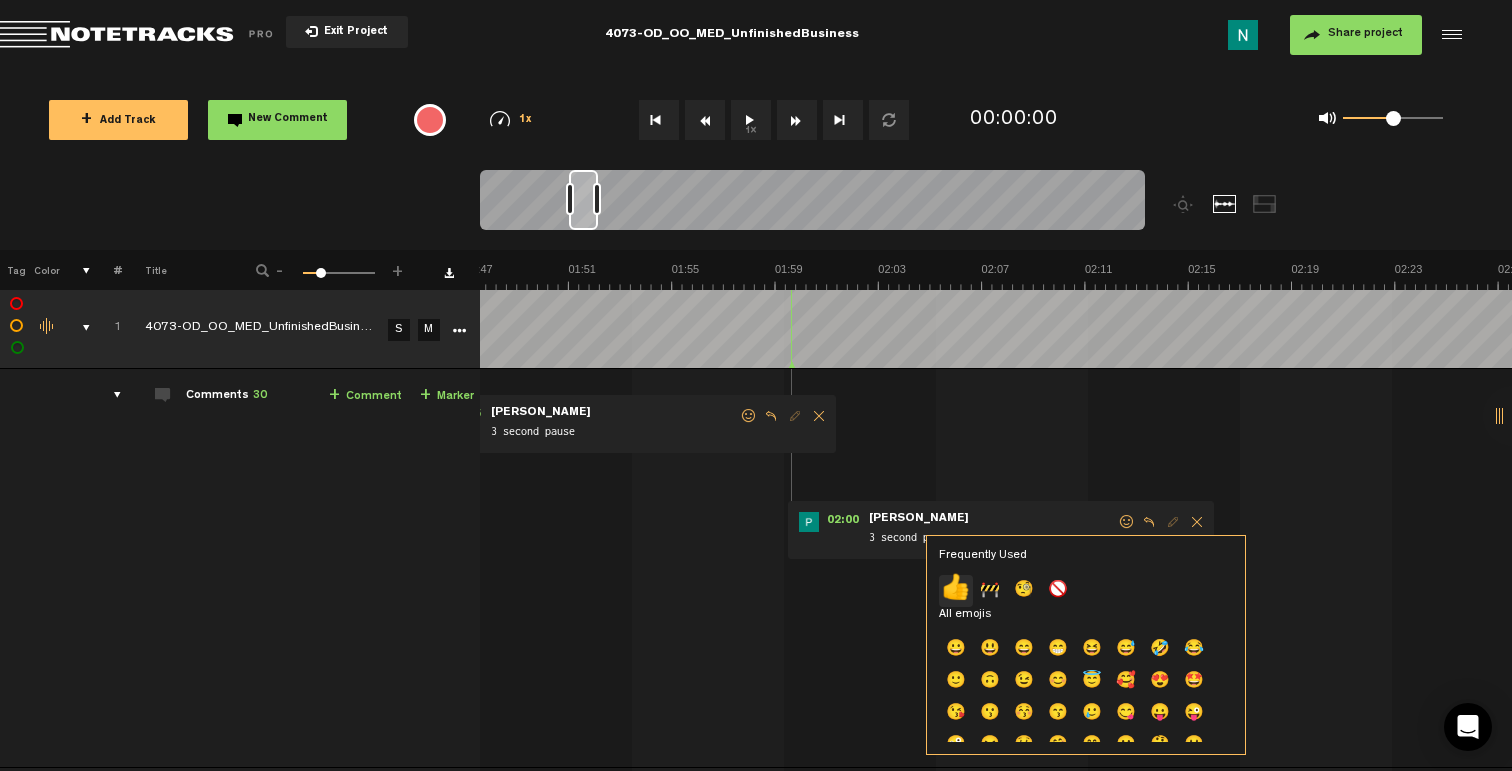 click on "👍" 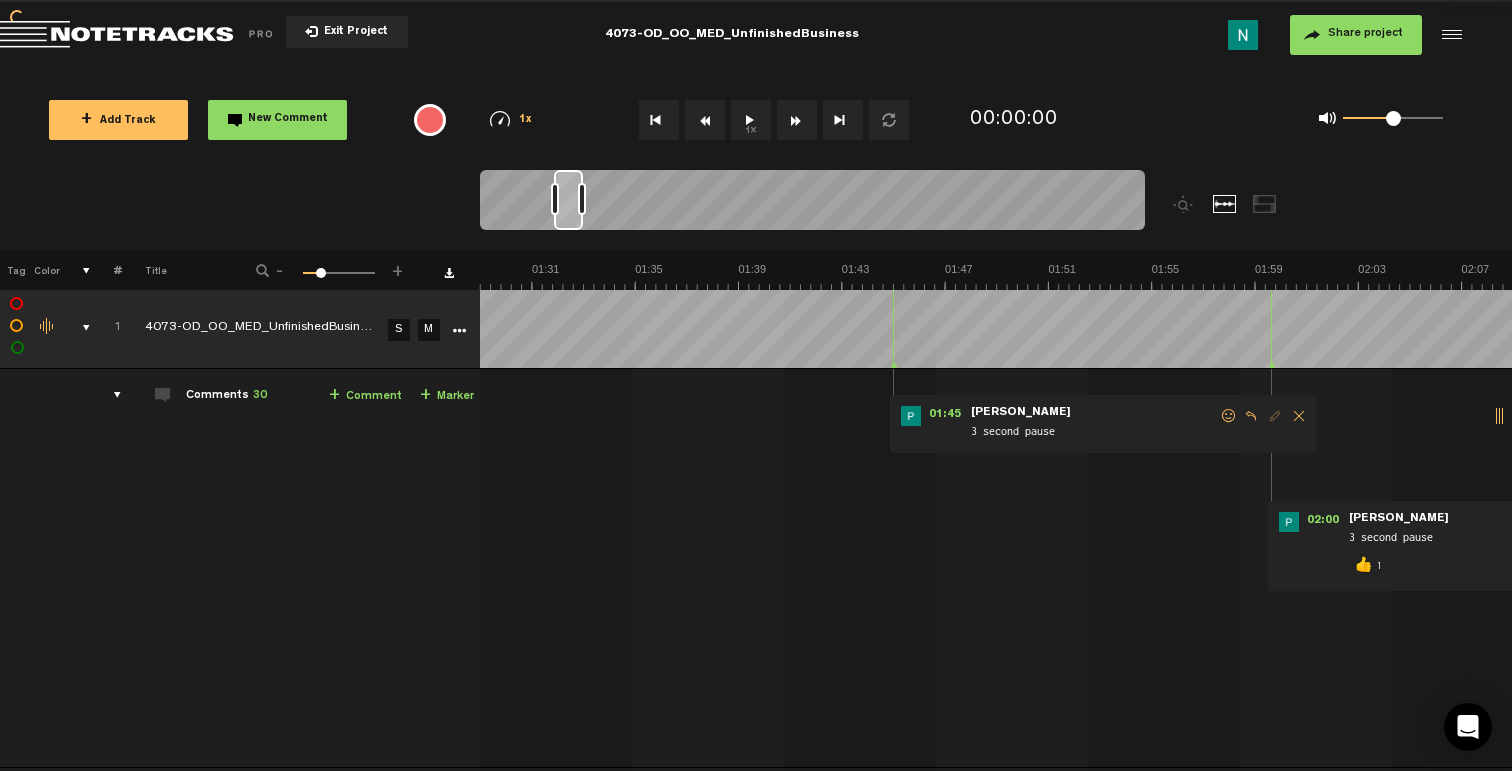 scroll, scrollTop: 0, scrollLeft: 2323, axis: horizontal 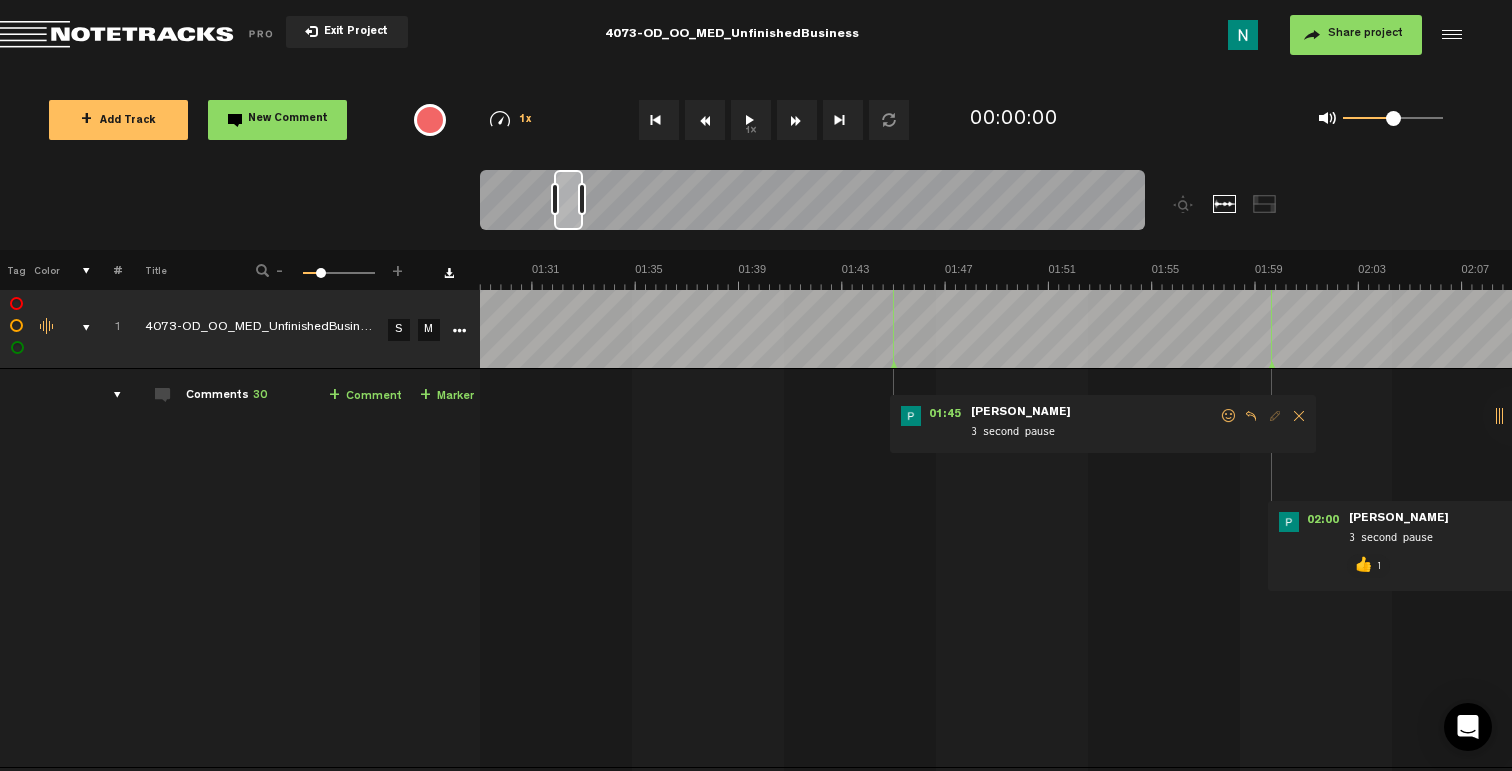 click at bounding box center [1229, 416] 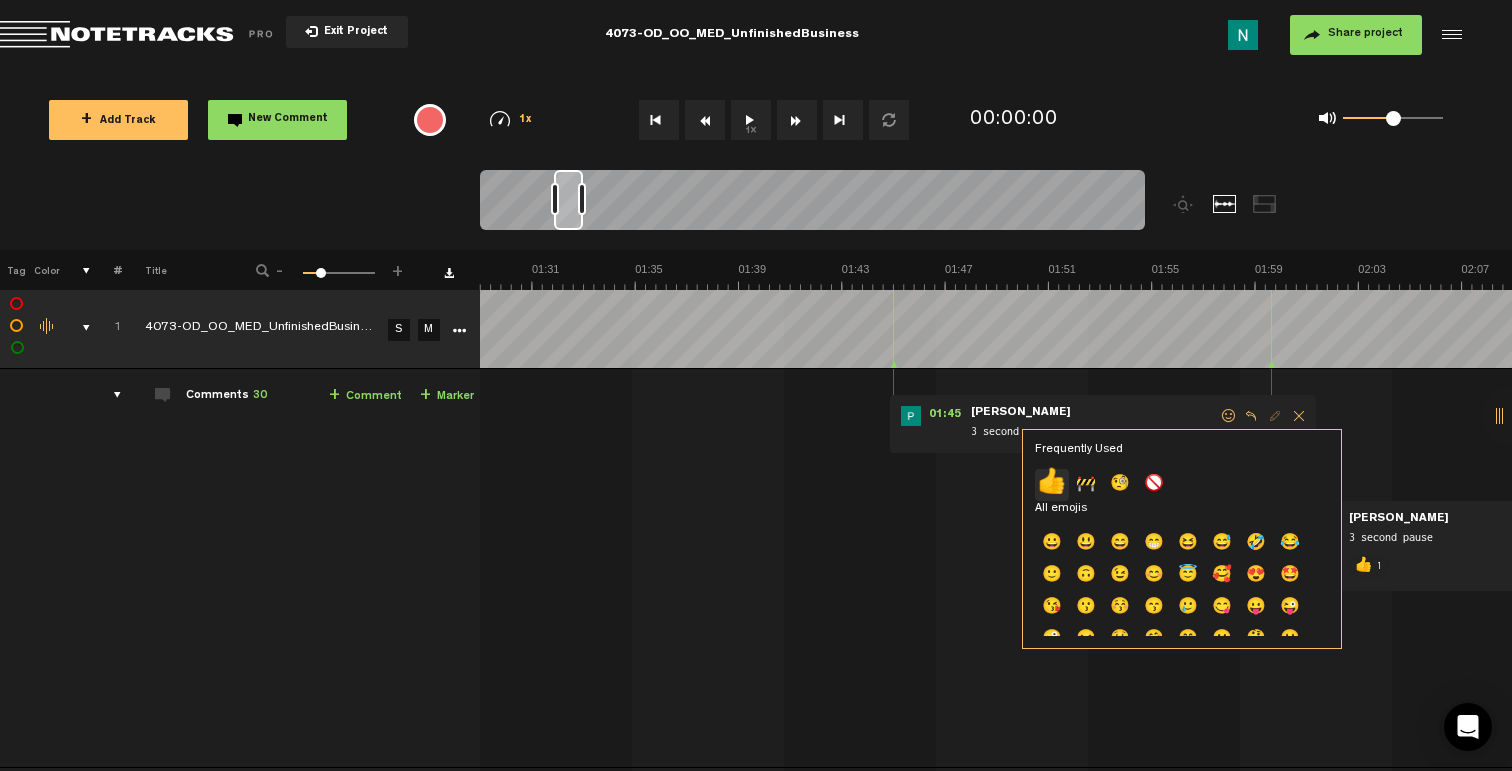 click on "👍" 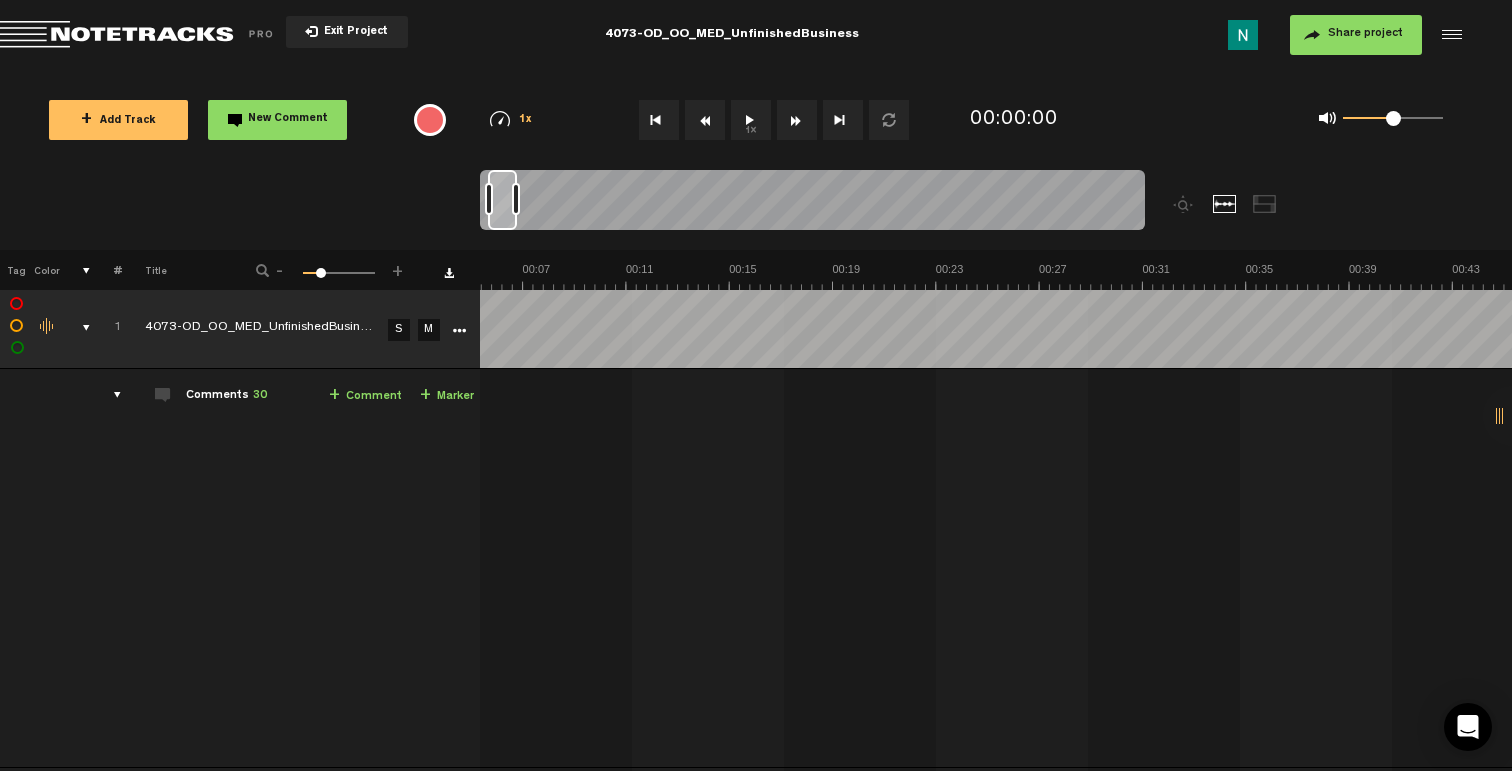 scroll, scrollTop: 0, scrollLeft: 0, axis: both 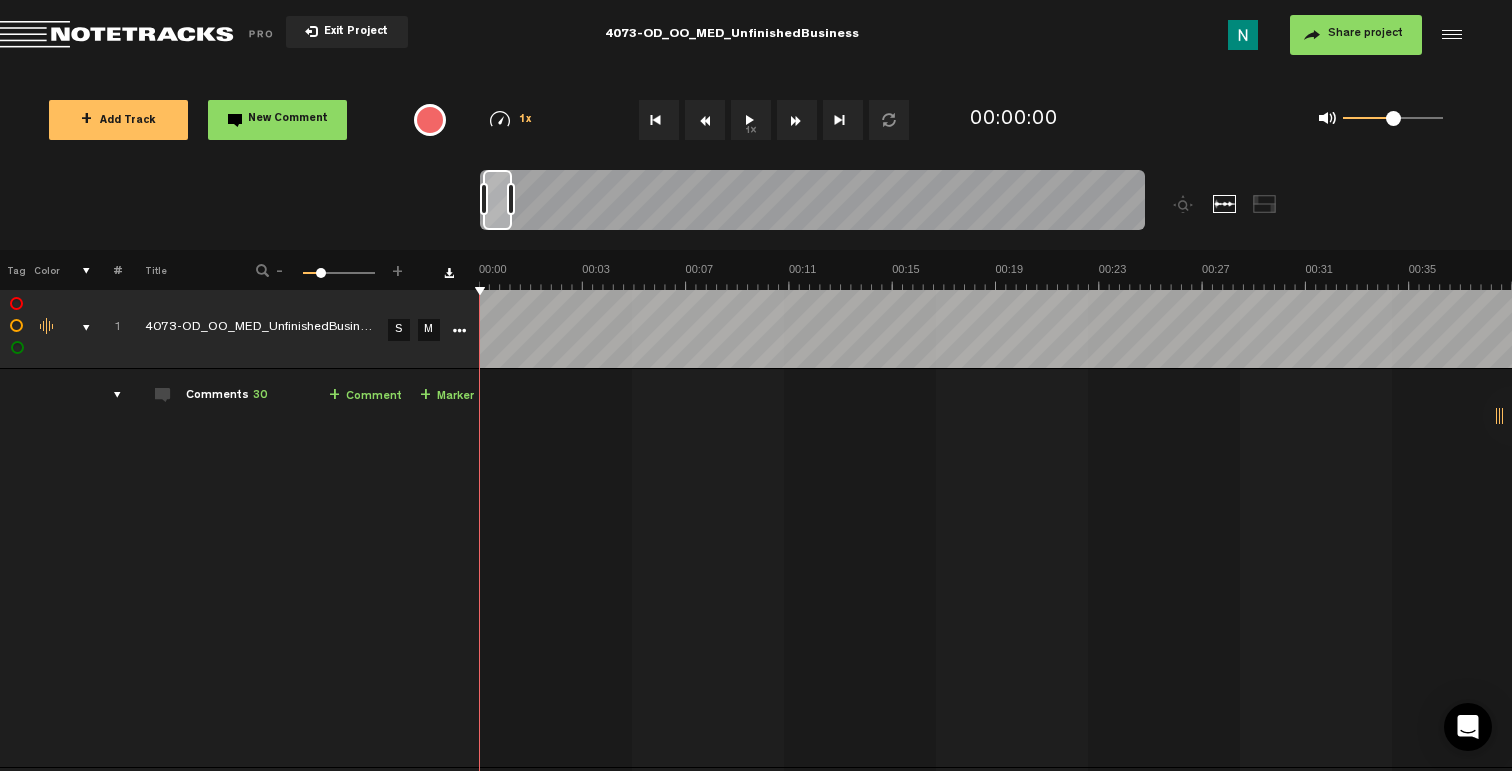 click at bounding box center (78, 328) 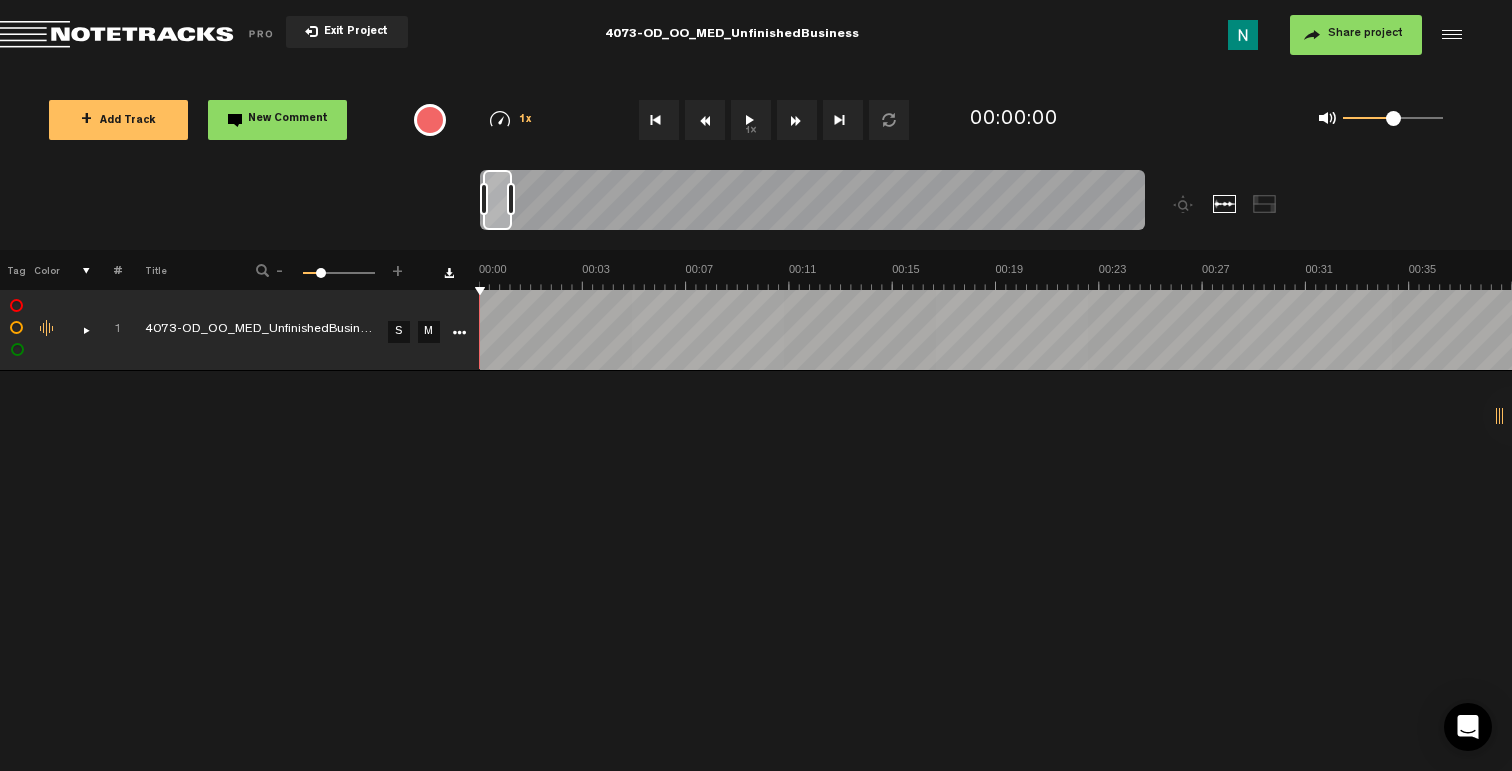 scroll, scrollTop: 0, scrollLeft: 0, axis: both 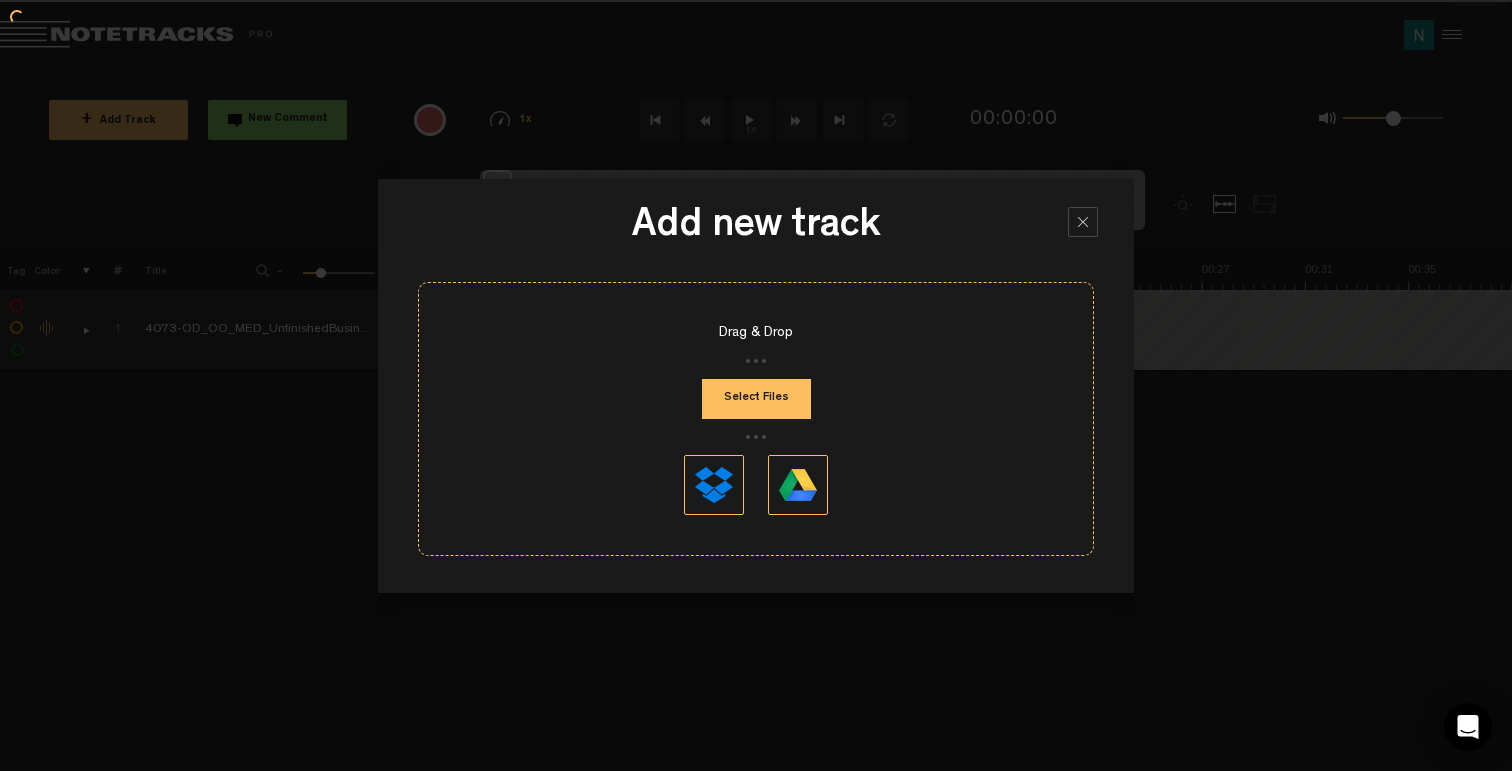 click on "Select Files" at bounding box center [756, 399] 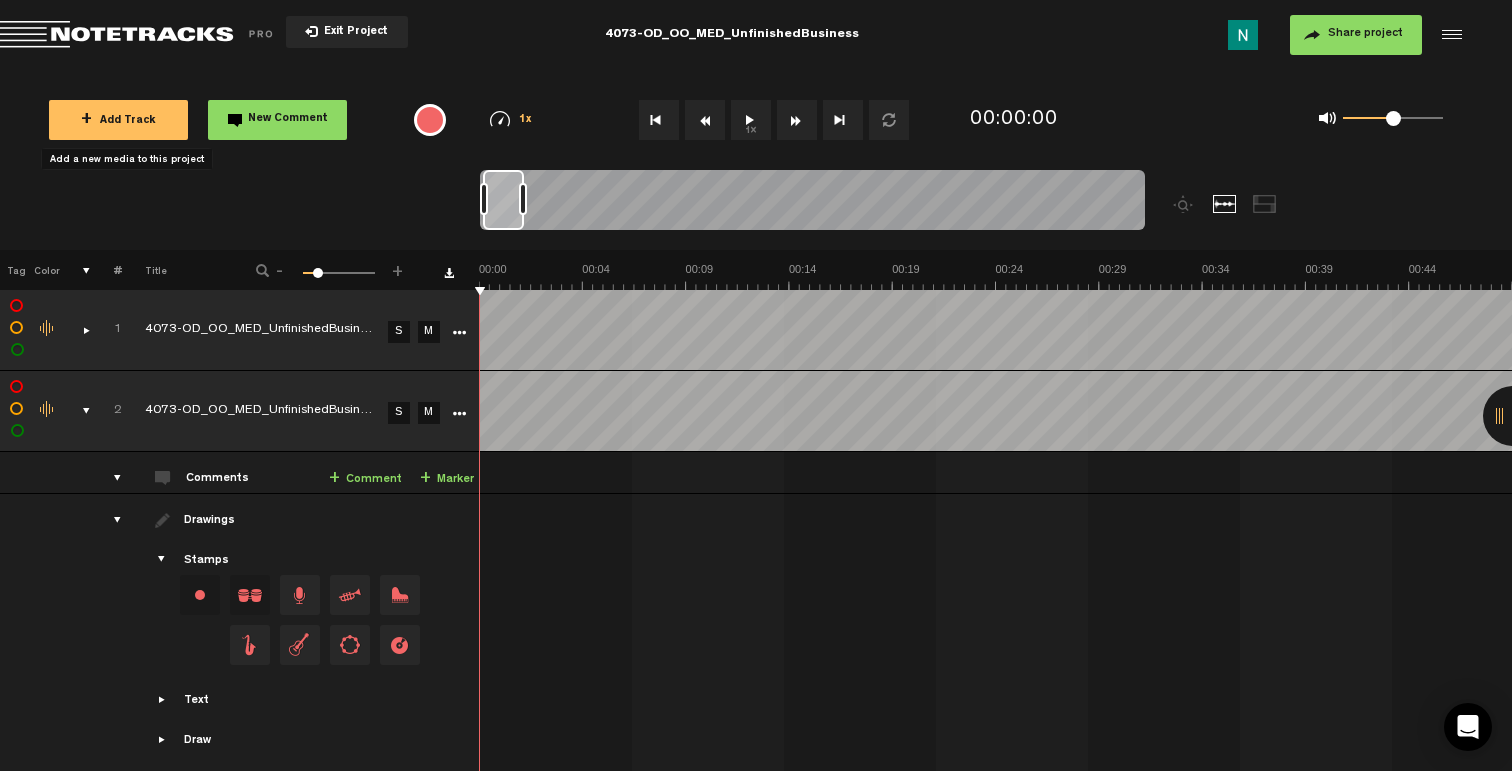 click at bounding box center (78, 411) 